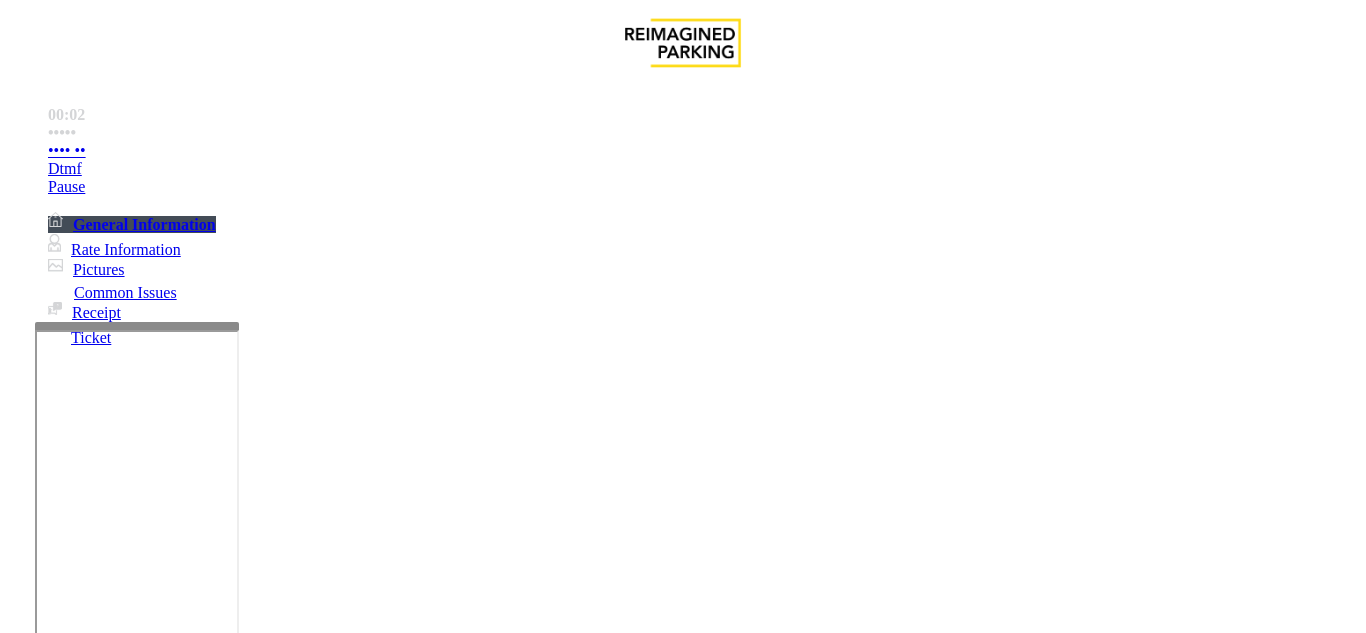 scroll, scrollTop: 0, scrollLeft: 0, axis: both 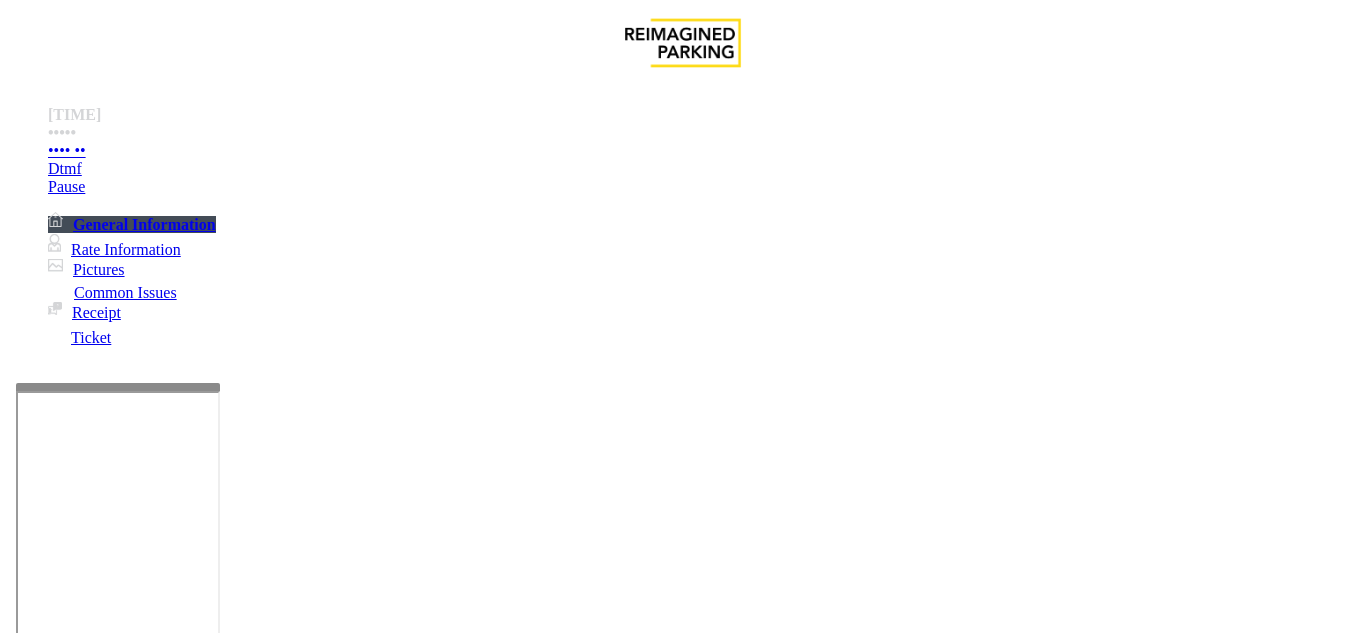 click at bounding box center [118, 387] 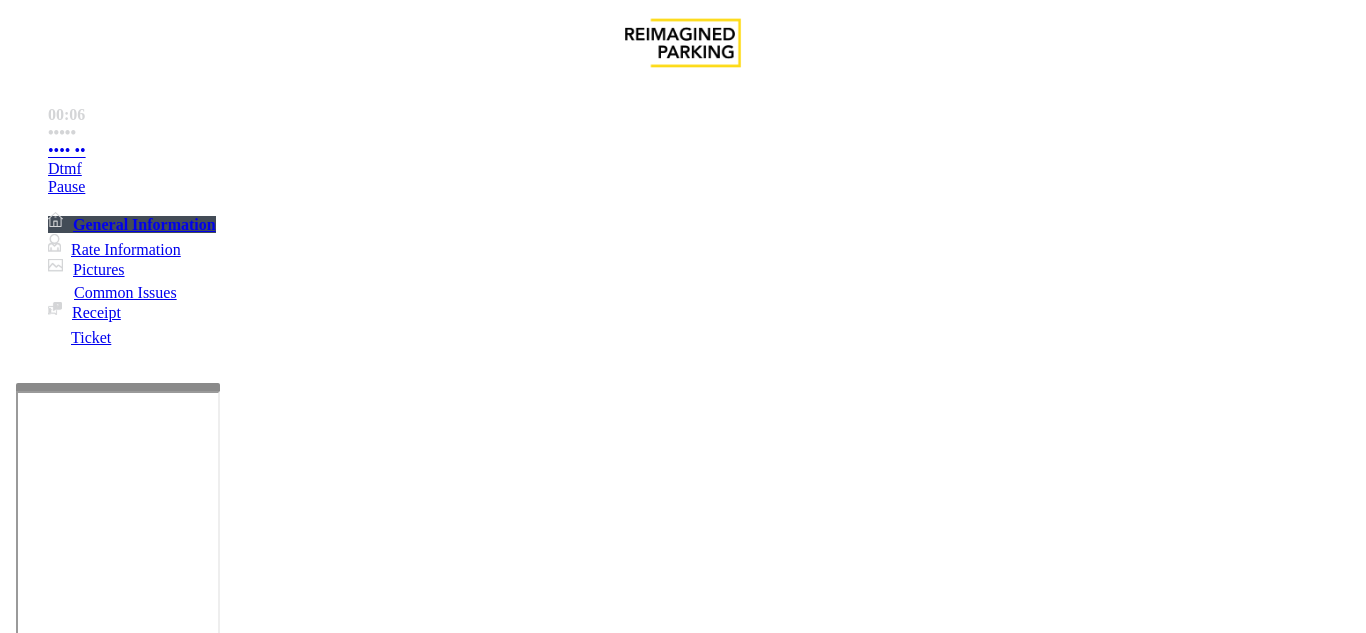click on "•••••••• •••••••• ••••••••" at bounding box center [902, 1286] 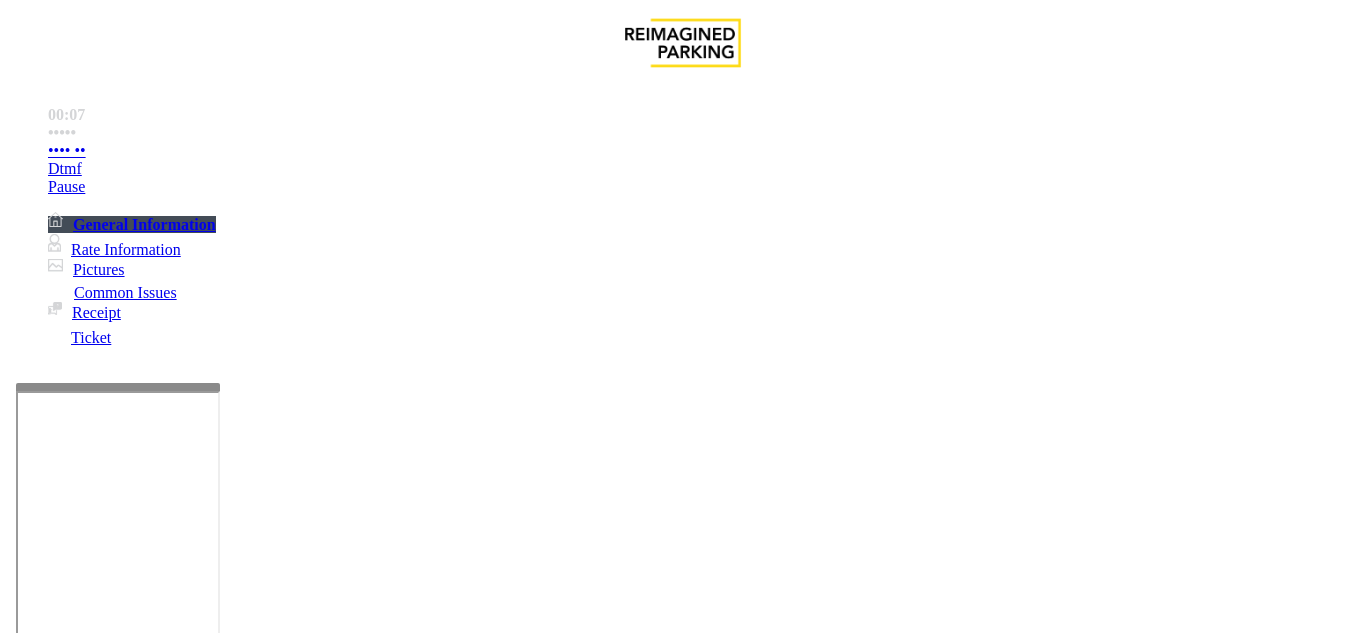click on "No Response/Unable to hear parker" at bounding box center [142, 1286] 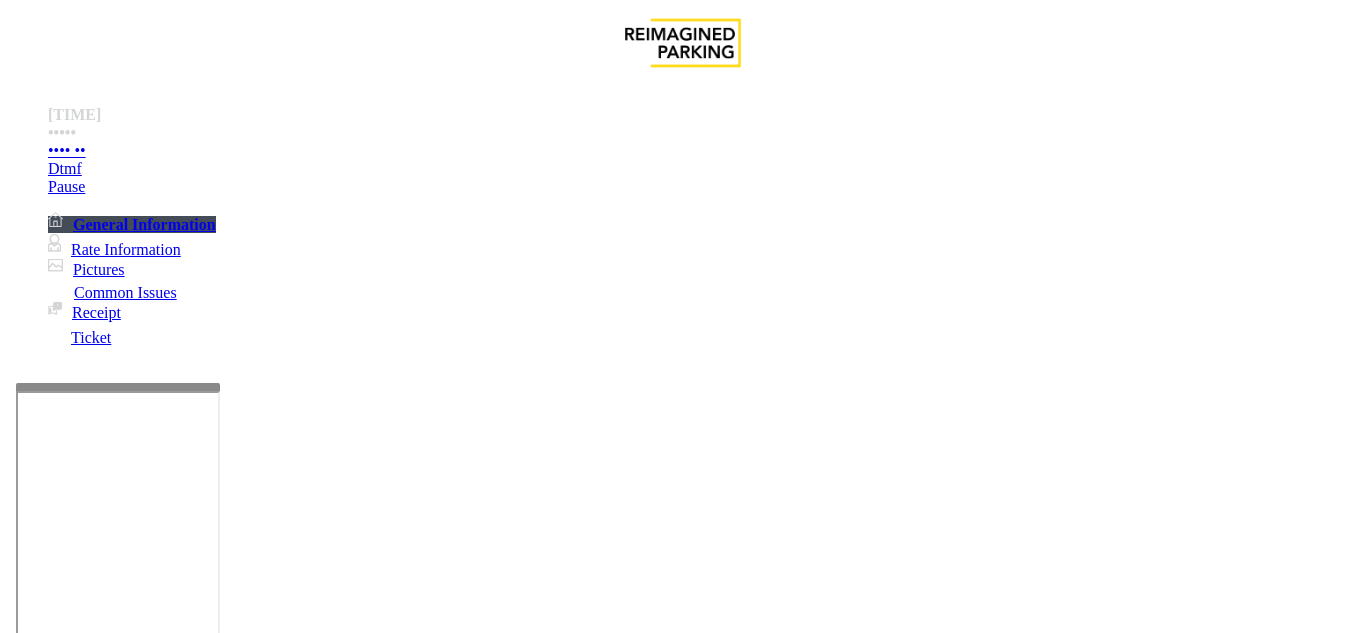 click on "No Response/Unable to hear parker" at bounding box center [682, 1271] 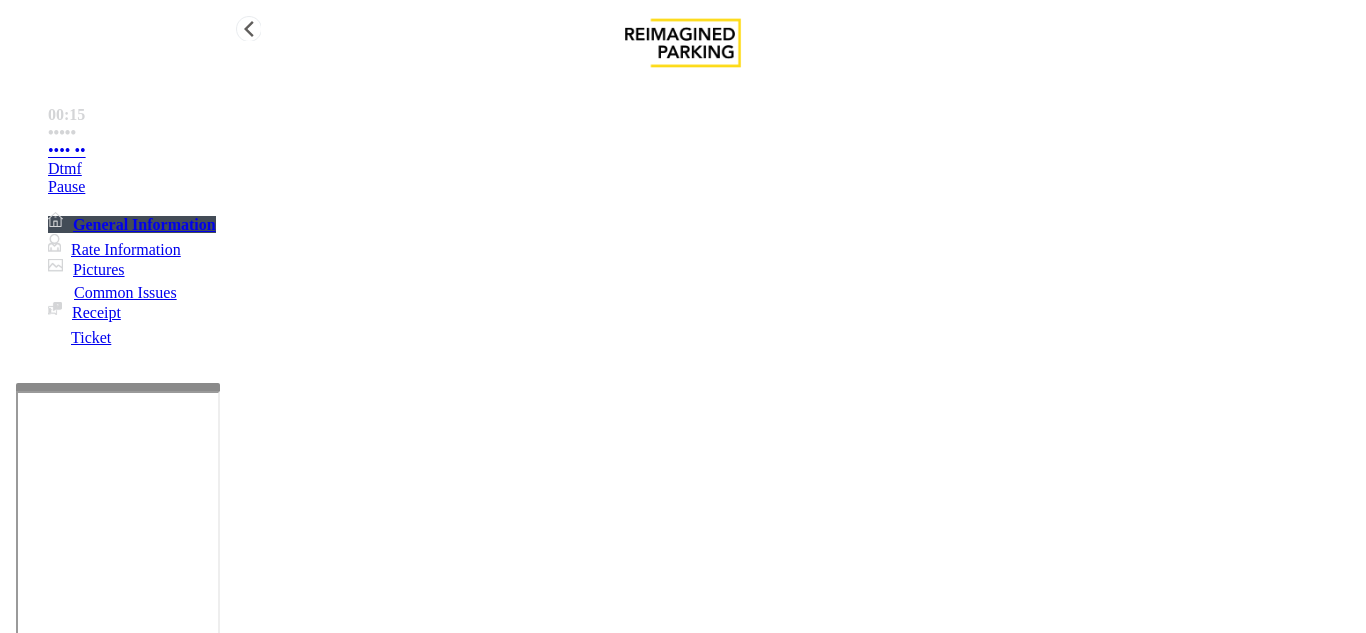 type on "**********" 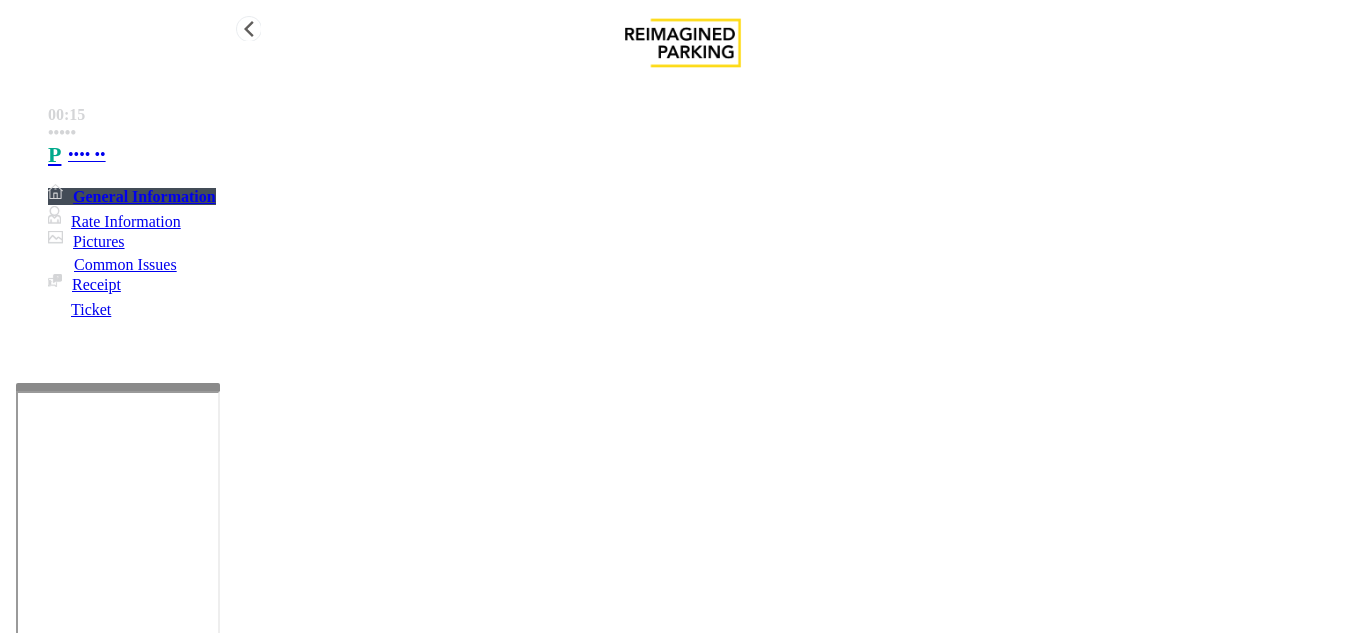 click on "•••• ••" at bounding box center (703, 155) 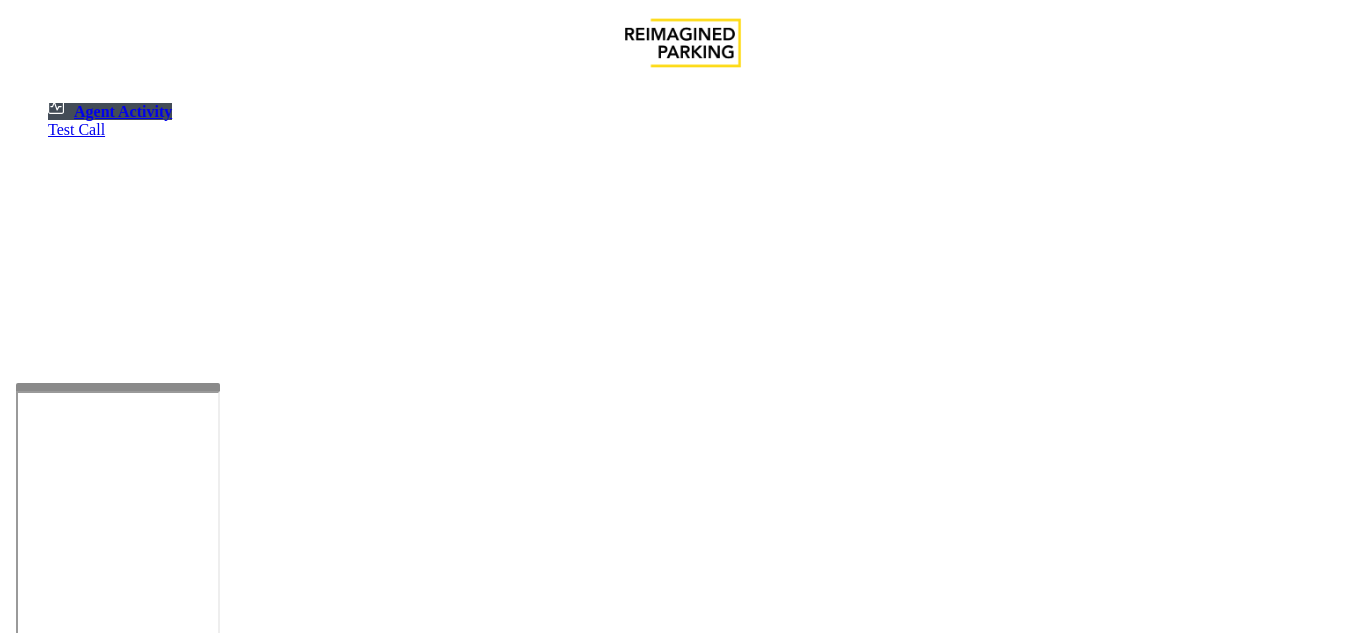 click on "×" at bounding box center [20, 1244] 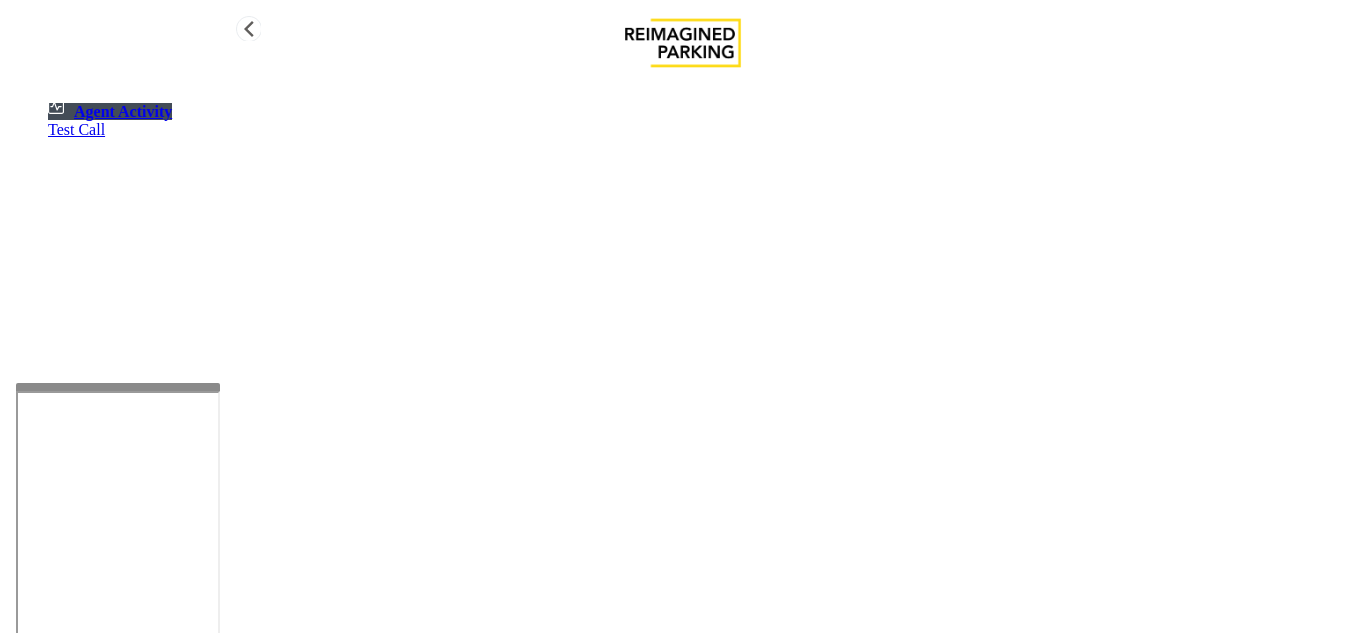click on "Agent Activity" at bounding box center (110, 111) 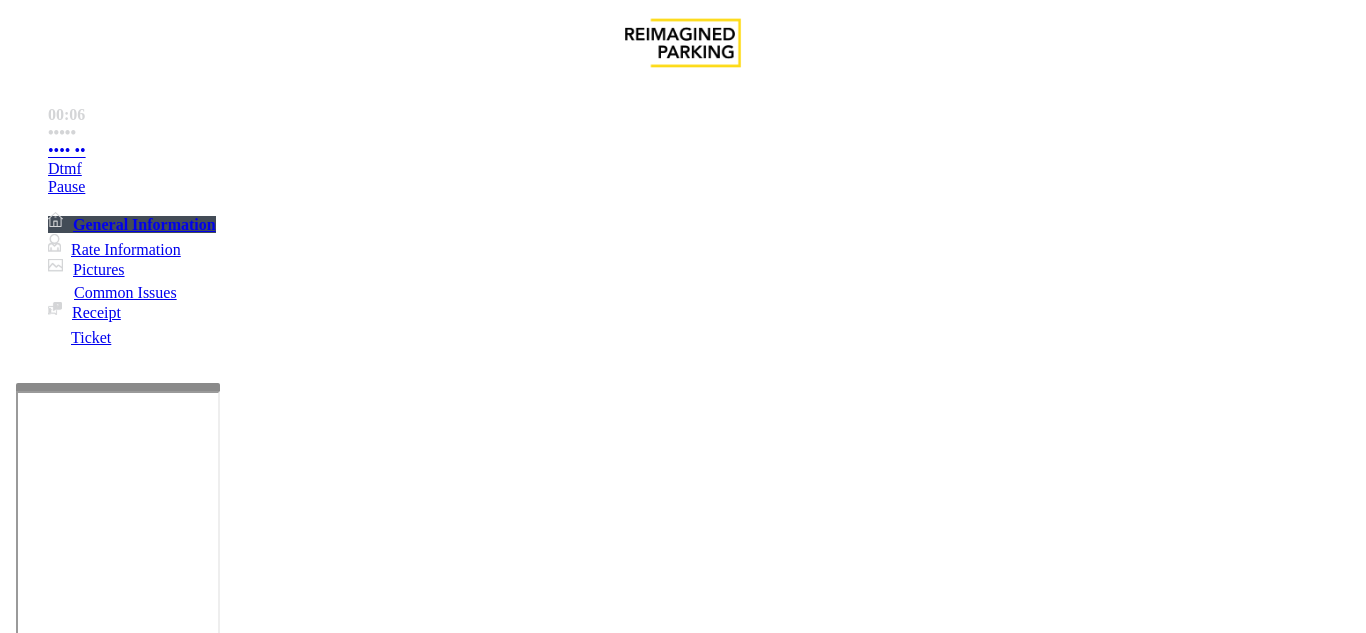 scroll, scrollTop: 300, scrollLeft: 0, axis: vertical 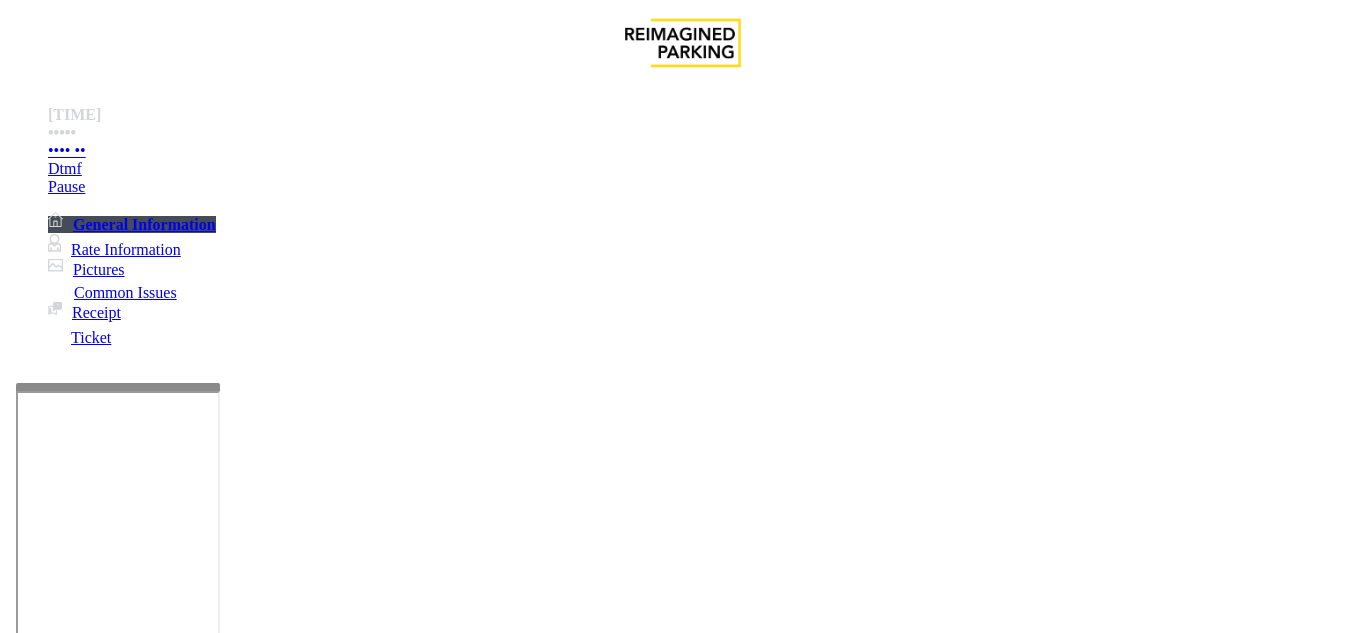 drag, startPoint x: 744, startPoint y: 260, endPoint x: 1223, endPoint y: 275, distance: 479.2348 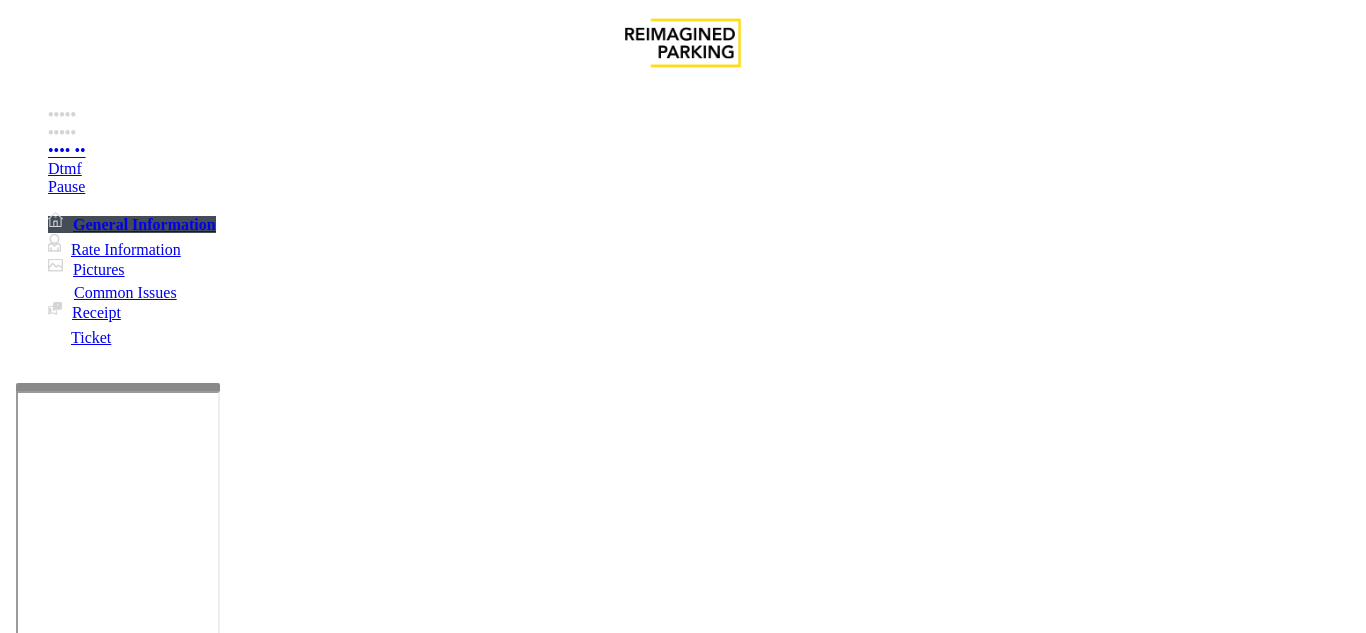 click on "DDA Government Center" at bounding box center (682, 1567) 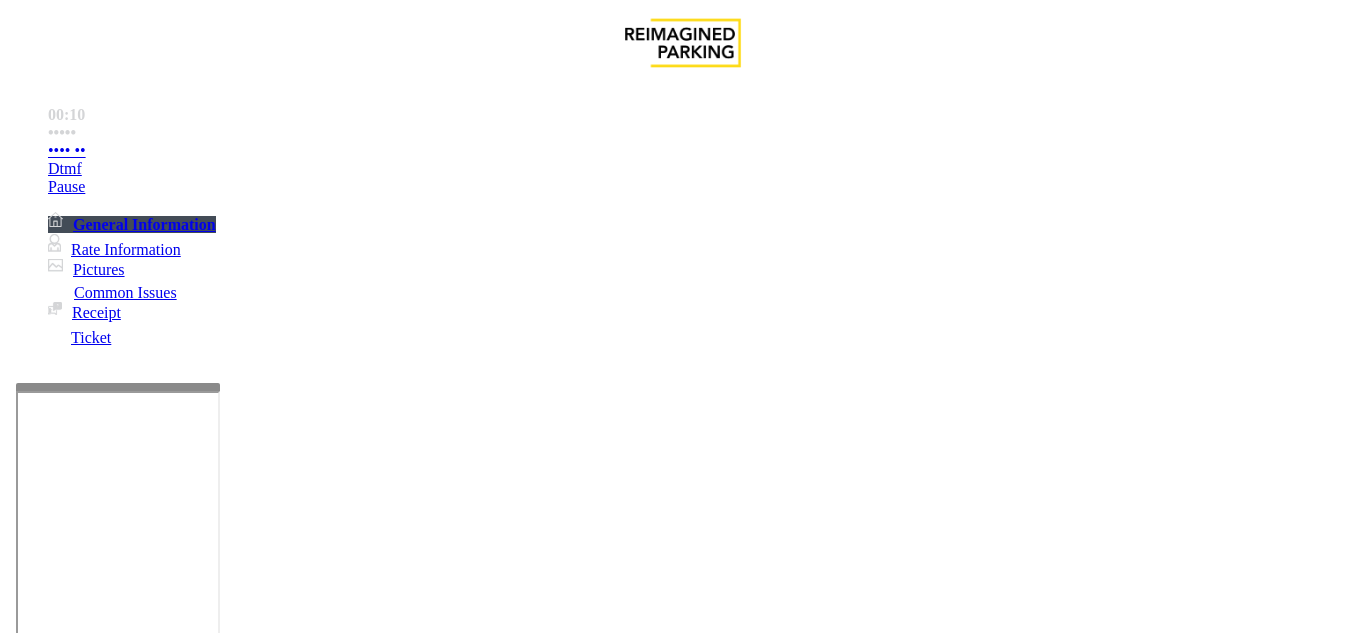 click on "DDA Government Center" at bounding box center (682, 1567) 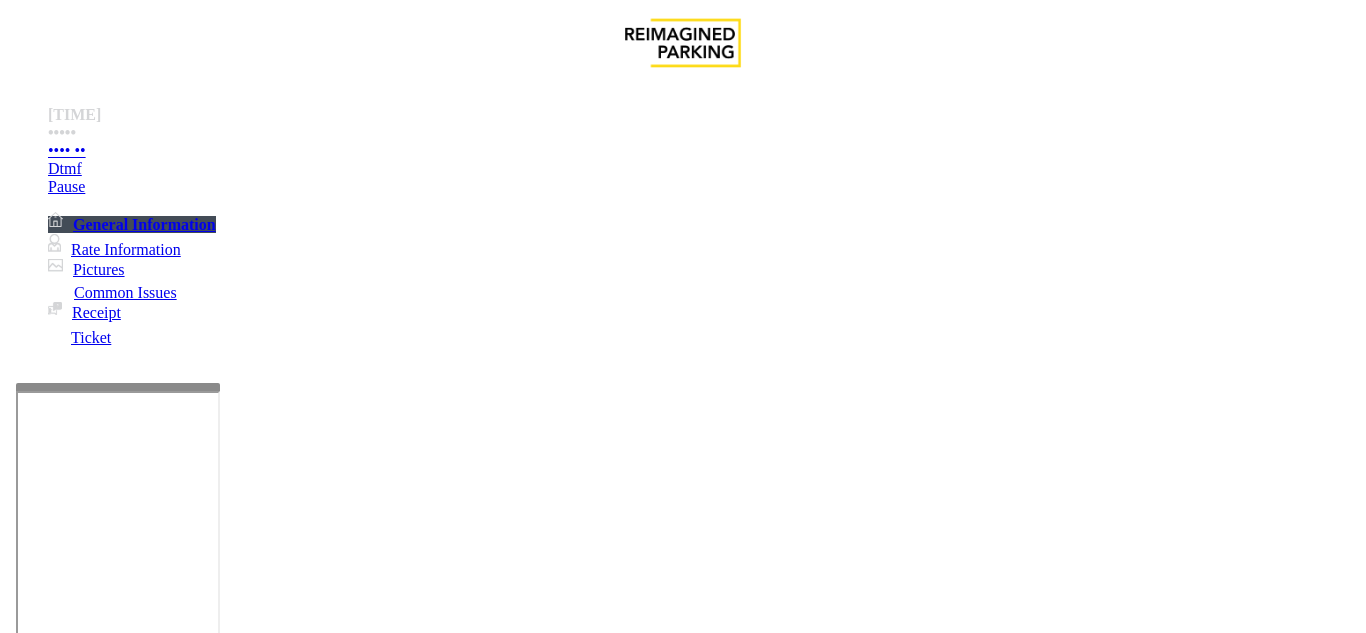 scroll, scrollTop: 1200, scrollLeft: 0, axis: vertical 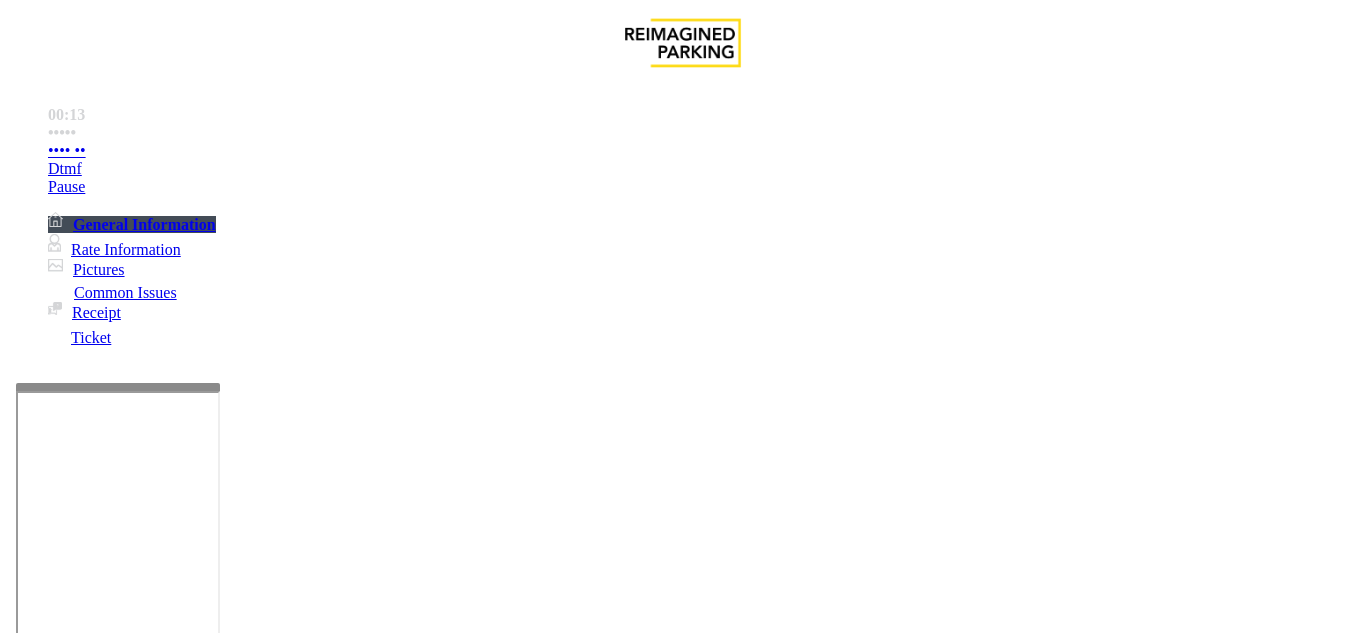 click on "LAN21023900 - GOVERNMENT CENTER GARAGE" at bounding box center (74, 2419) 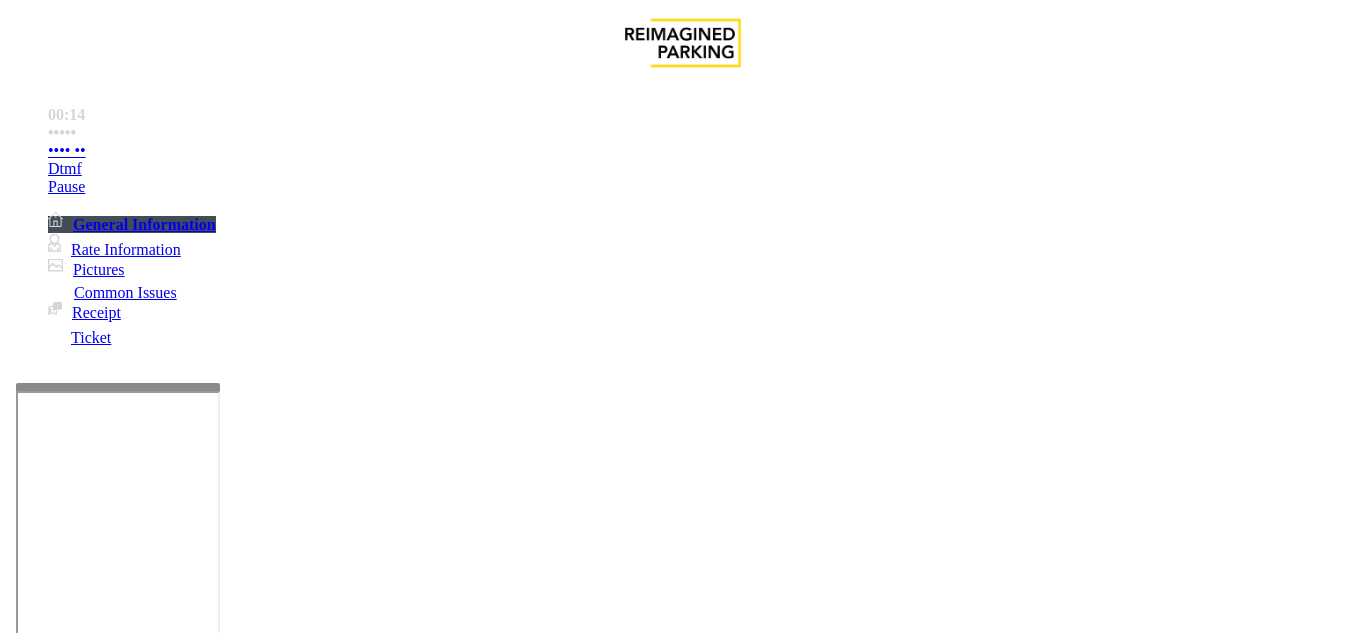copy on "[ACCOUNT_NUMBER]" 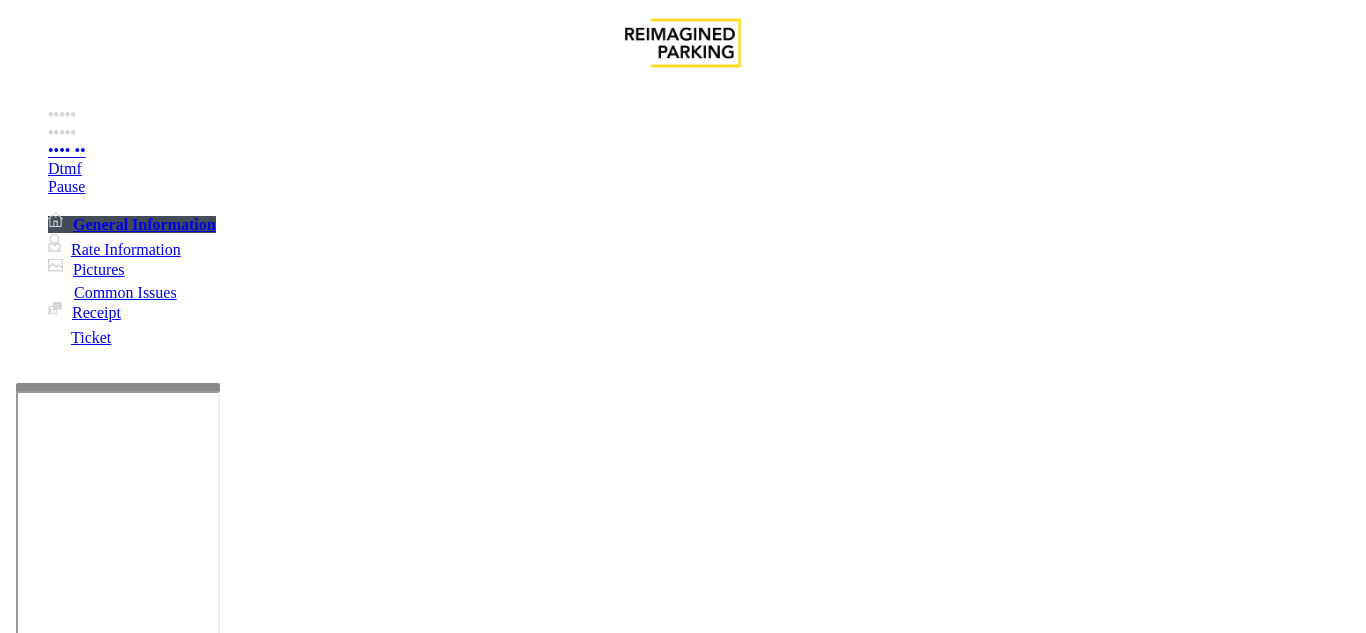 click on "Payment Issue" at bounding box center [167, 1286] 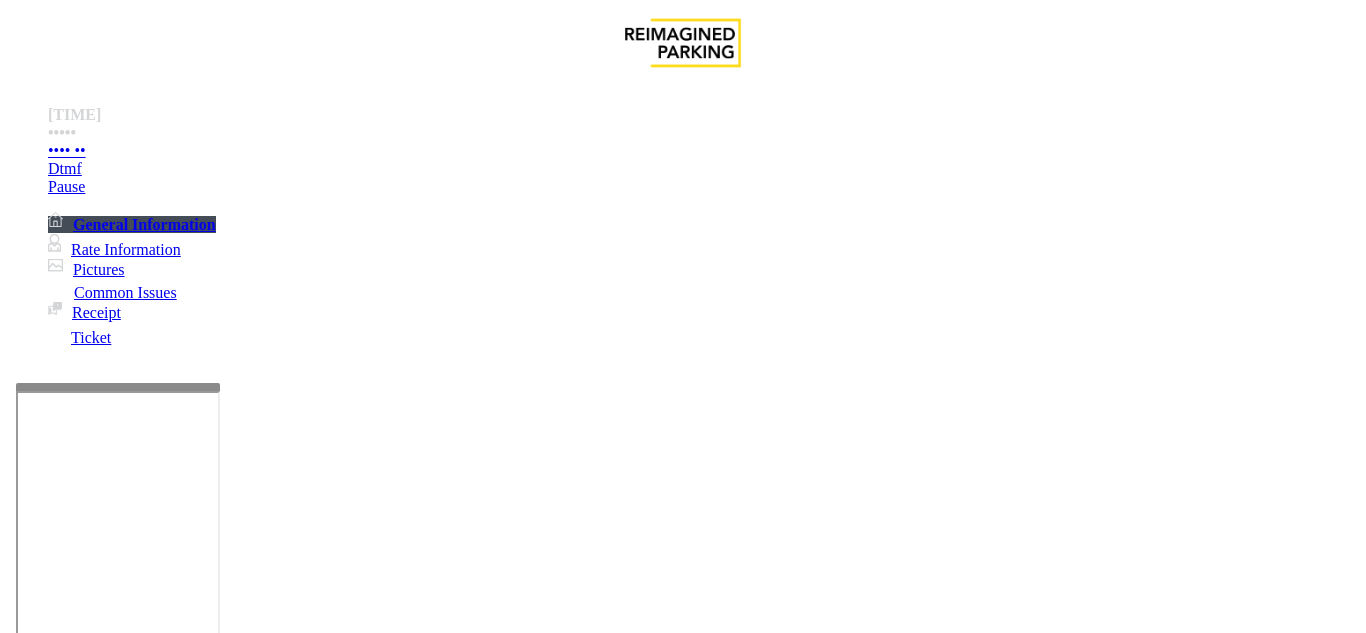 click on "Issue" at bounding box center [42, 1253] 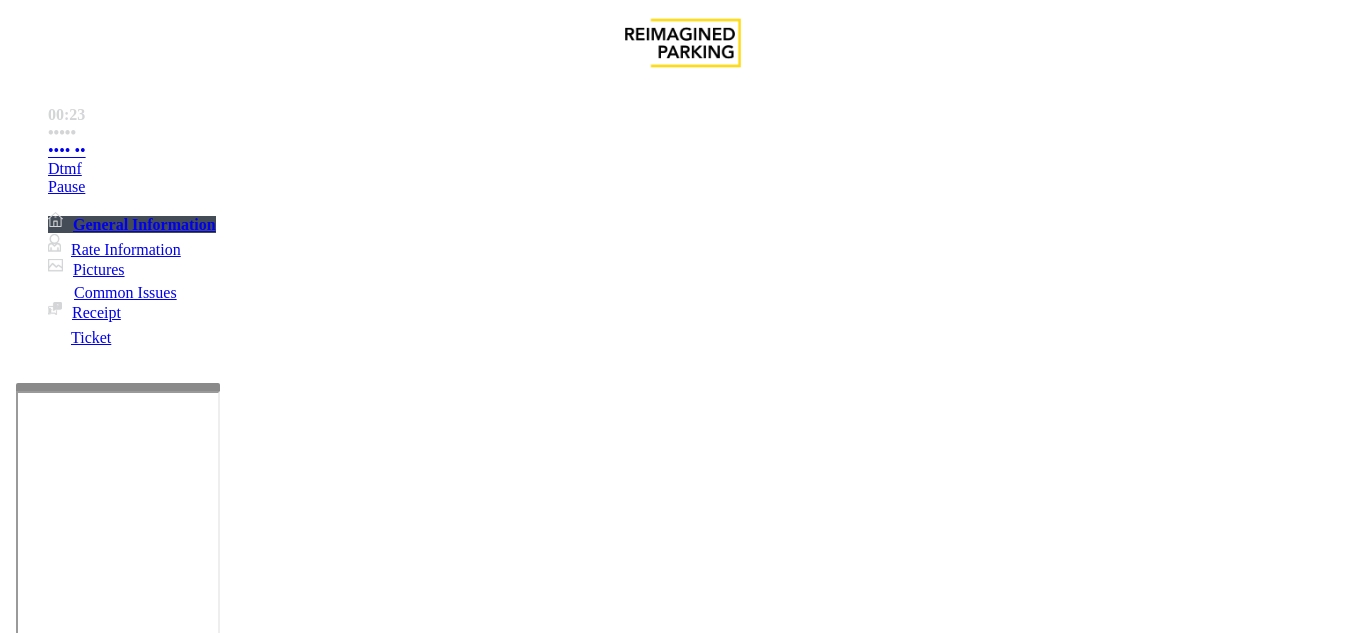 click on "Monthly Issue" at bounding box center [268, 1286] 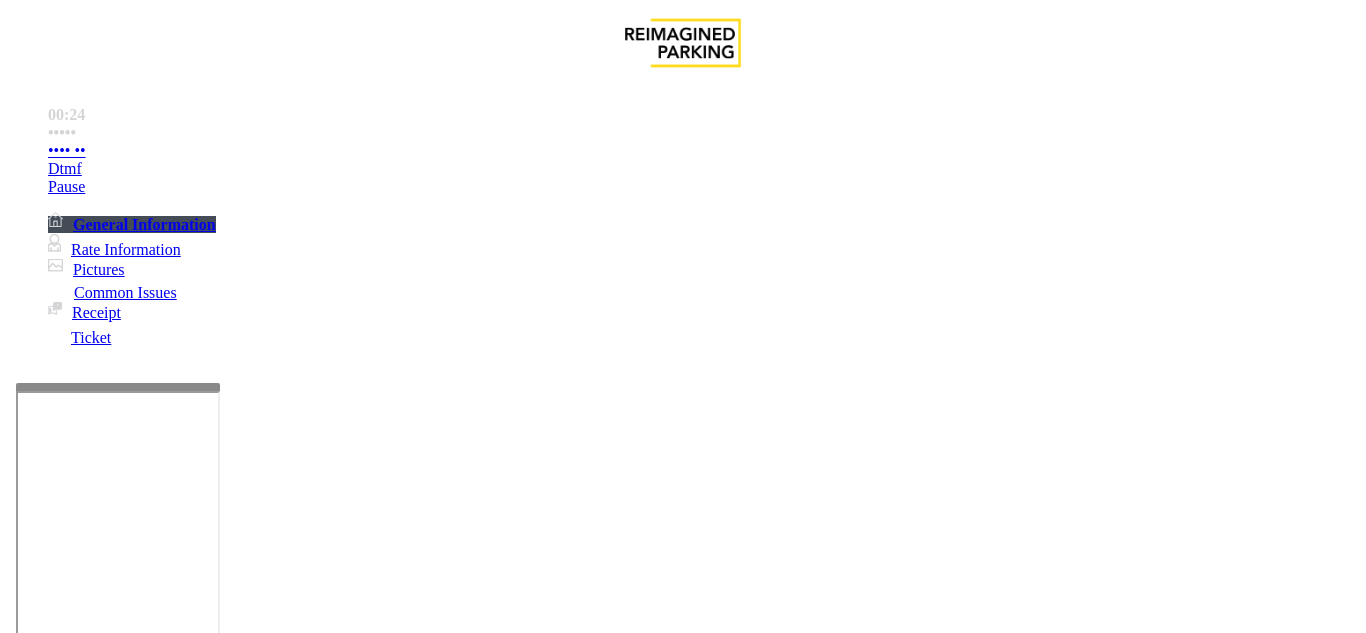 click on "••••••••" at bounding box center (130, 1286) 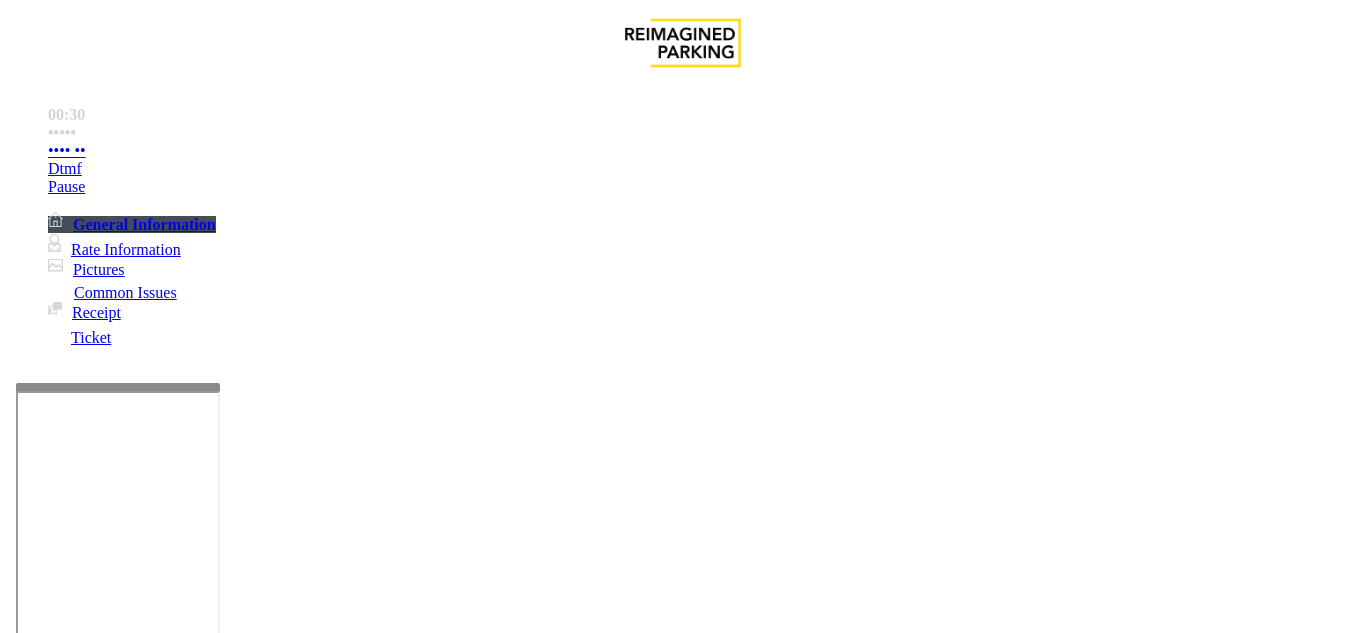 click at bounding box center (221, 1588) 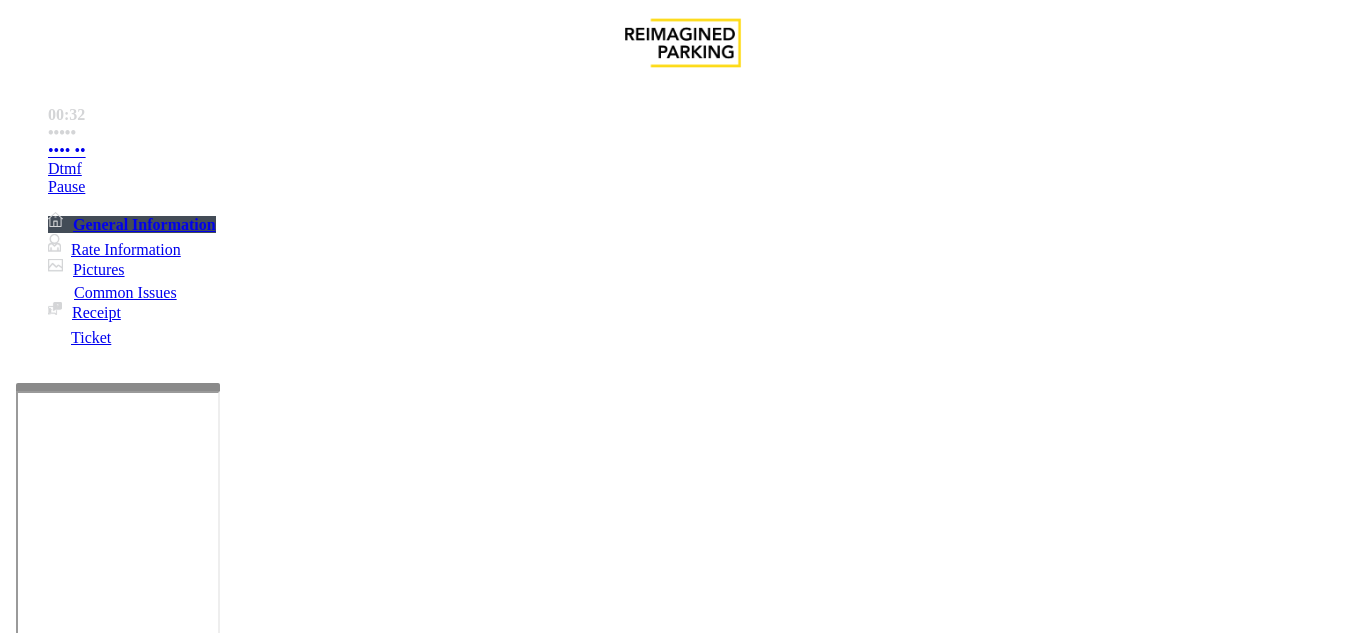click at bounding box center (221, 1588) 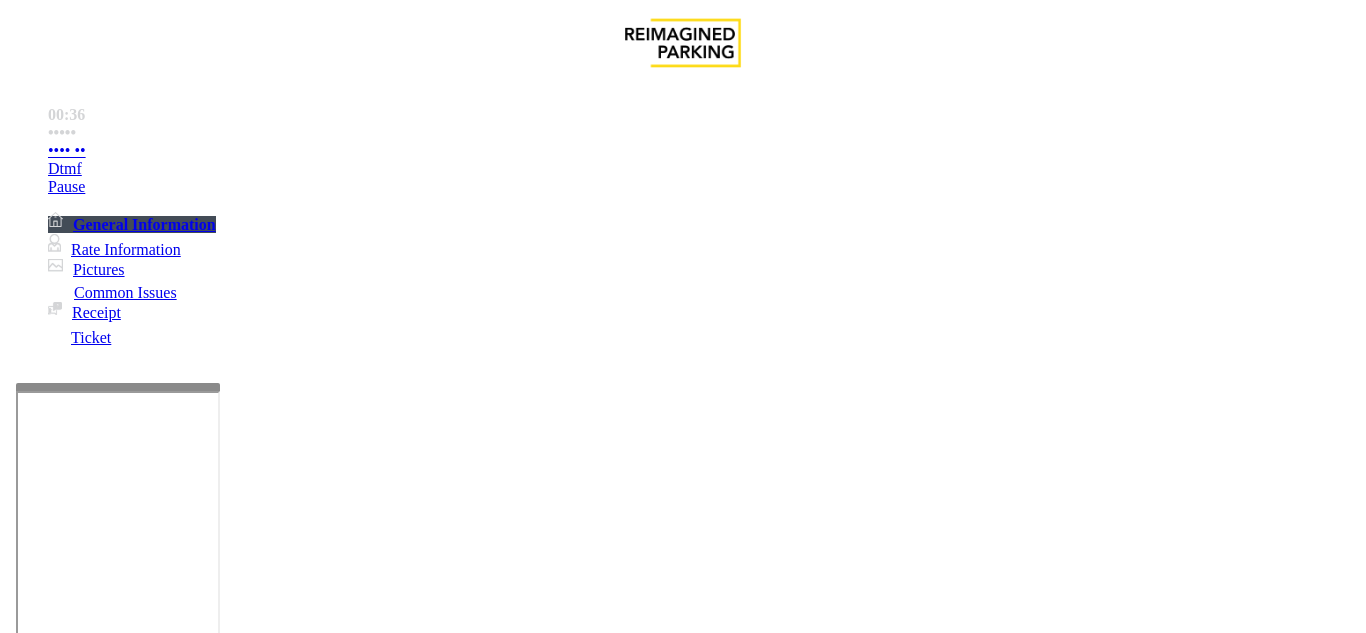 scroll, scrollTop: 700, scrollLeft: 0, axis: vertical 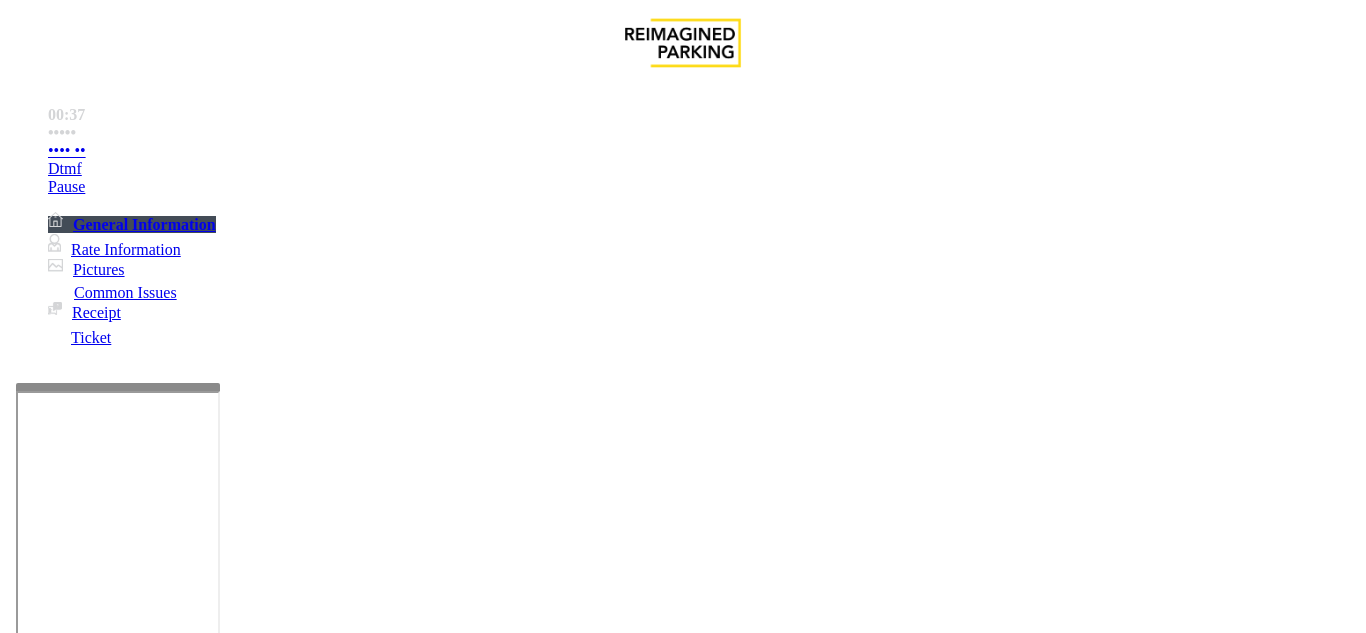type on "**********" 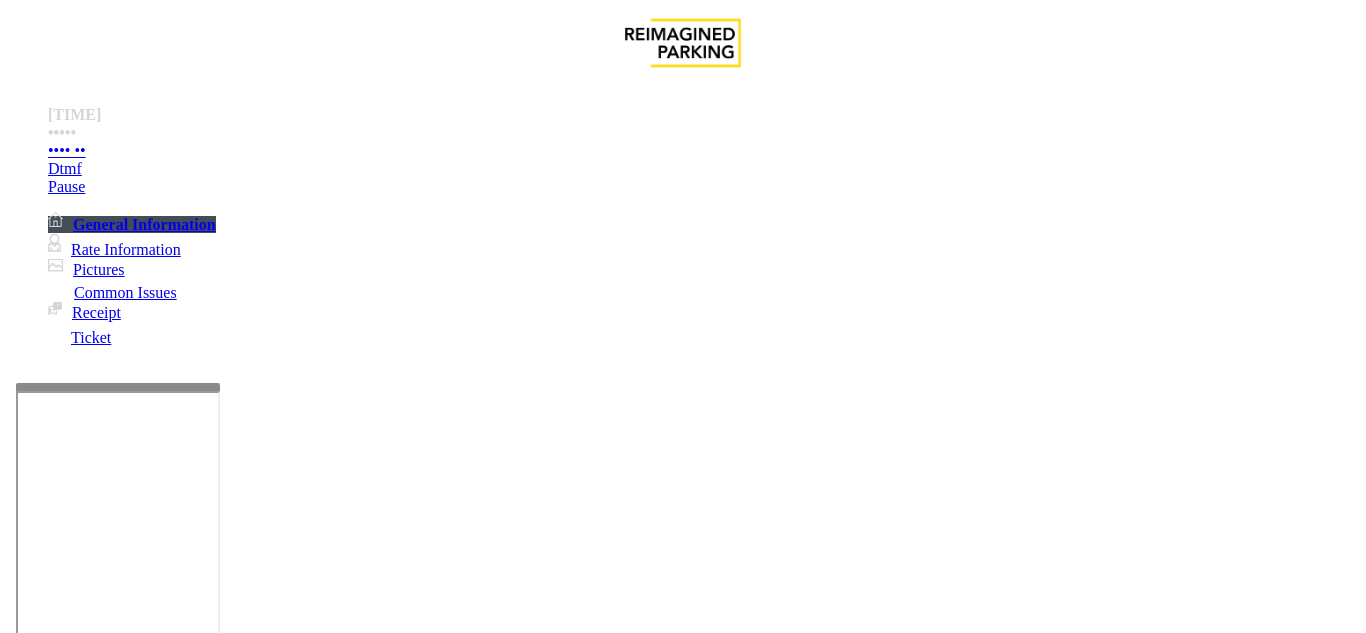 scroll, scrollTop: 1244, scrollLeft: 15, axis: both 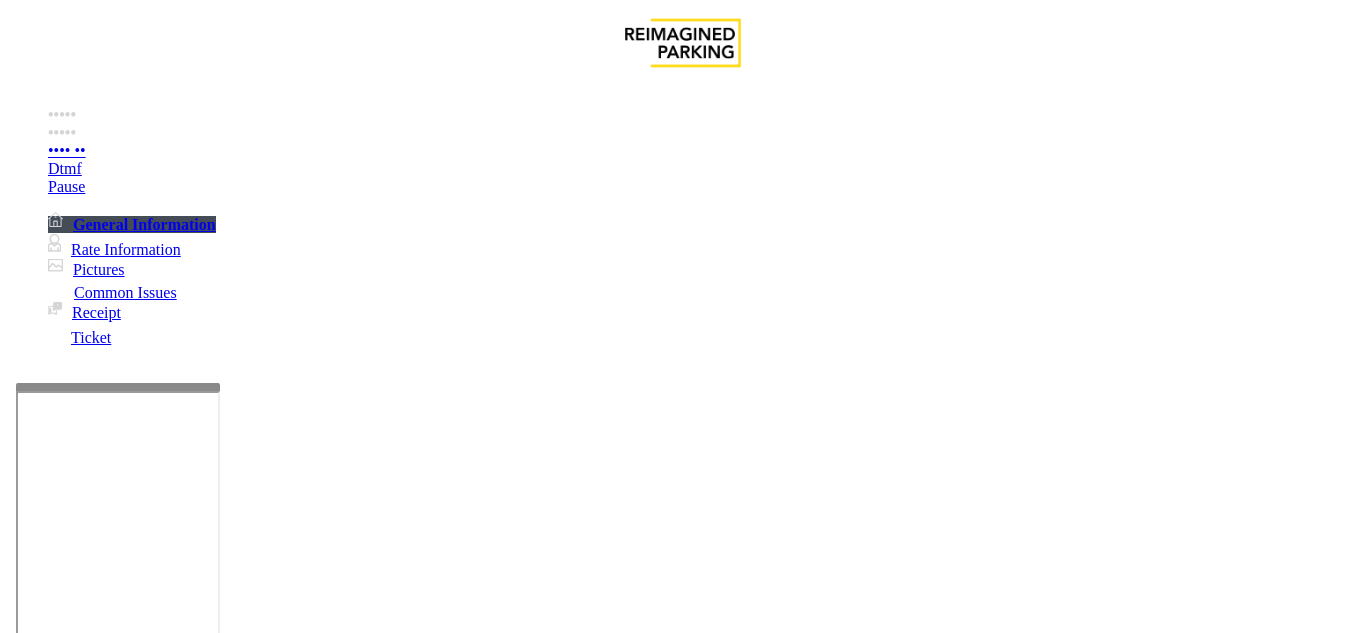type on "*****" 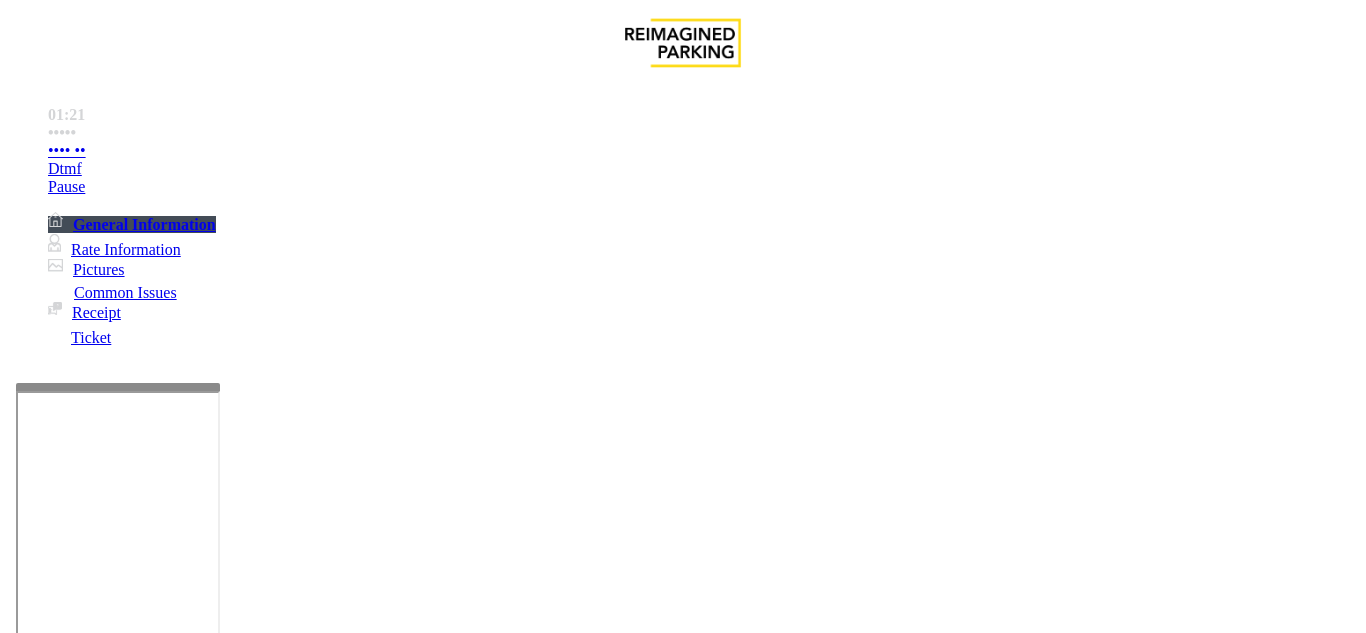 scroll, scrollTop: 511, scrollLeft: 0, axis: vertical 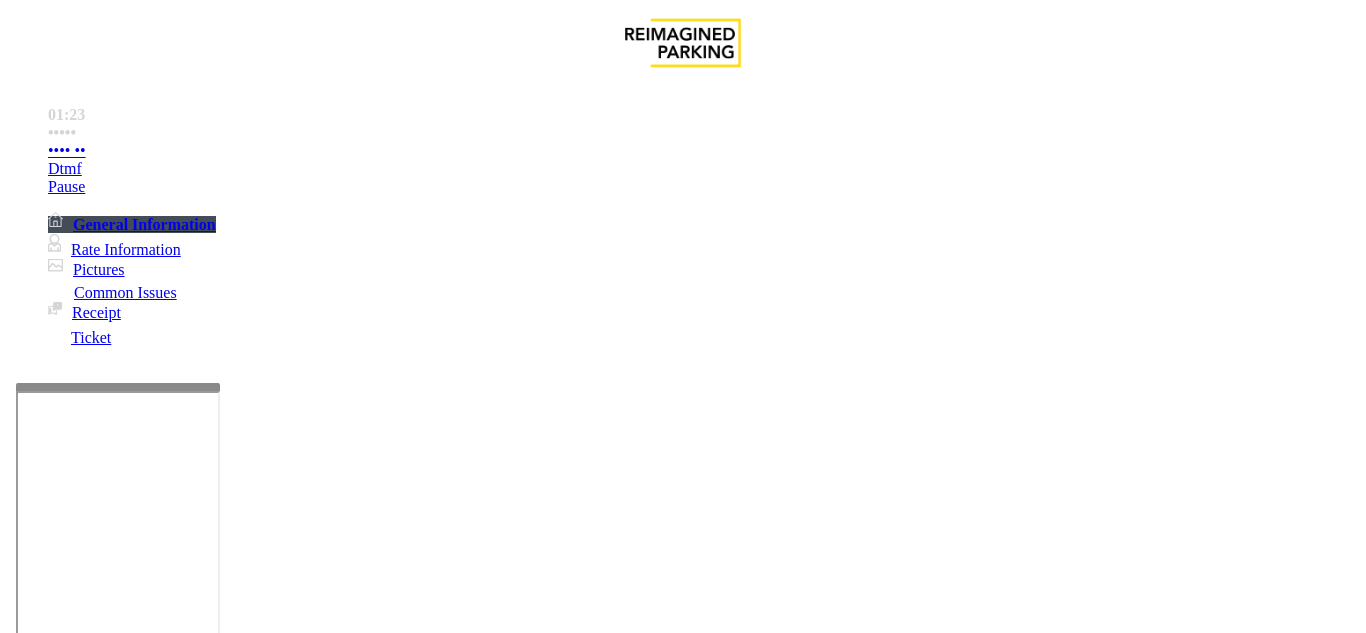 click at bounding box center [96, 1362] 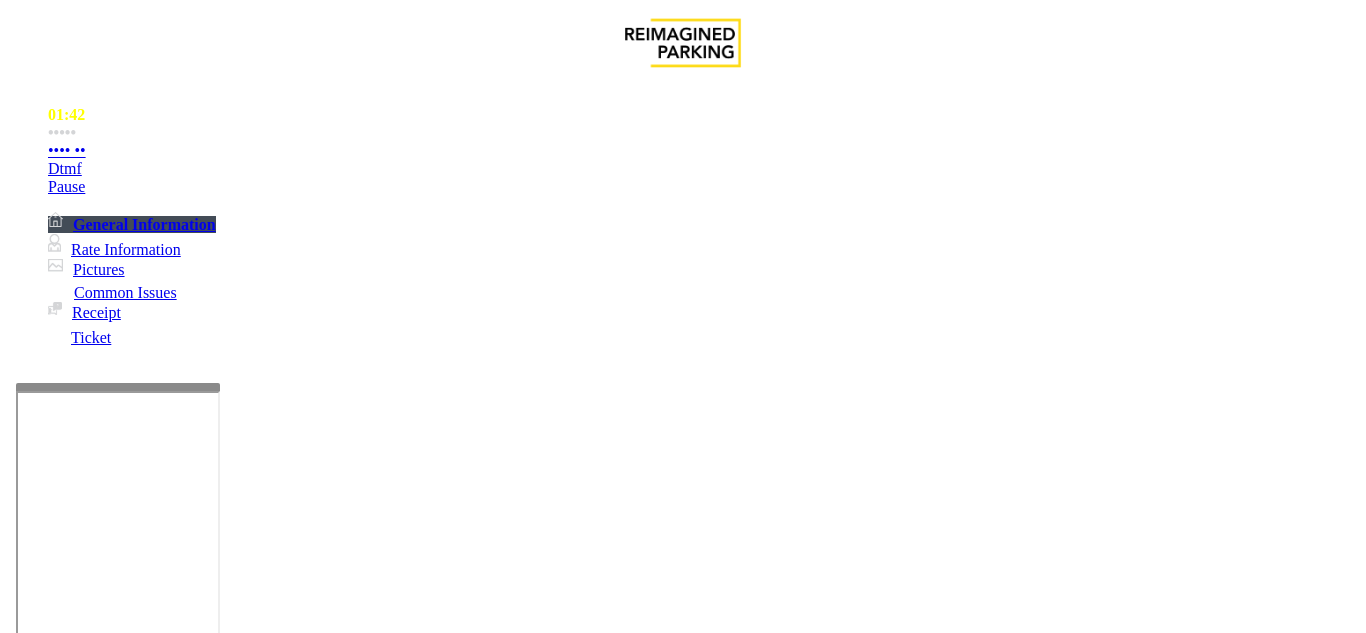 type on "**********" 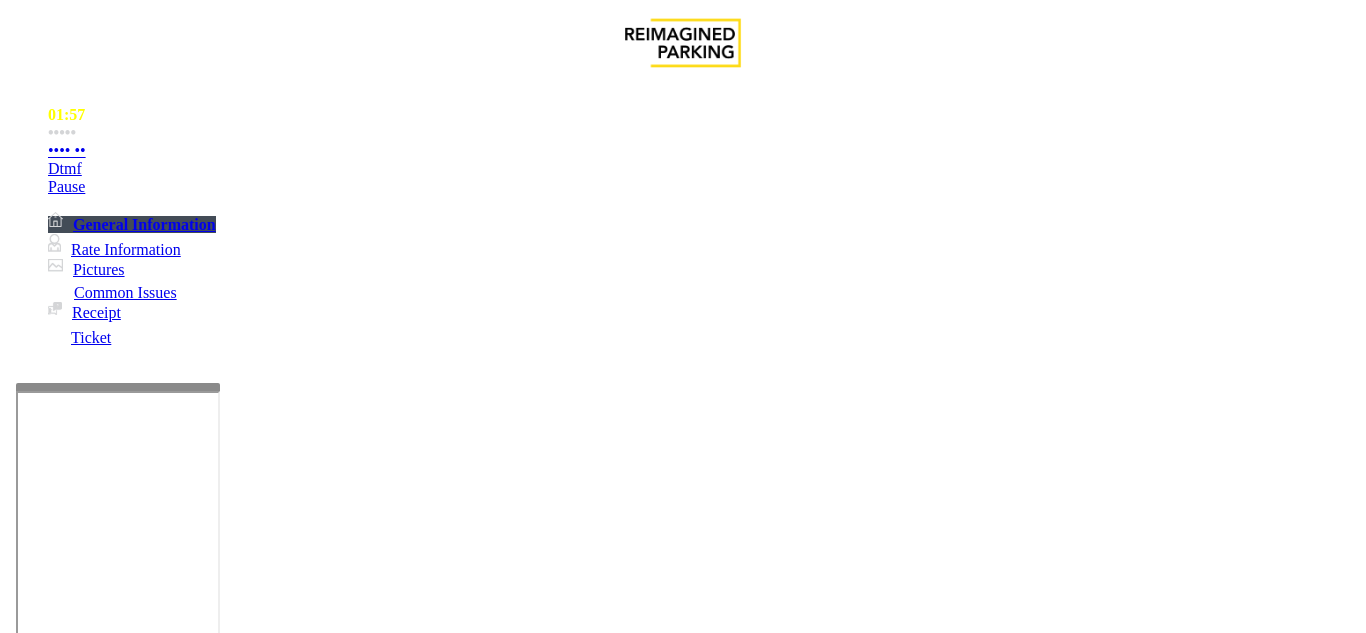 scroll, scrollTop: 505, scrollLeft: 0, axis: vertical 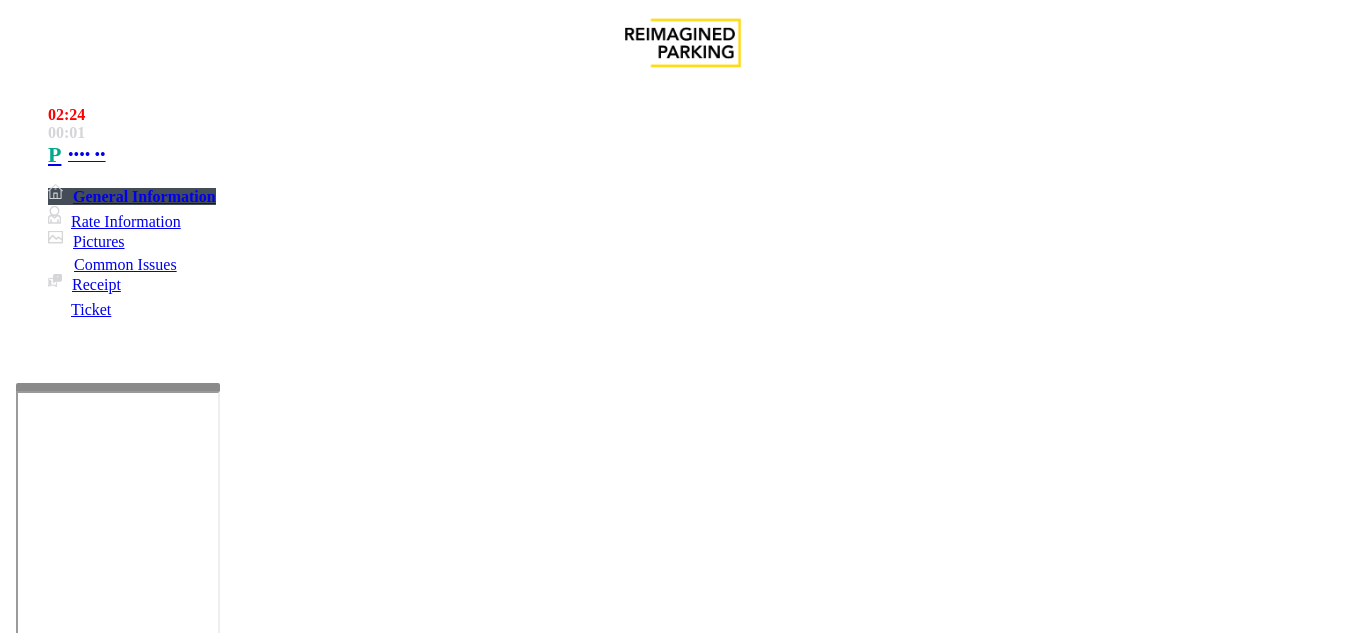drag, startPoint x: 363, startPoint y: 227, endPoint x: 322, endPoint y: 226, distance: 41.01219 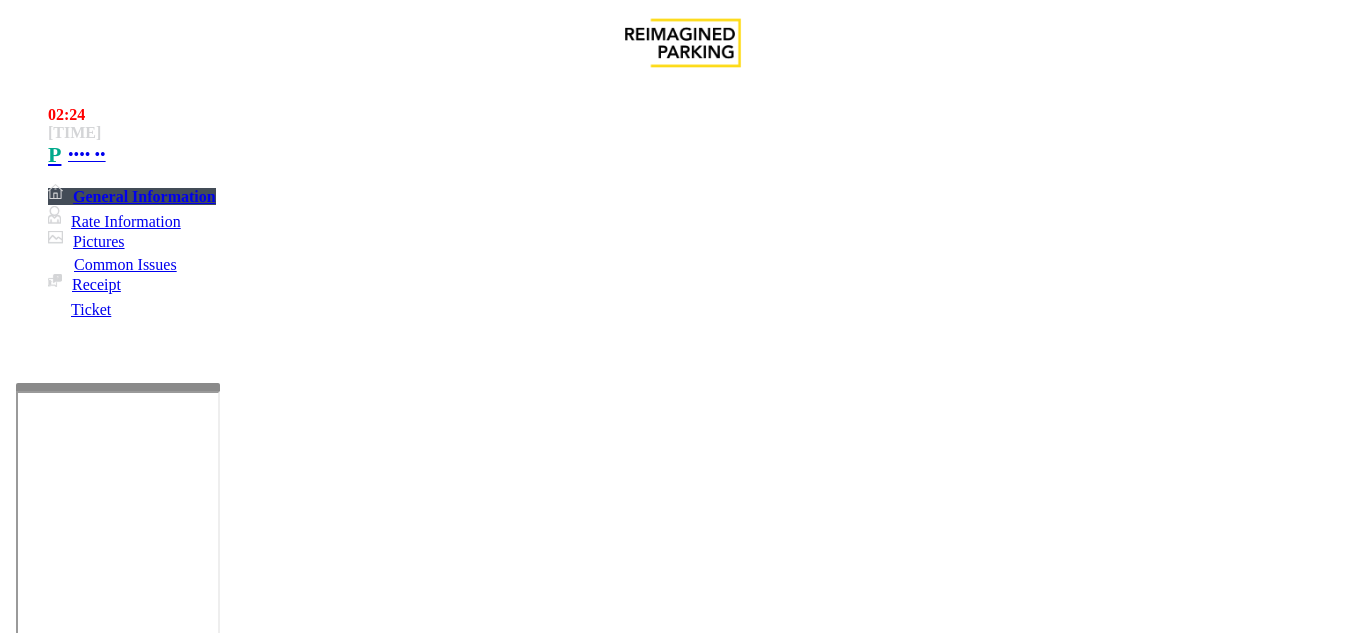 type on "*****" 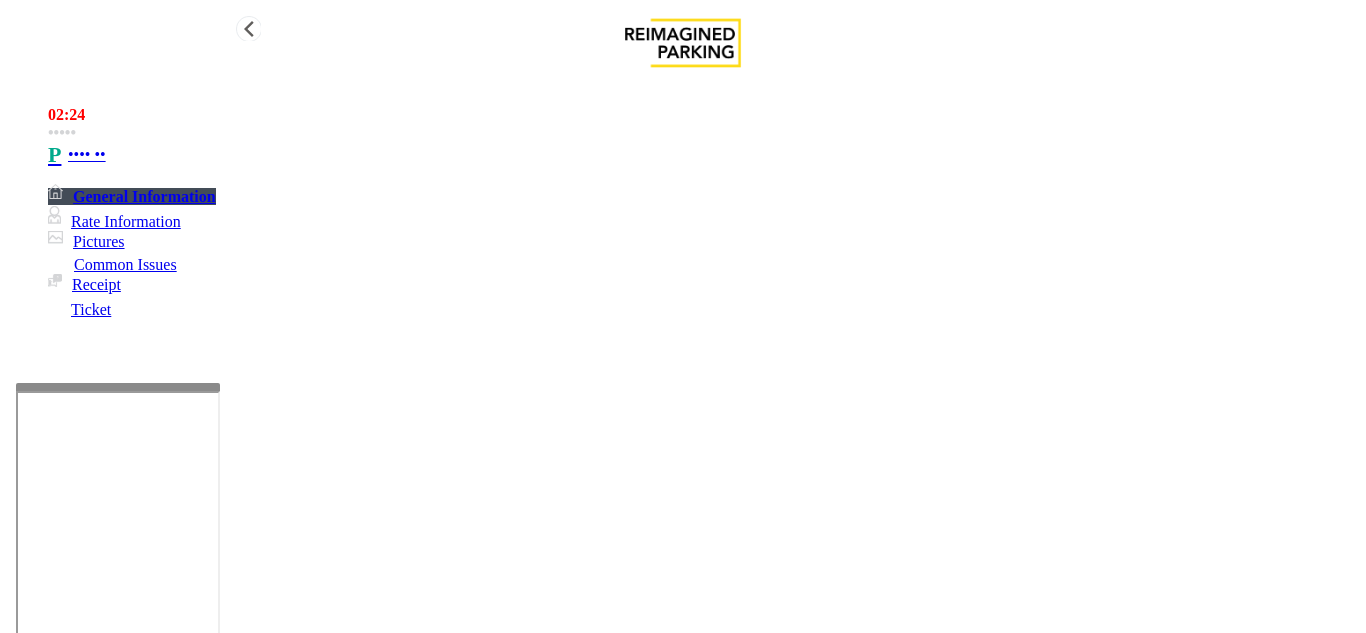 type on "**********" 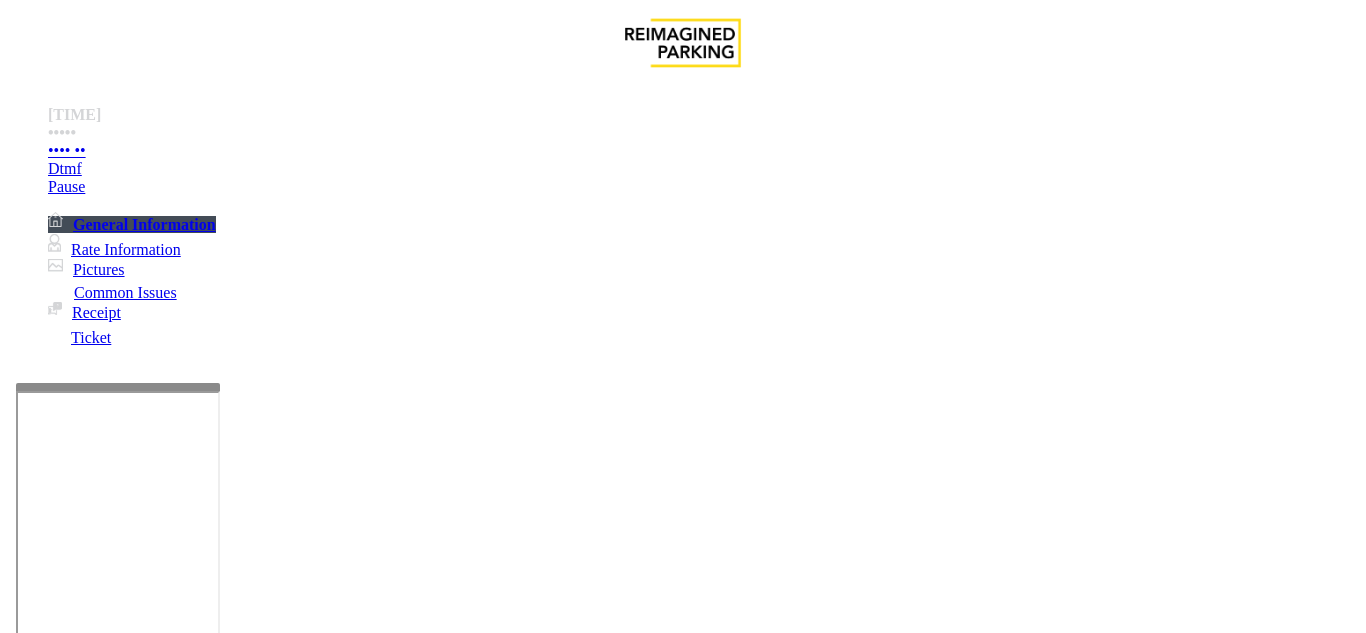 scroll, scrollTop: 1800, scrollLeft: 0, axis: vertical 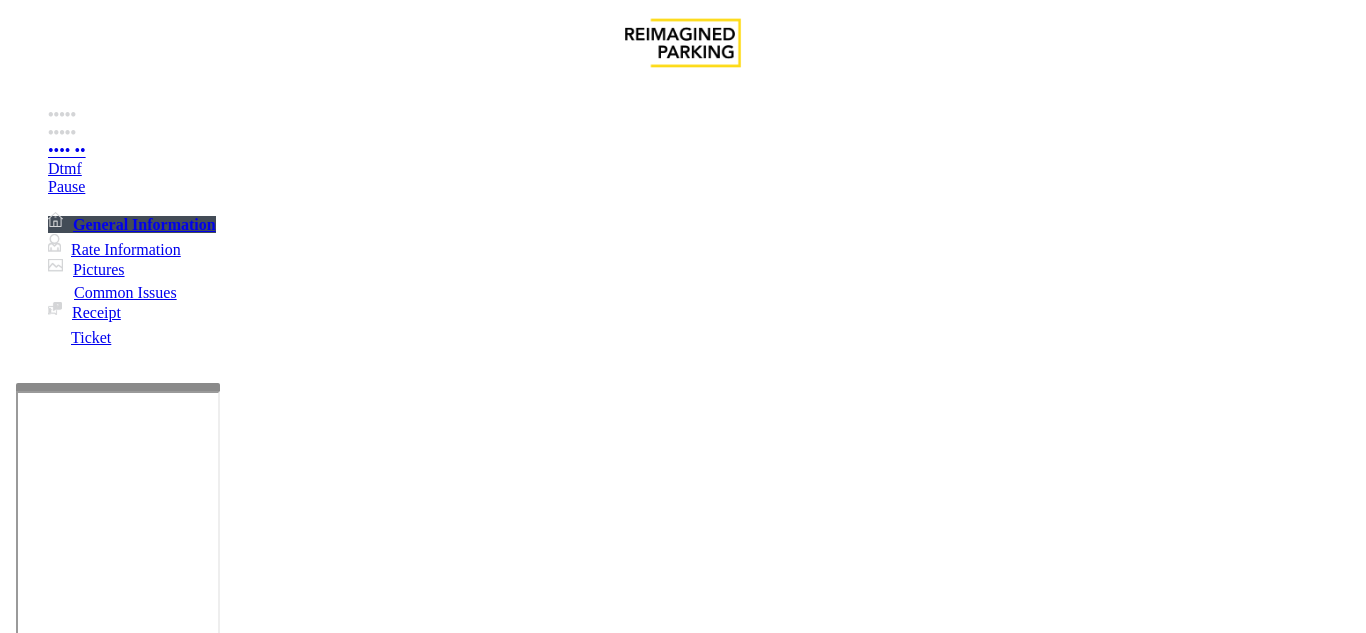 drag, startPoint x: 756, startPoint y: 268, endPoint x: 705, endPoint y: 230, distance: 63.600315 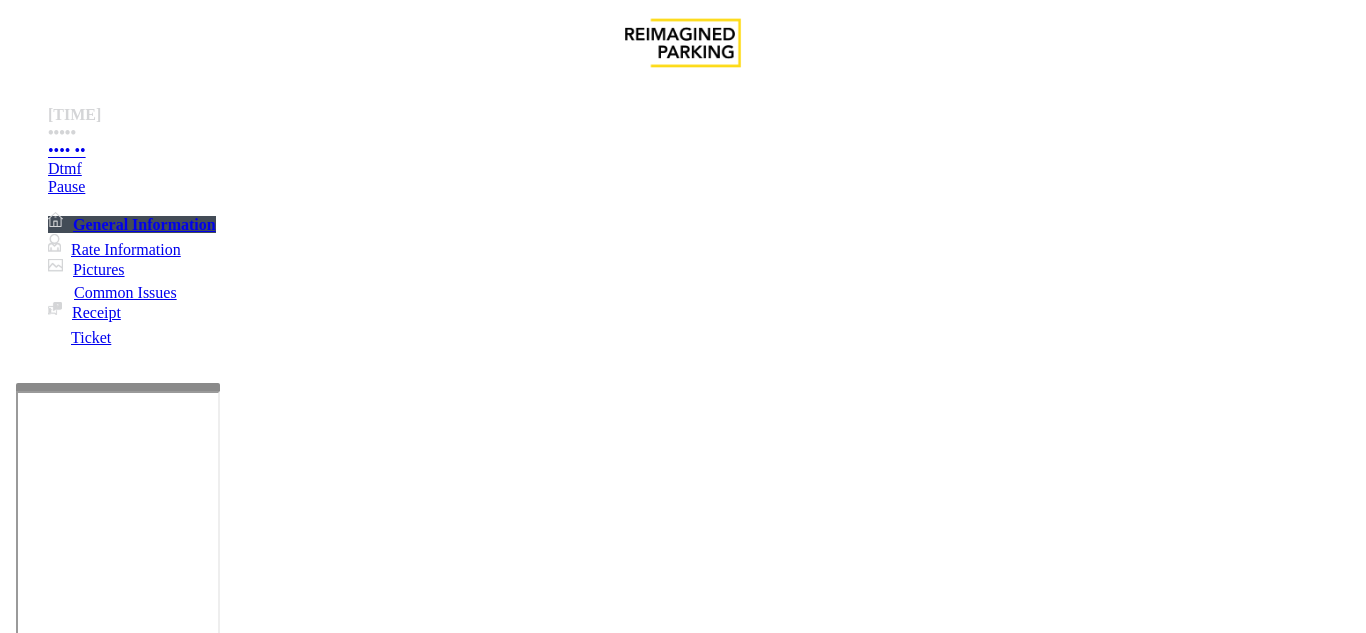click on "Monthly Issue" at bounding box center (268, 1286) 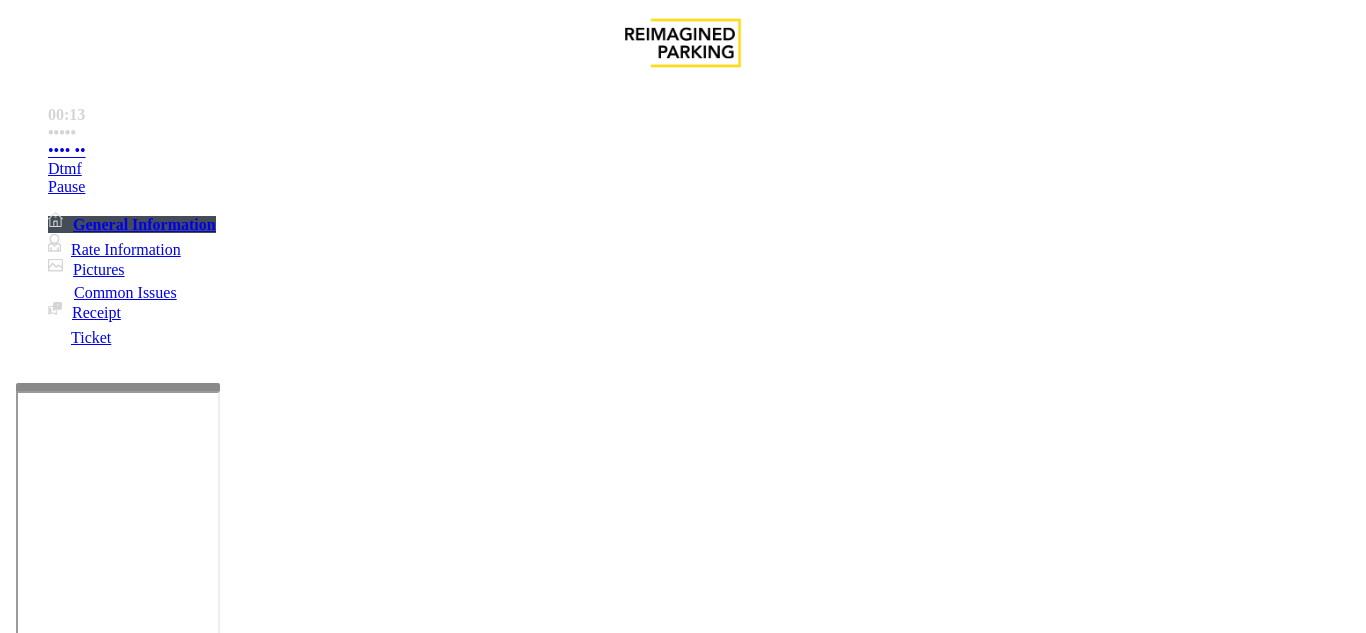 click on "••••••••" at bounding box center [130, 1286] 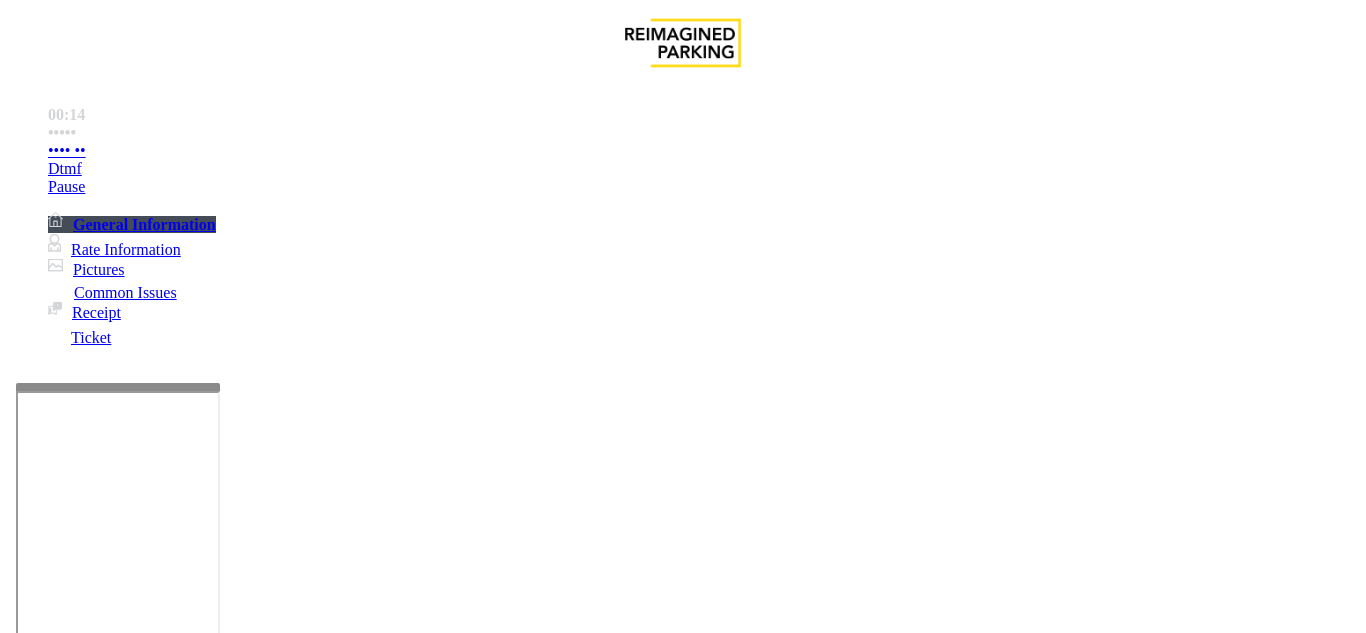 click at bounding box center [96, 1308] 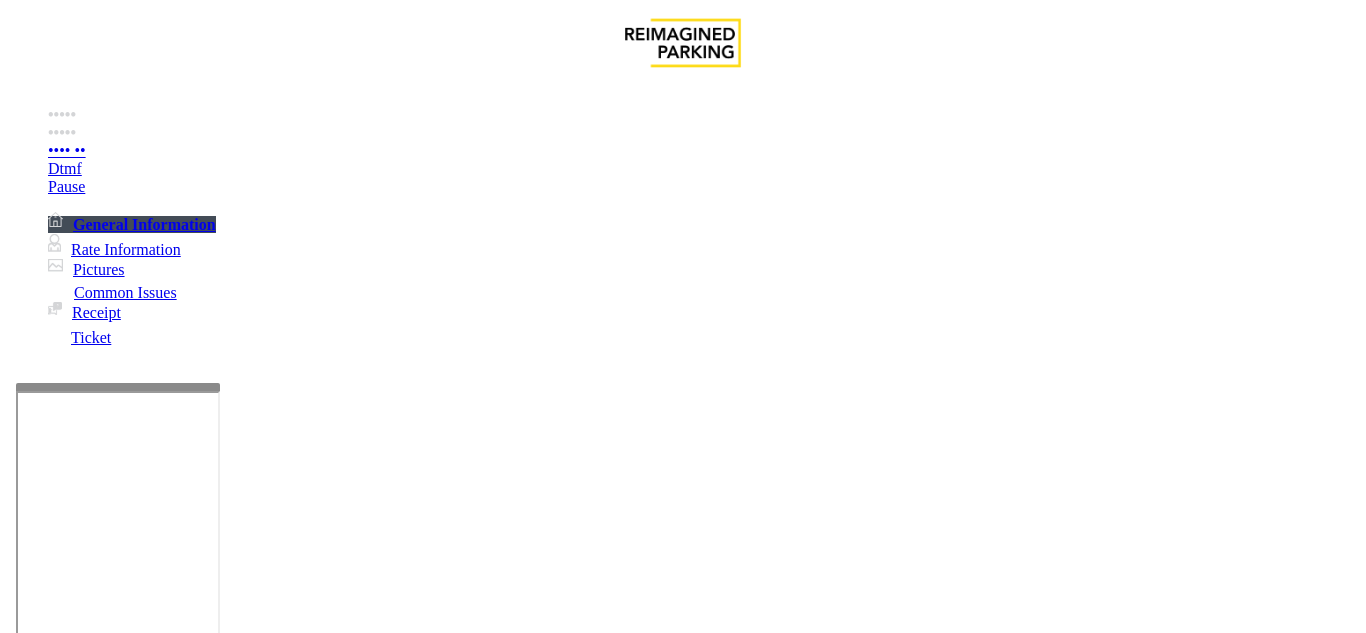 type on "*****" 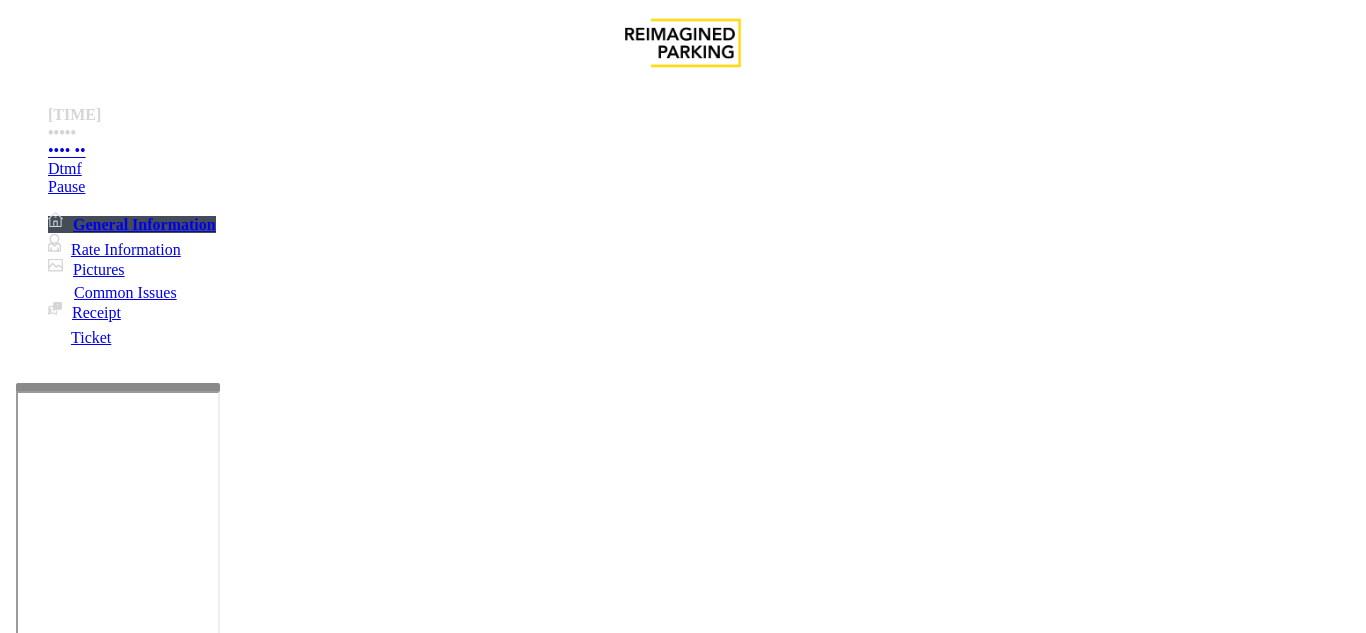 click at bounding box center [221, 1588] 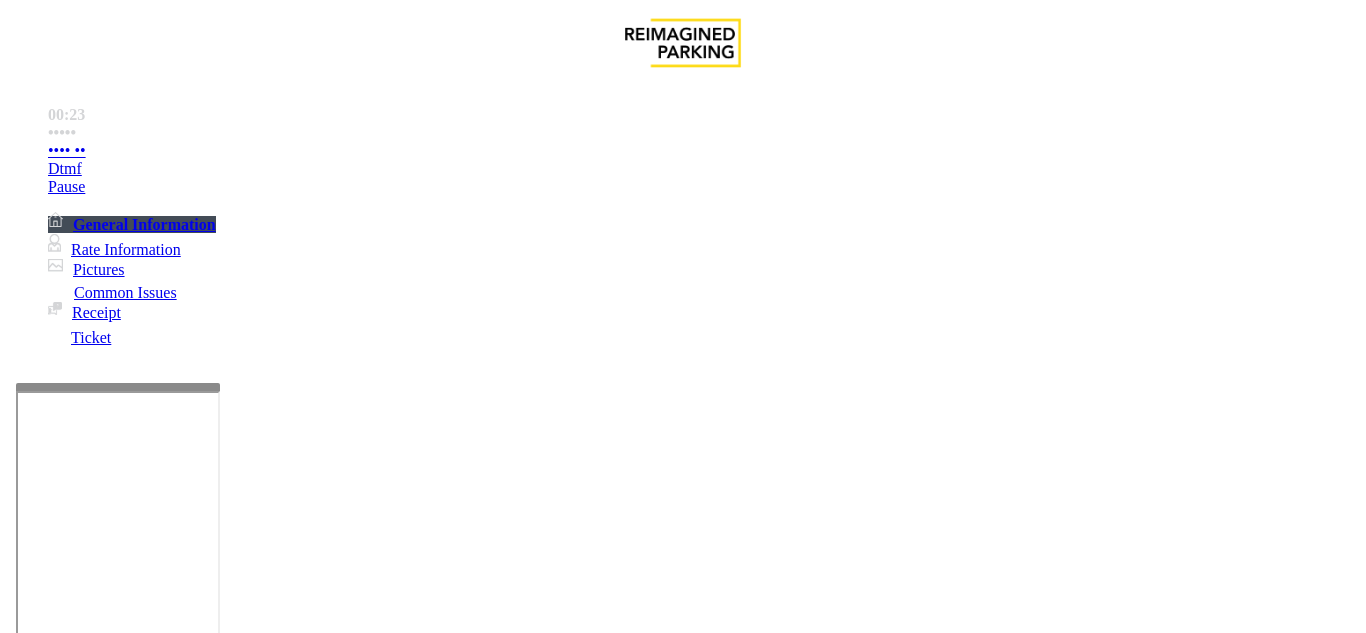 click on "••••••••" at bounding box center [682, 1271] 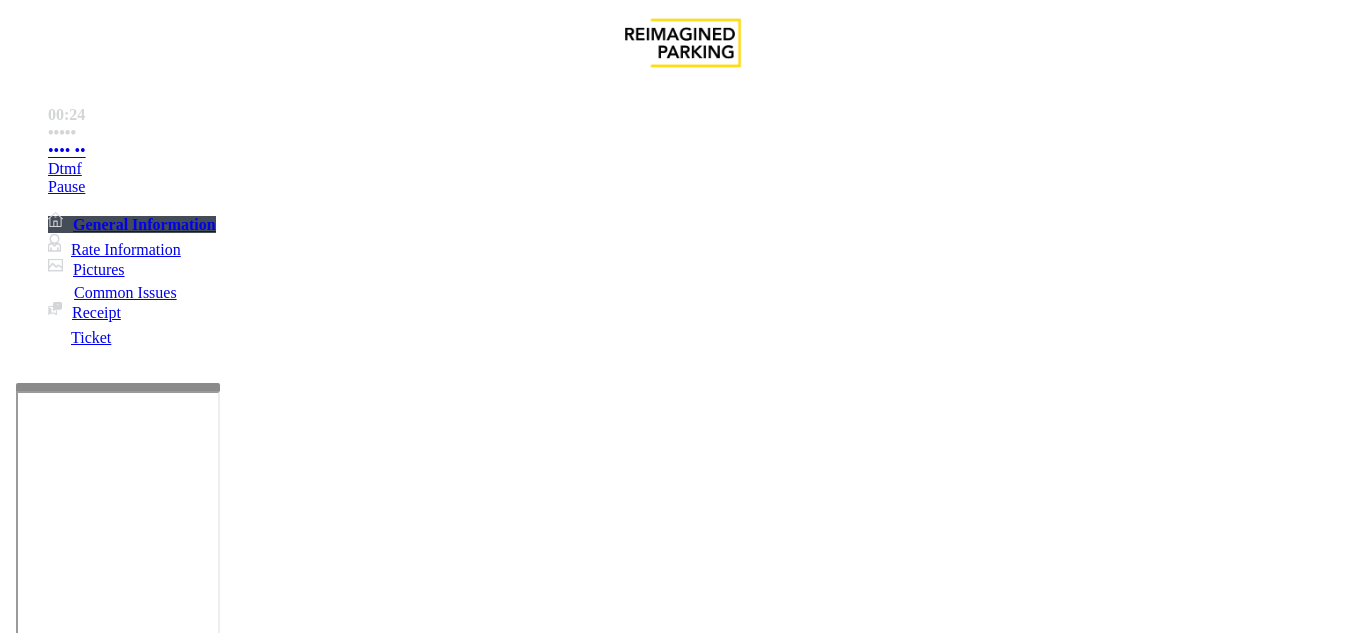click at bounding box center (221, 1588) 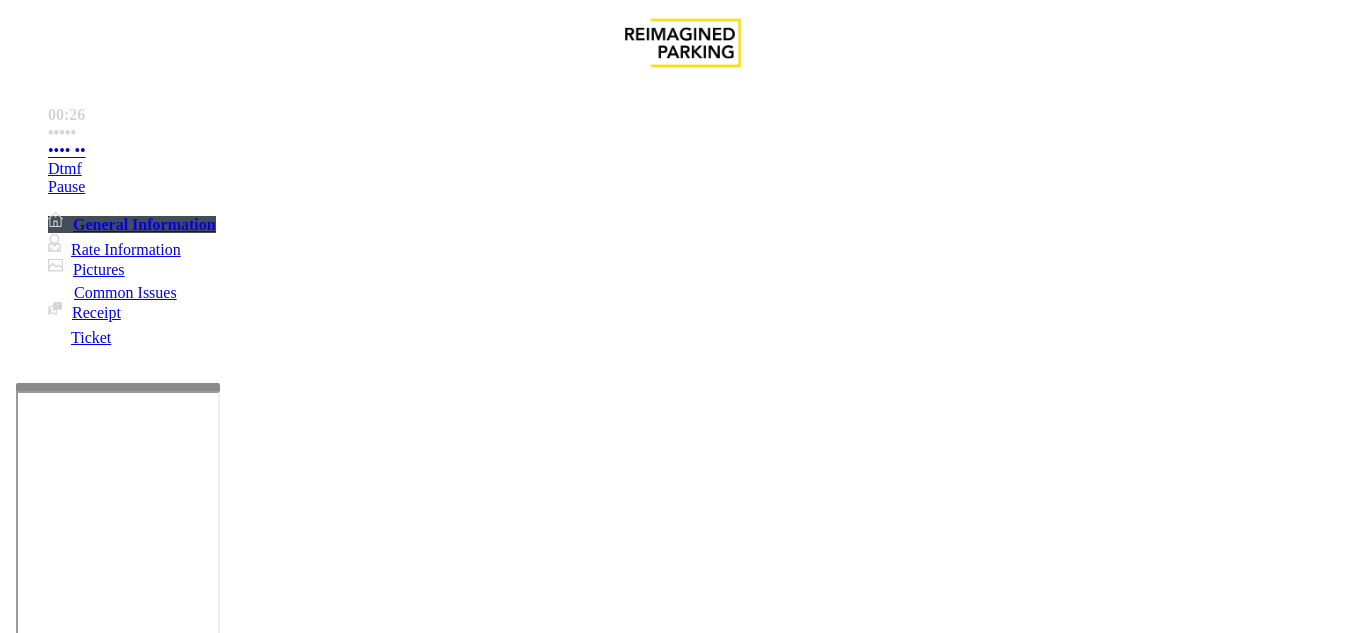 type on "**********" 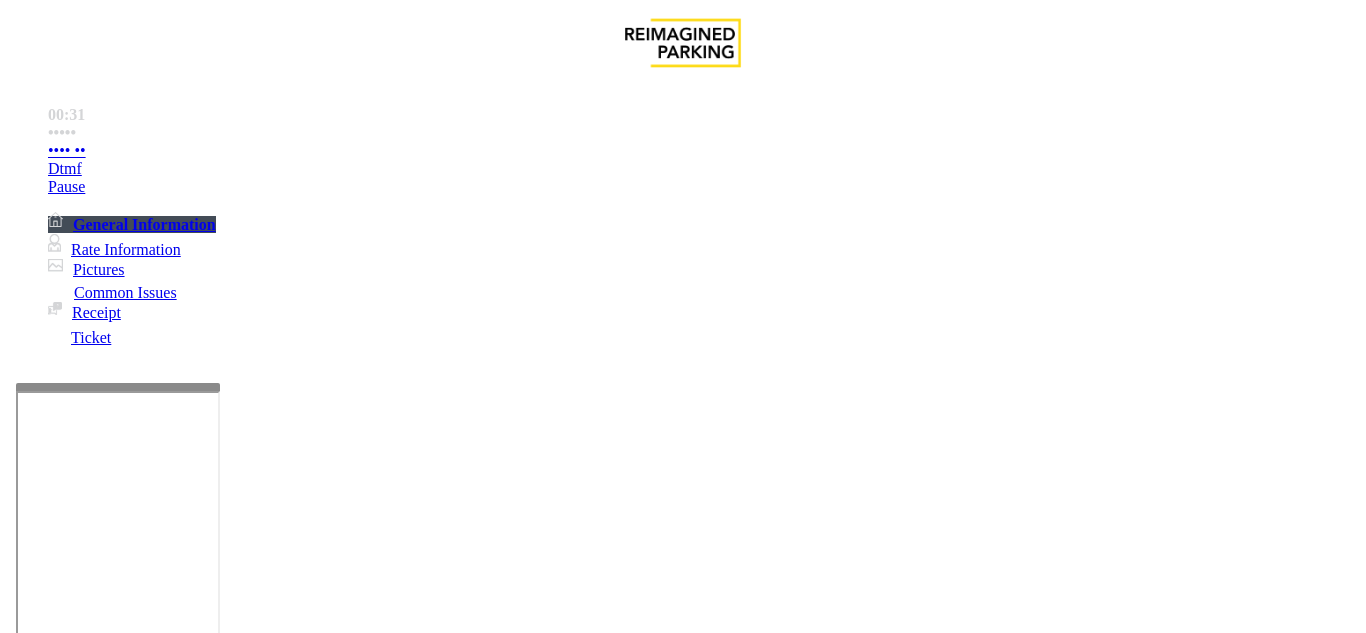 click at bounding box center [96, 1308] 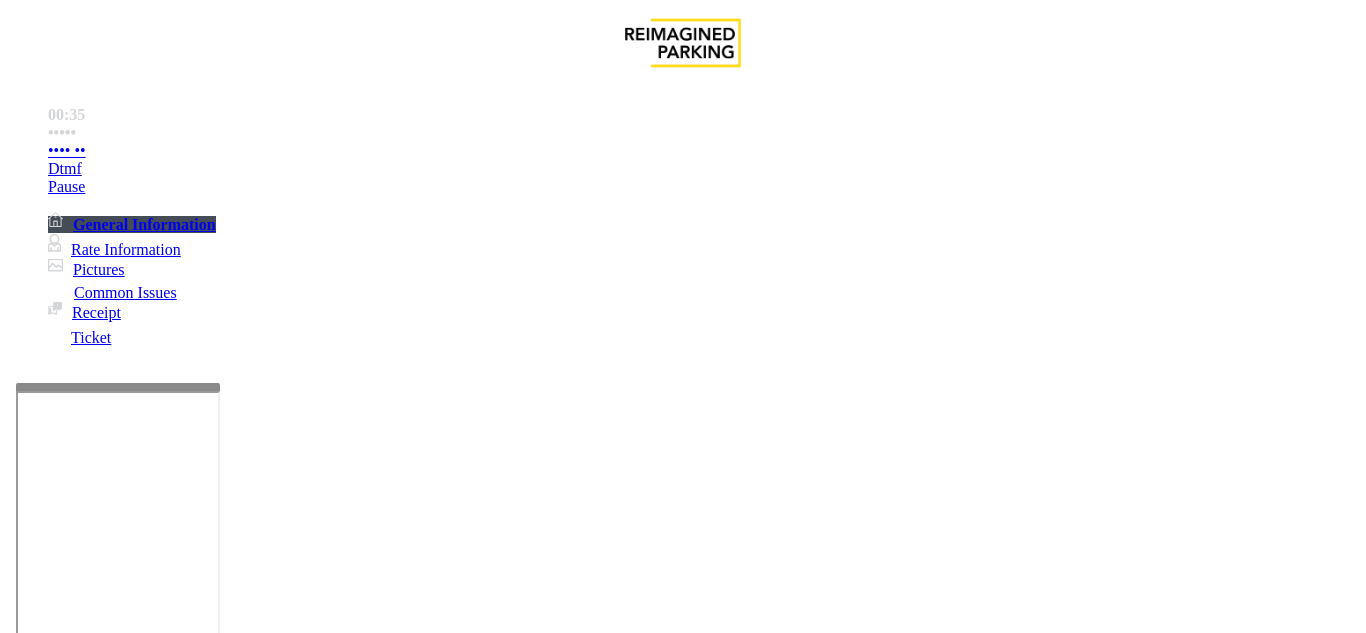 type on "••••" 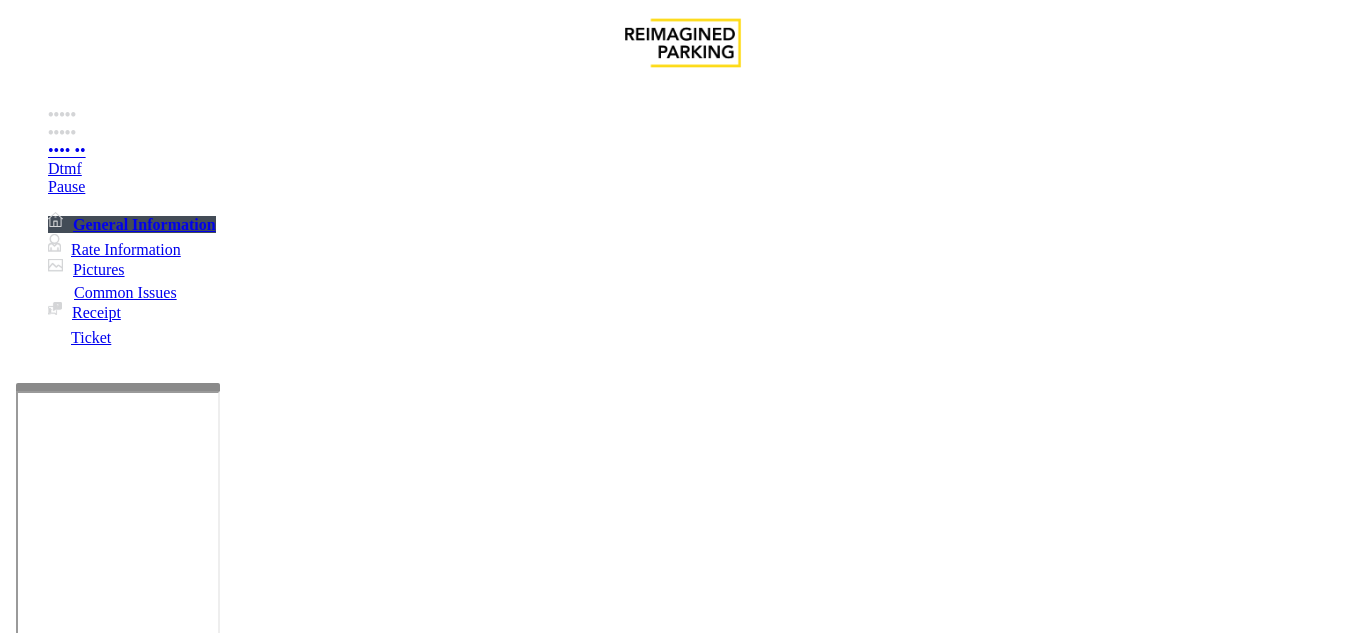 click at bounding box center (221, 1588) 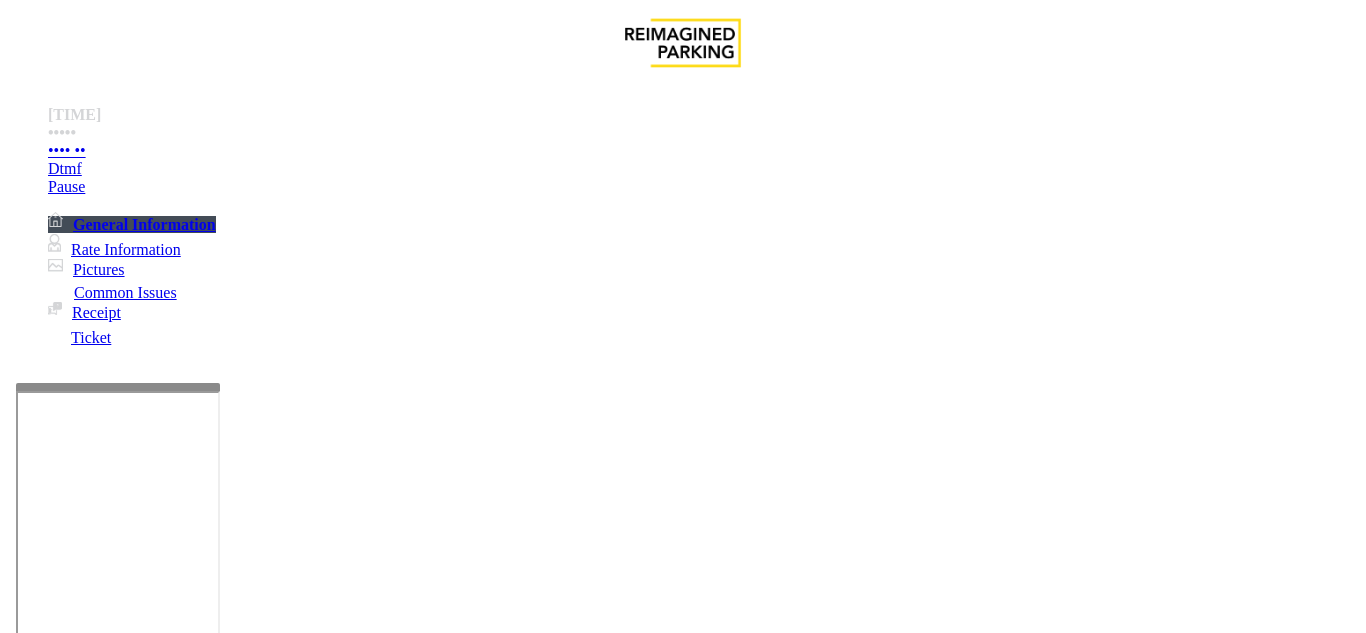 scroll, scrollTop: 600, scrollLeft: 0, axis: vertical 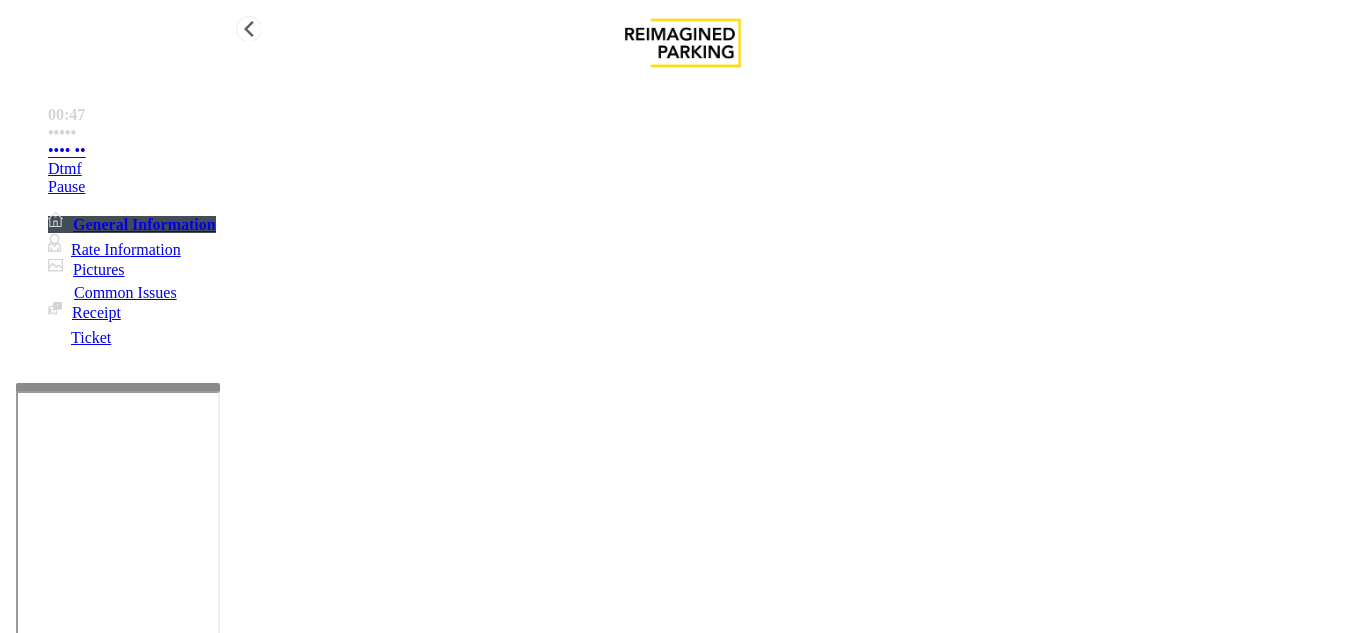click on "•••• ••" at bounding box center [67, 151] 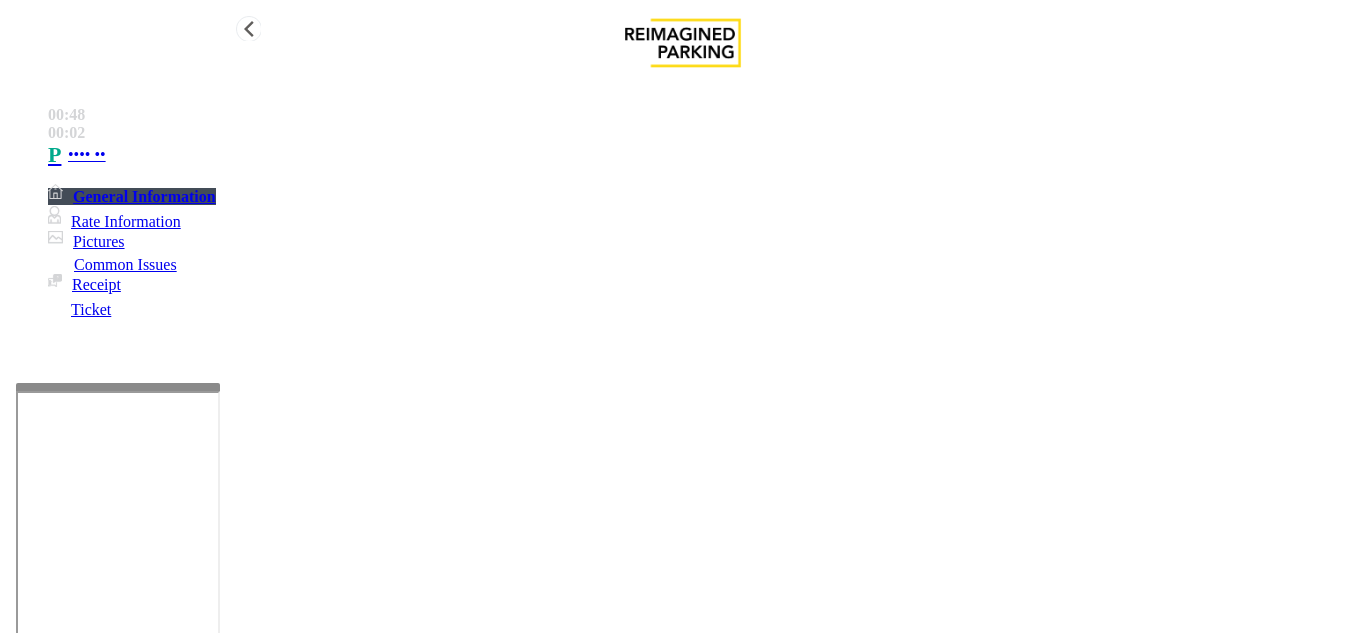type on "**********" 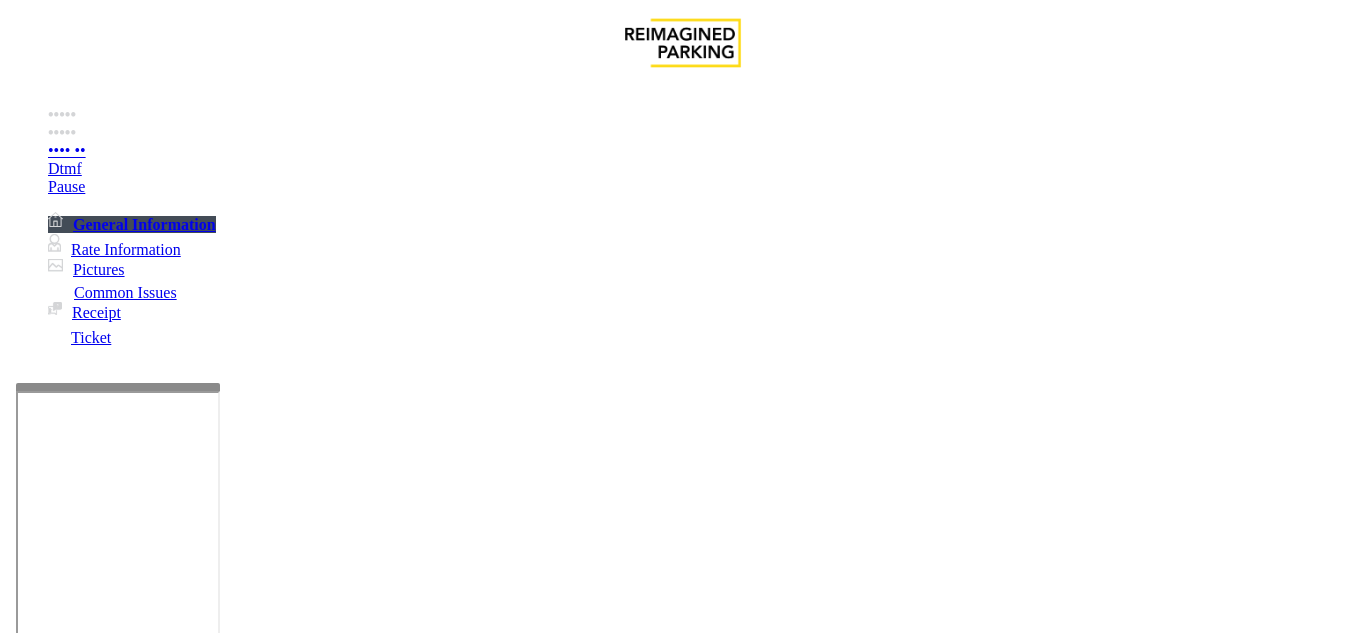scroll, scrollTop: 200, scrollLeft: 0, axis: vertical 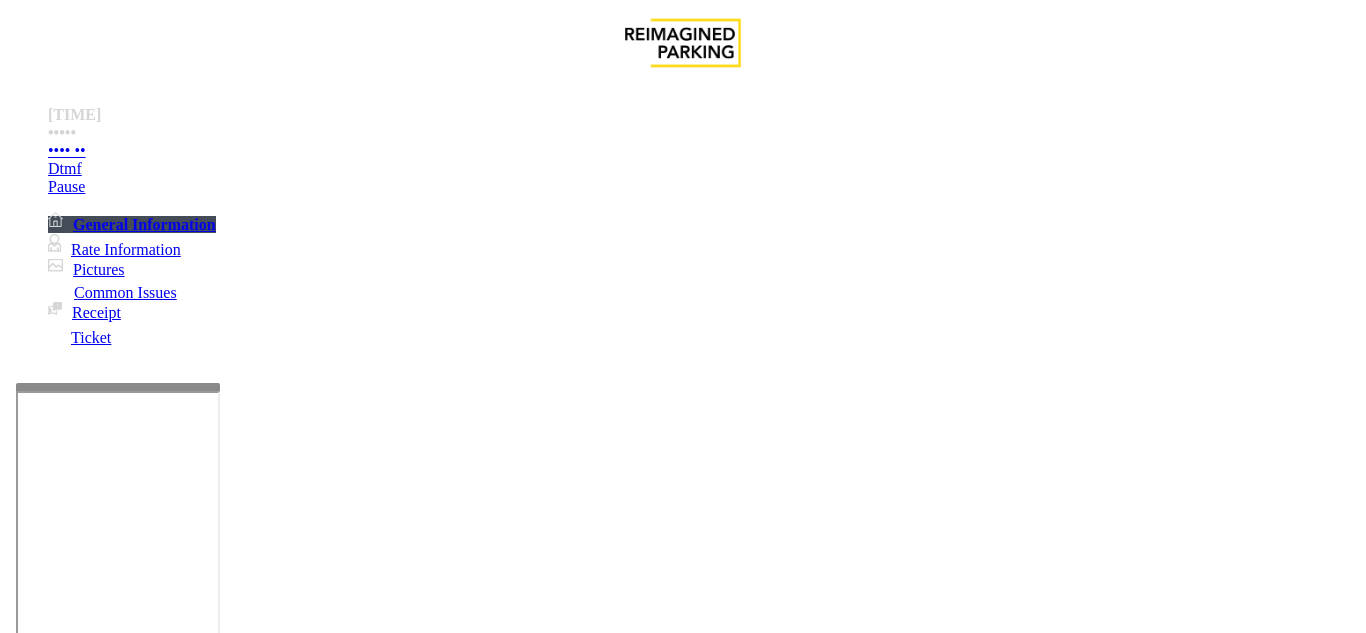 click on "•••••••• •••••••• ••••••••" at bounding box center (902, 1286) 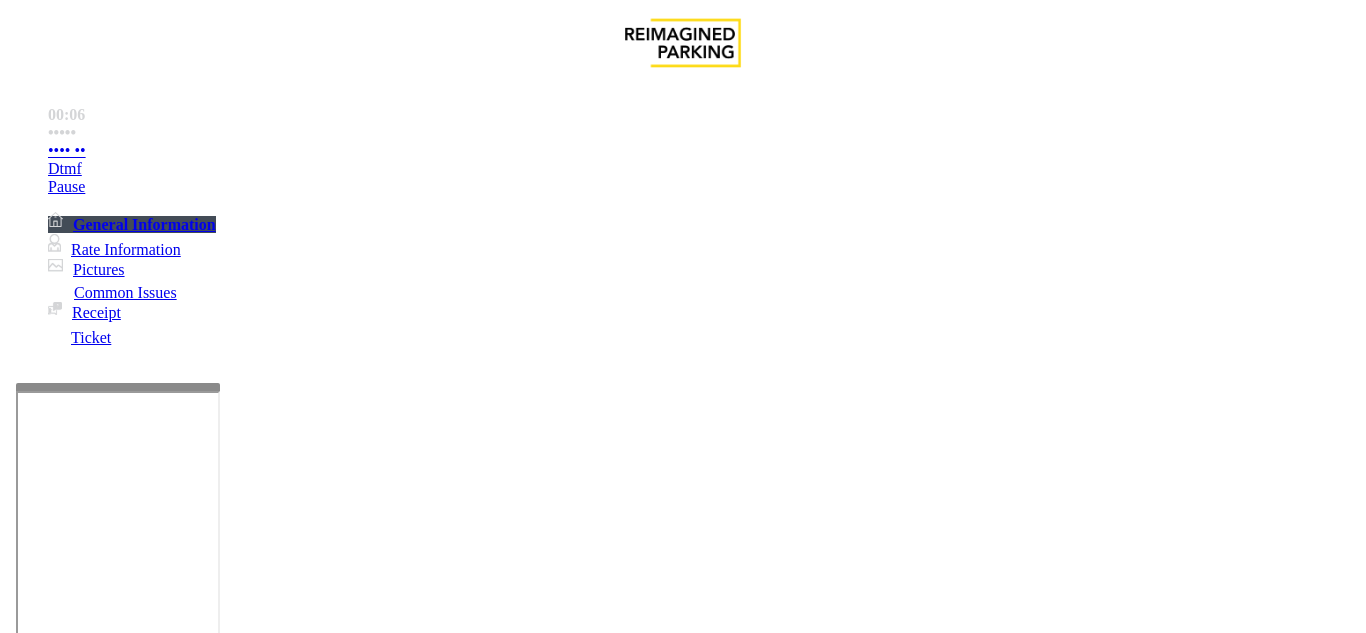 click on "No Response/Unable to hear parker" at bounding box center (682, 1271) 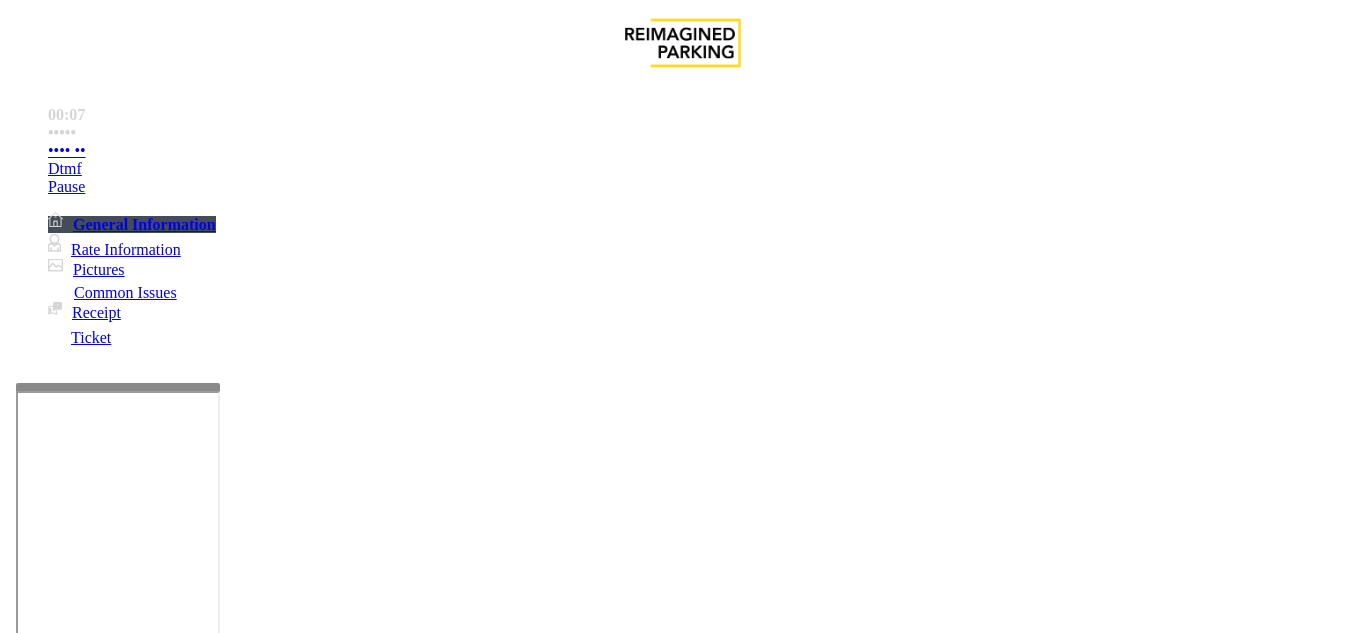 click at bounding box center [229, 1359] 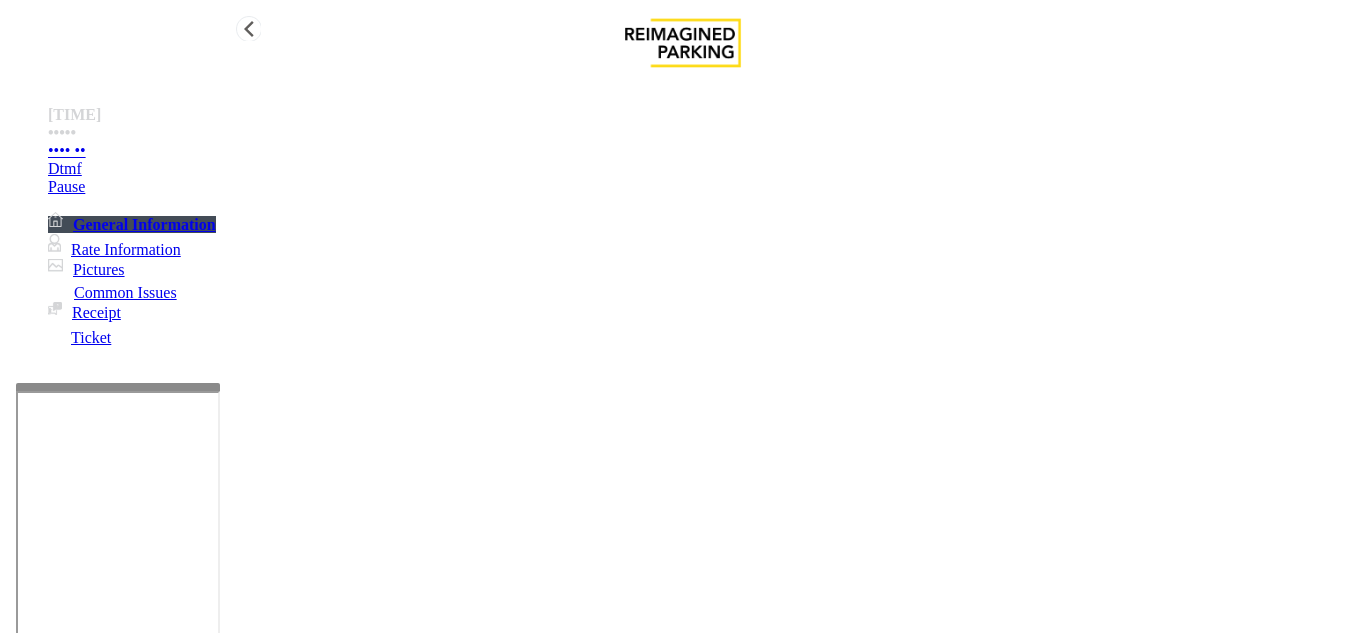 type on "**********" 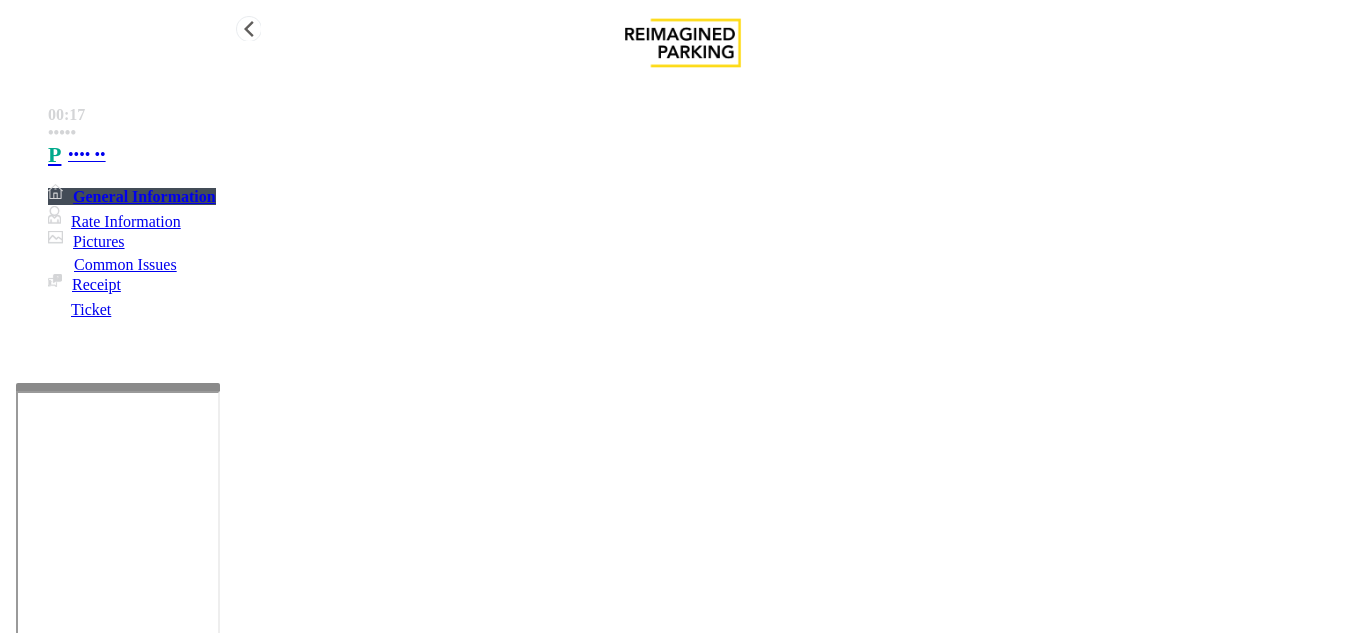 click on "•••• ••" at bounding box center (703, 155) 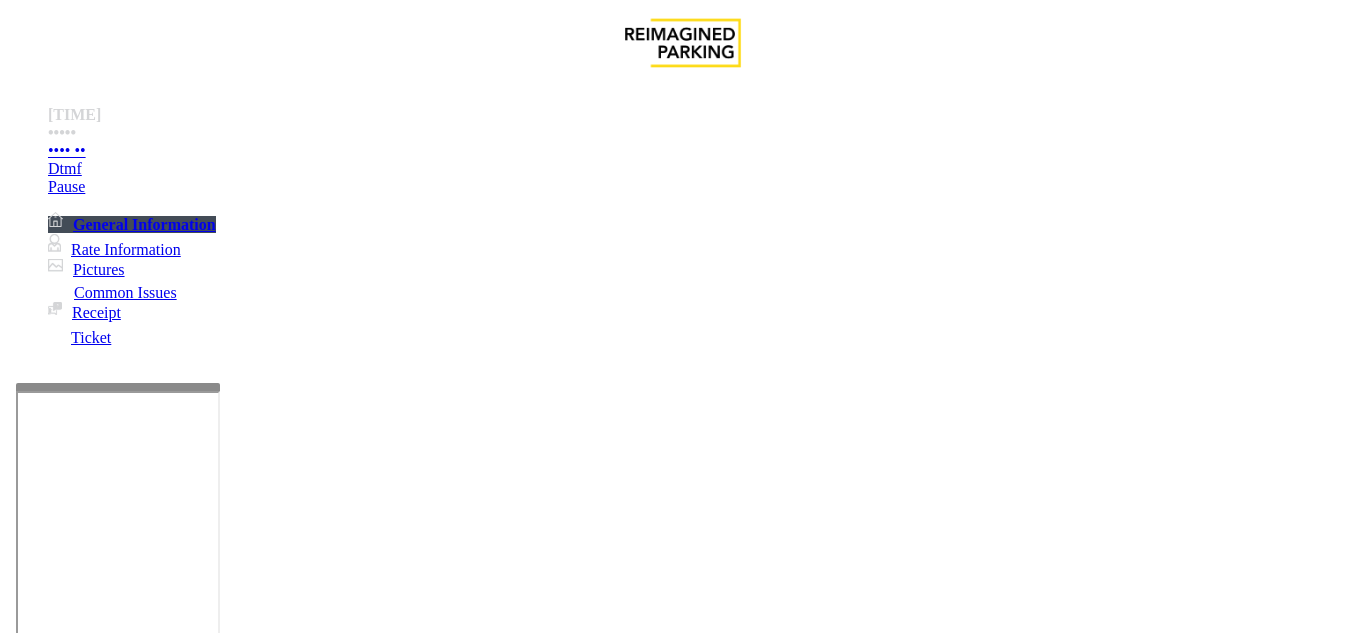 scroll, scrollTop: 1200, scrollLeft: 0, axis: vertical 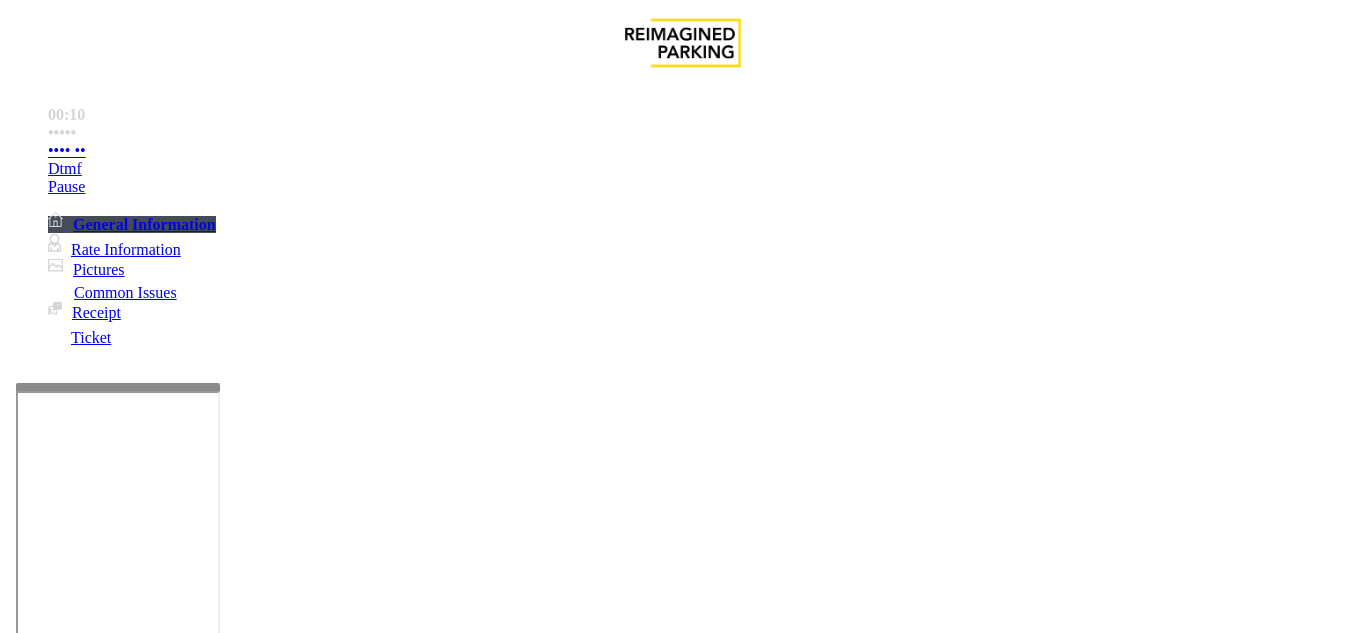 drag, startPoint x: 894, startPoint y: 337, endPoint x: 965, endPoint y: 338, distance: 71.00704 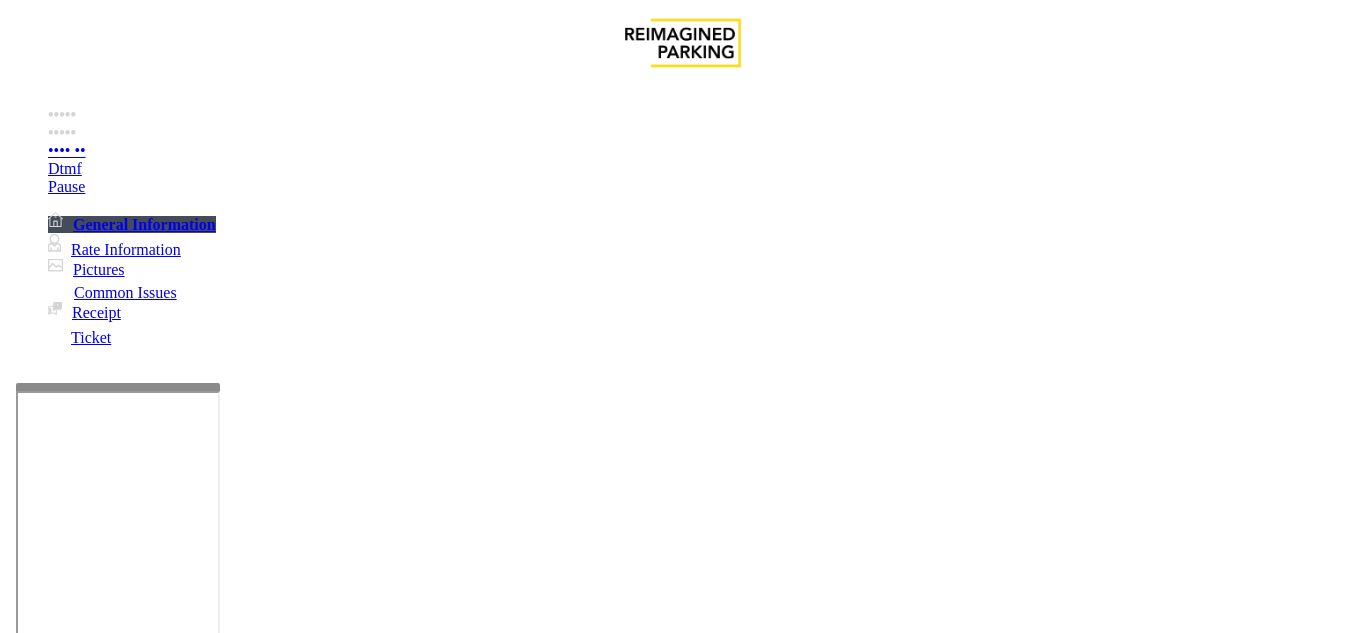 drag, startPoint x: 972, startPoint y: 336, endPoint x: 899, endPoint y: 341, distance: 73.171036 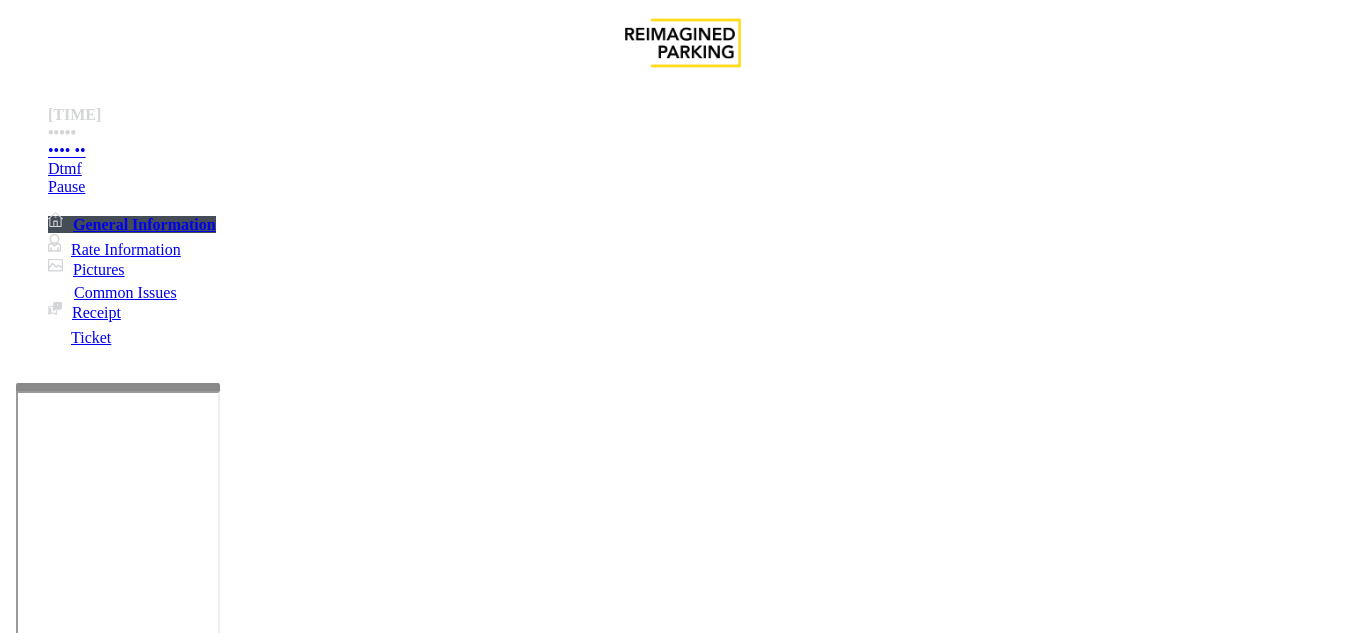 drag, startPoint x: 1093, startPoint y: 326, endPoint x: 1134, endPoint y: 356, distance: 50.803543 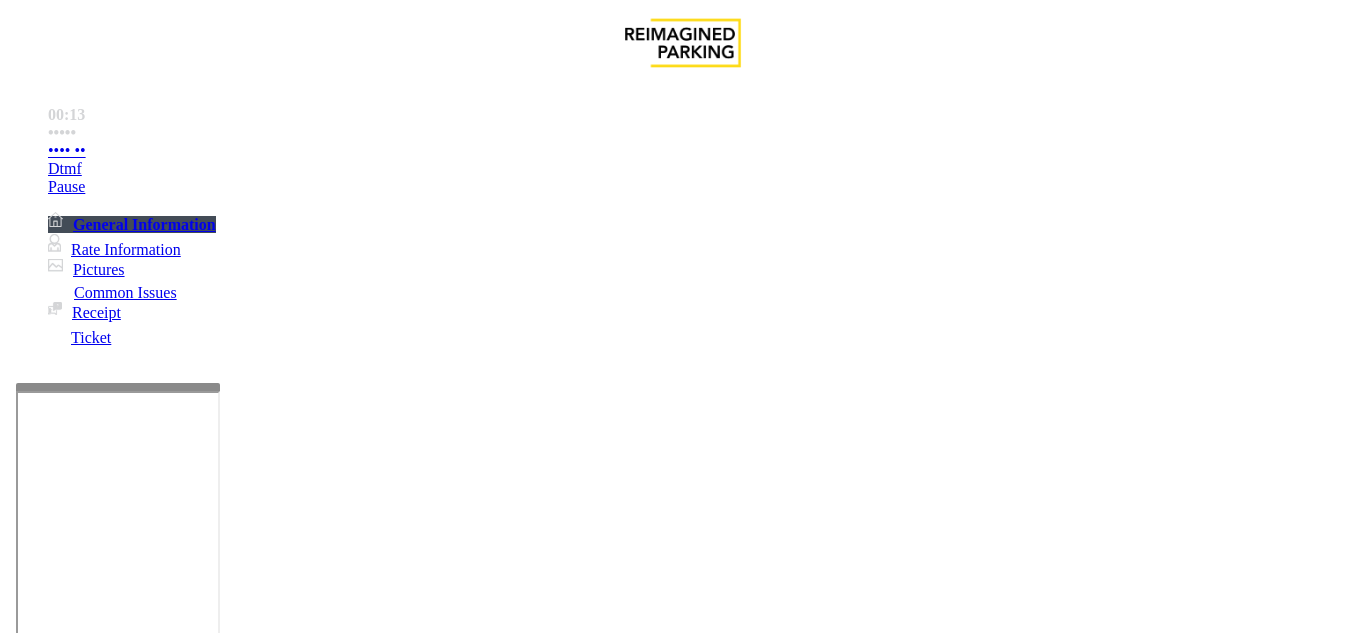 drag, startPoint x: 1134, startPoint y: 356, endPoint x: 1094, endPoint y: 314, distance: 58 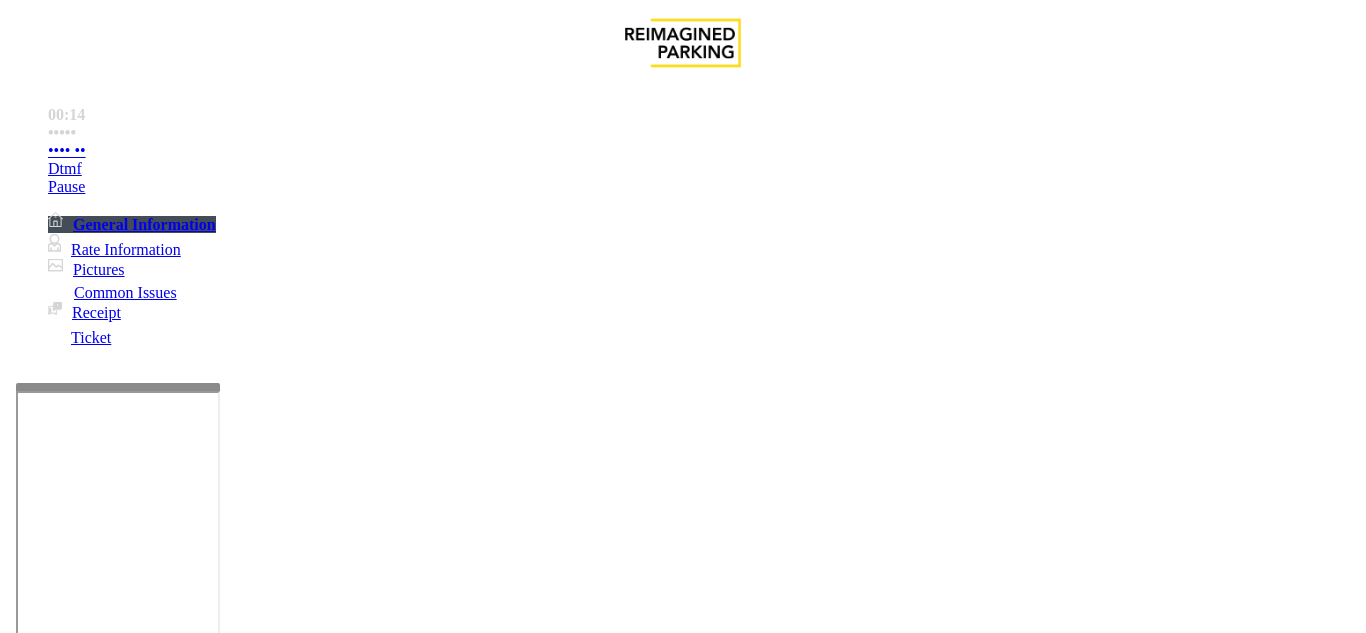 drag, startPoint x: 1094, startPoint y: 314, endPoint x: 1141, endPoint y: 364, distance: 68.622154 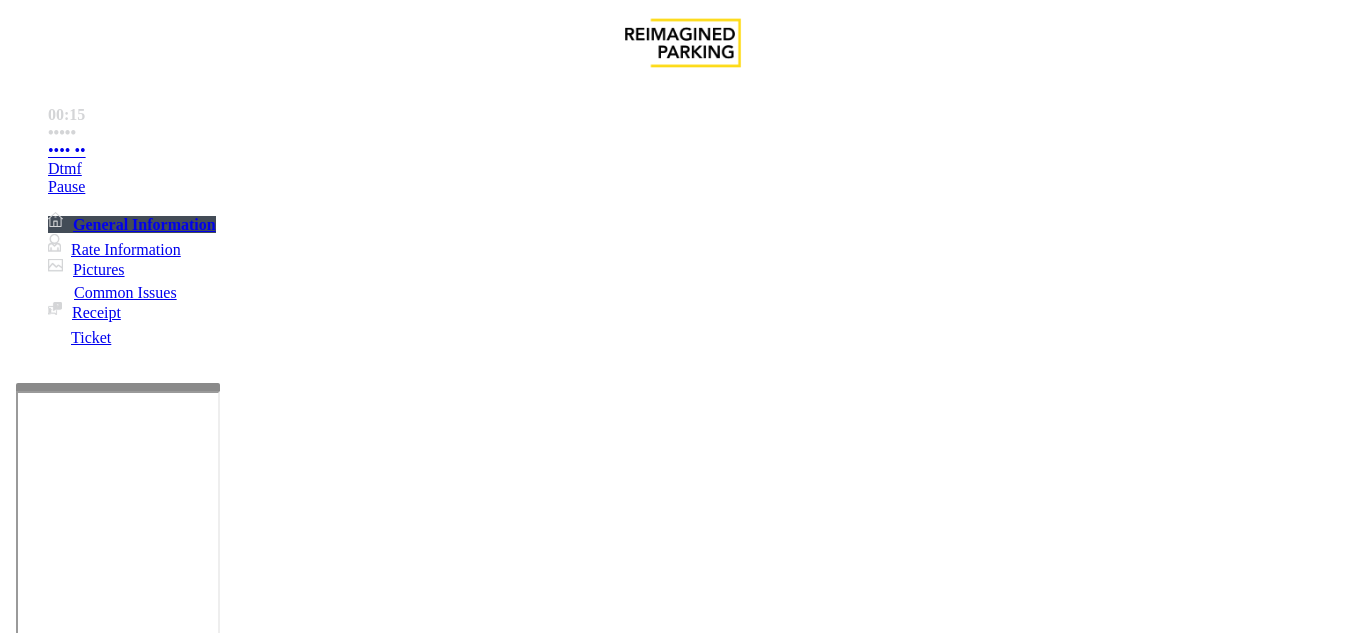 drag, startPoint x: 1215, startPoint y: 390, endPoint x: 1187, endPoint y: 336, distance: 60.827625 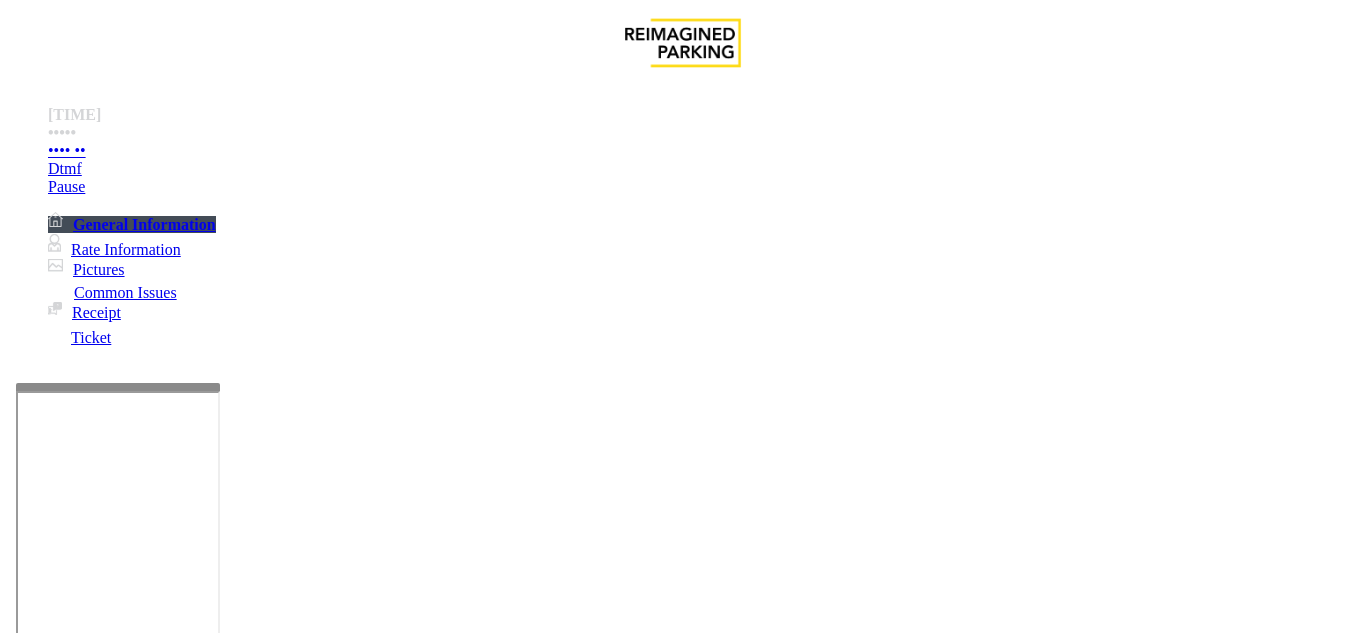 click on "Enter the credit card with the stripe down and to the right." at bounding box center [53, 2568] 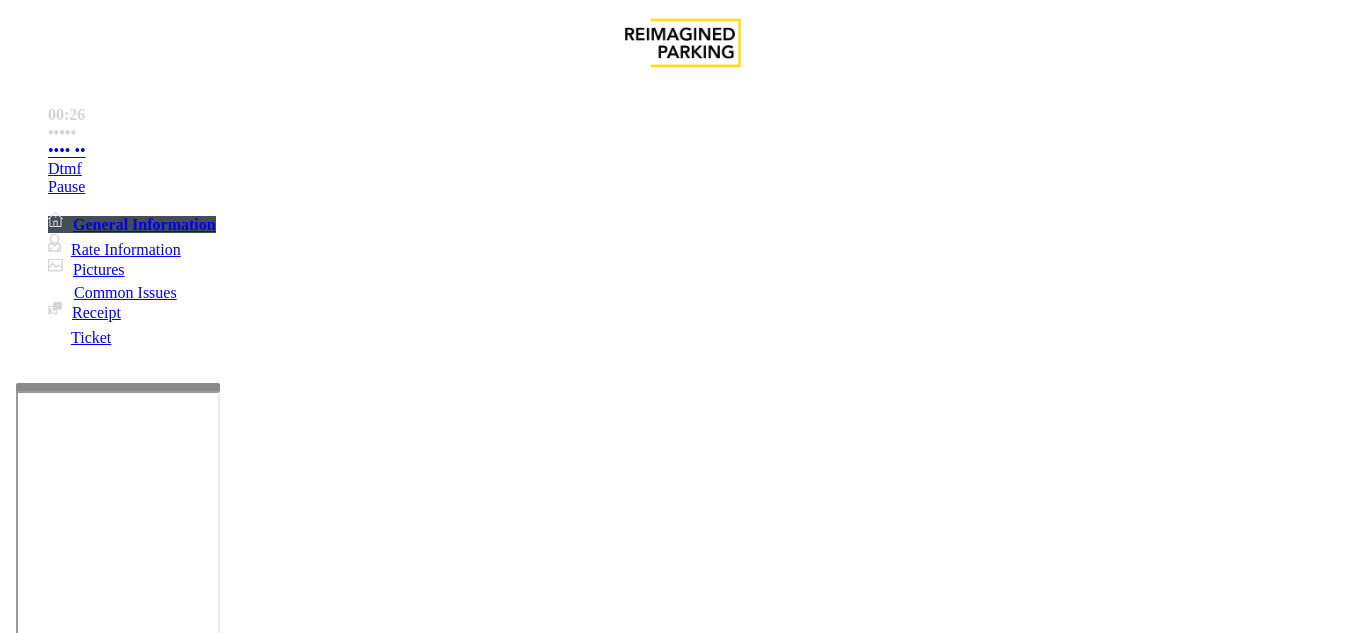 scroll, scrollTop: 500, scrollLeft: 0, axis: vertical 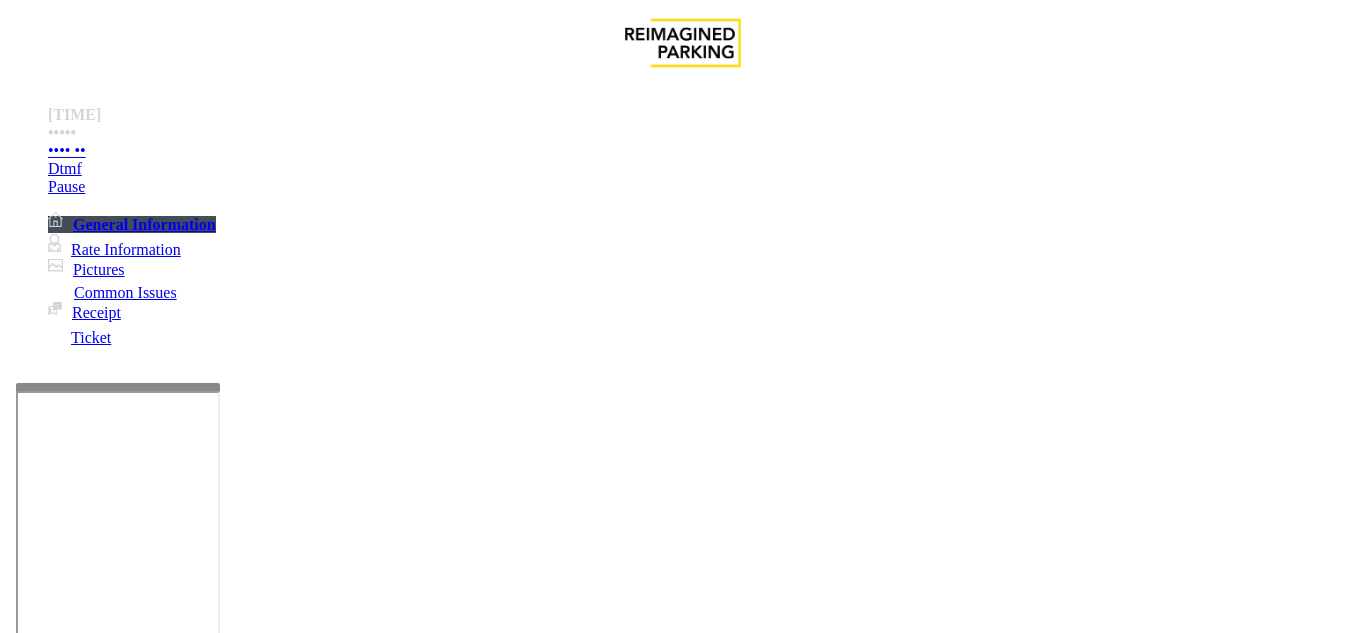 click on "Ticket Issue" at bounding box center (71, 1286) 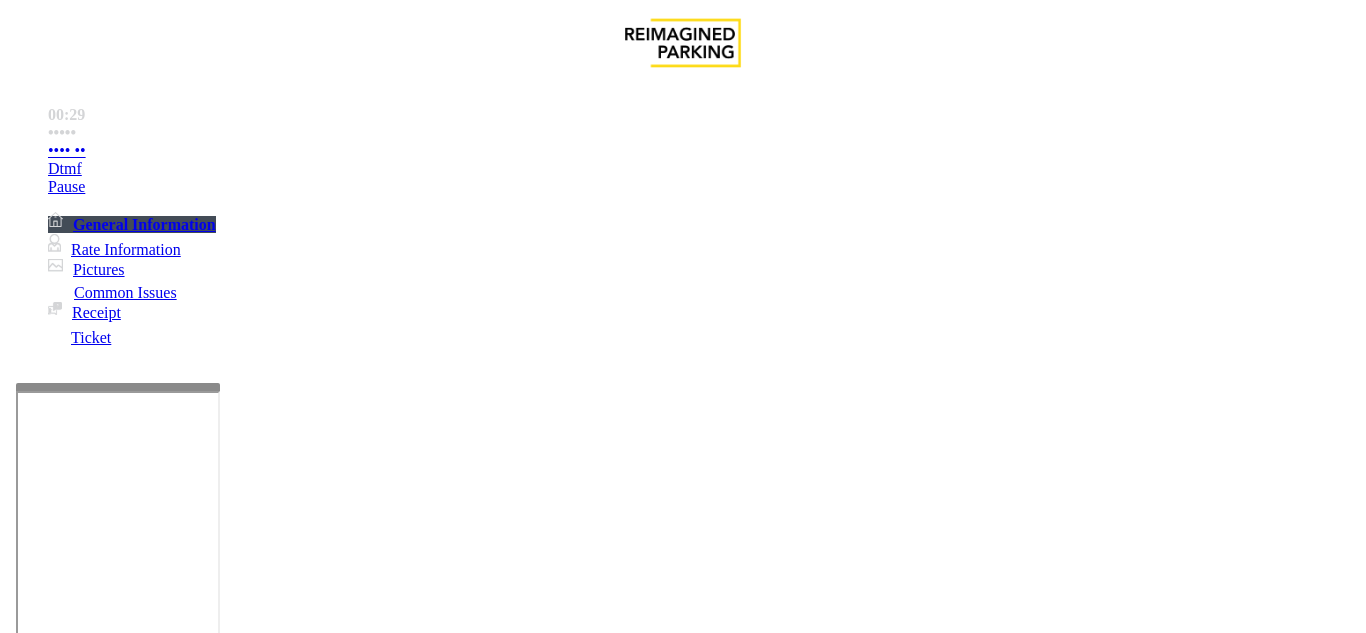 click on "There were no tickets at entrance" at bounding box center (436, 1286) 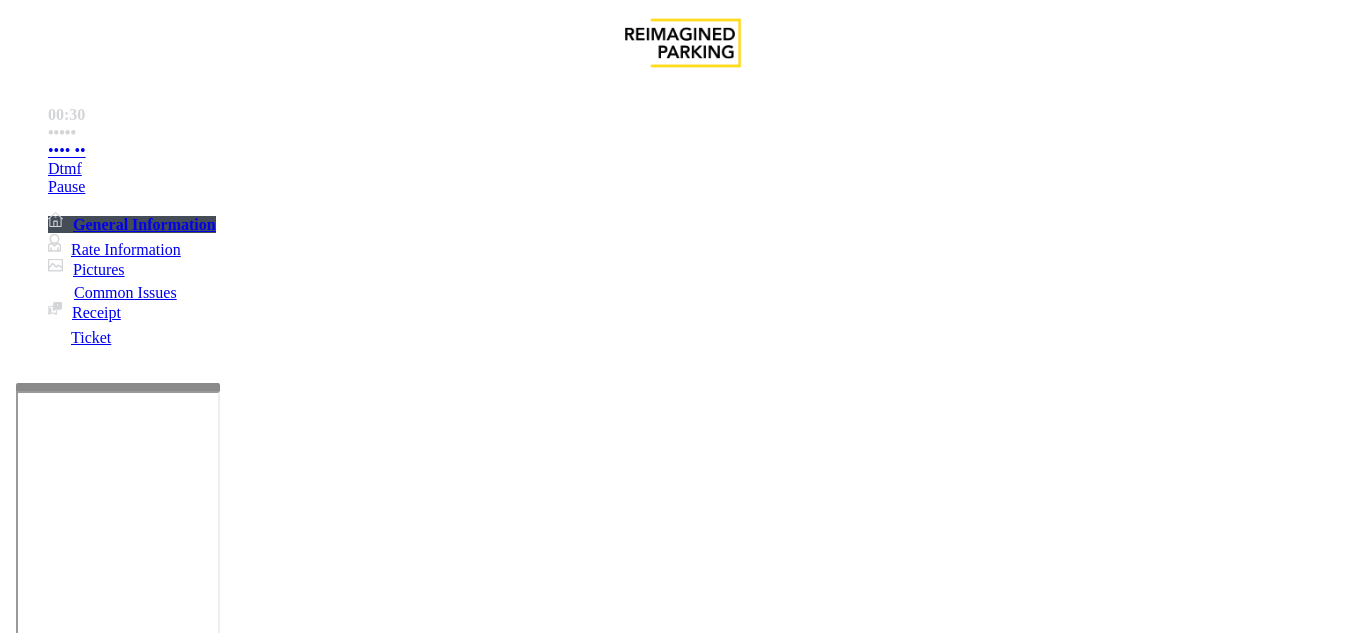 scroll, scrollTop: 100, scrollLeft: 0, axis: vertical 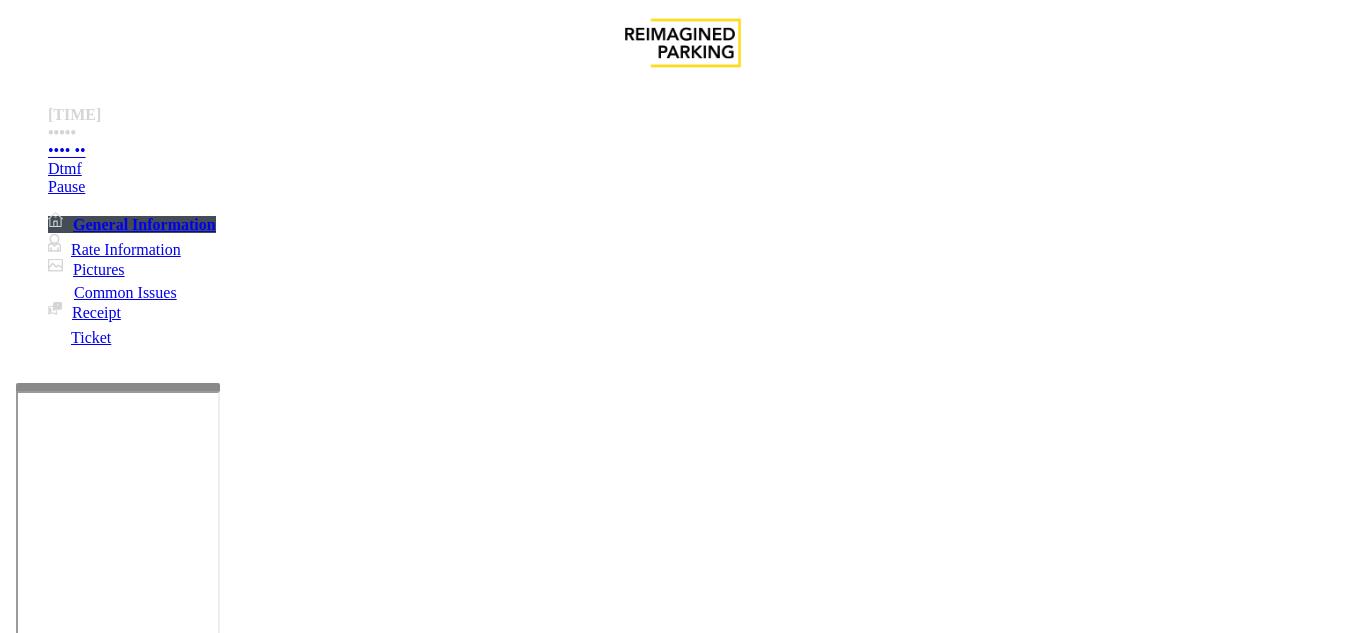 click on "and there is no Spanish-speaking agent on, please call the One Biscayne Office." at bounding box center [534, 2523] 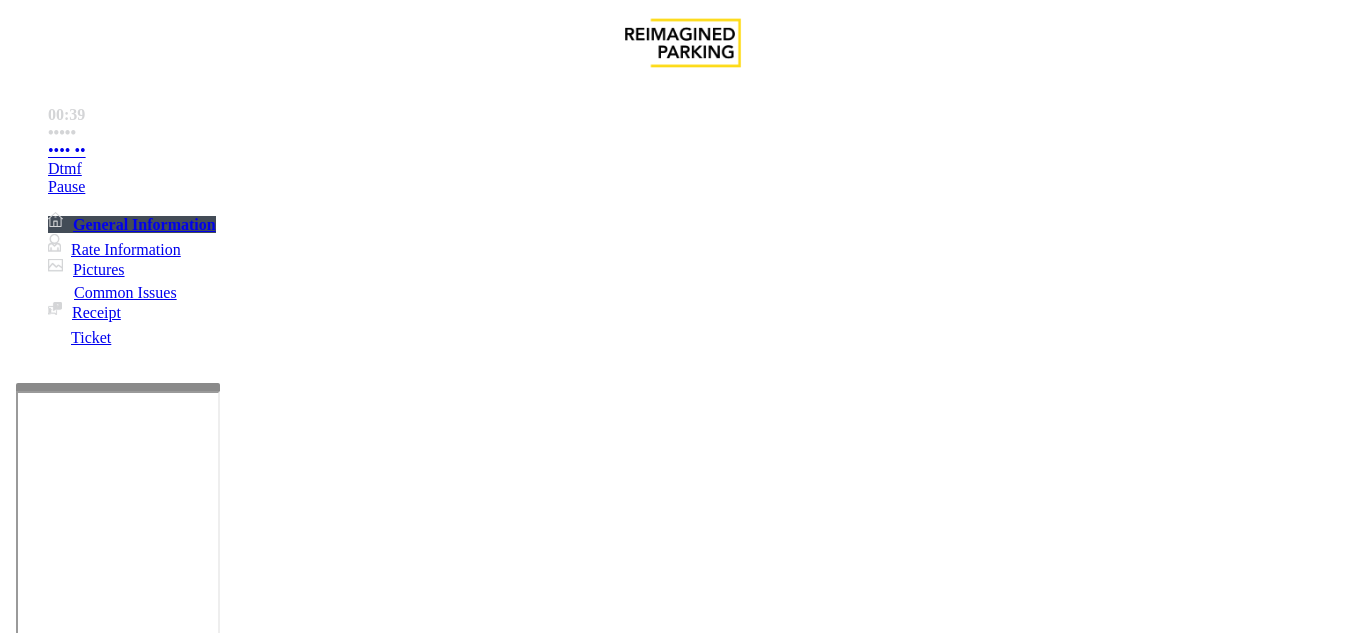 drag, startPoint x: 963, startPoint y: 351, endPoint x: 1078, endPoint y: 395, distance: 123.13001 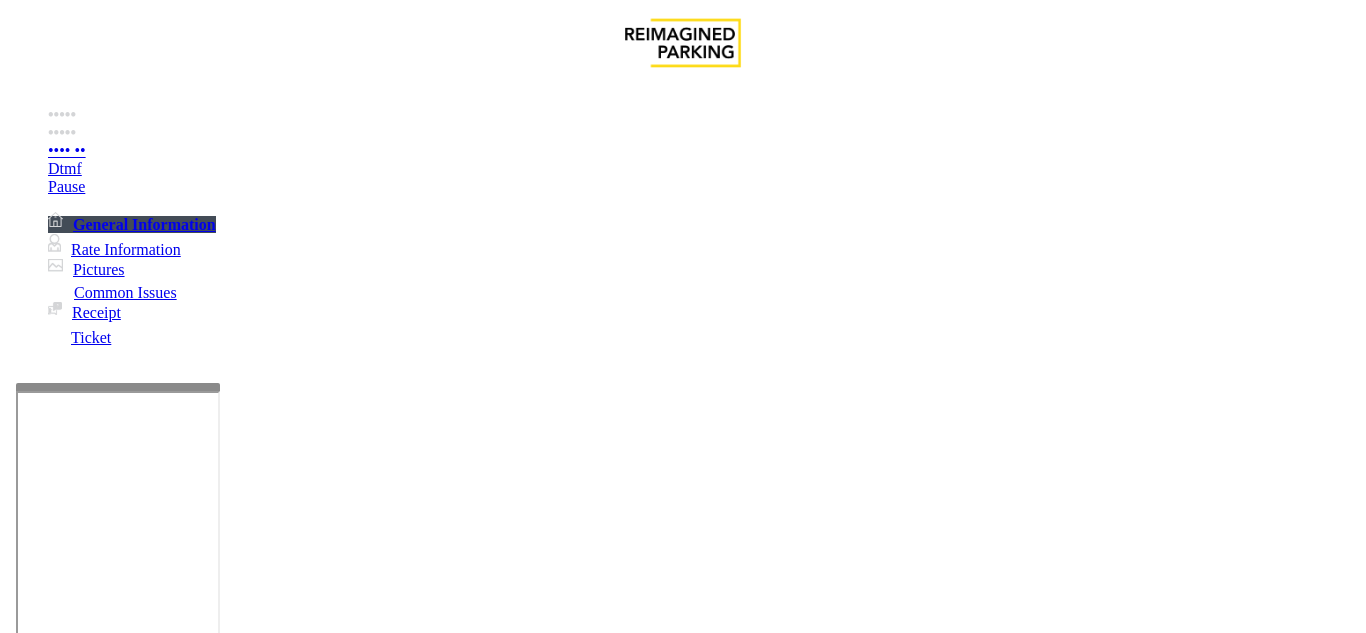 click on "First Contact [NAME] [LAST] office at ([PHONE]) for anything and then [NAME] [LAST] then [NAME] [LAST]. [NAME] [LAST] is available 24/7." at bounding box center [682, 4087] 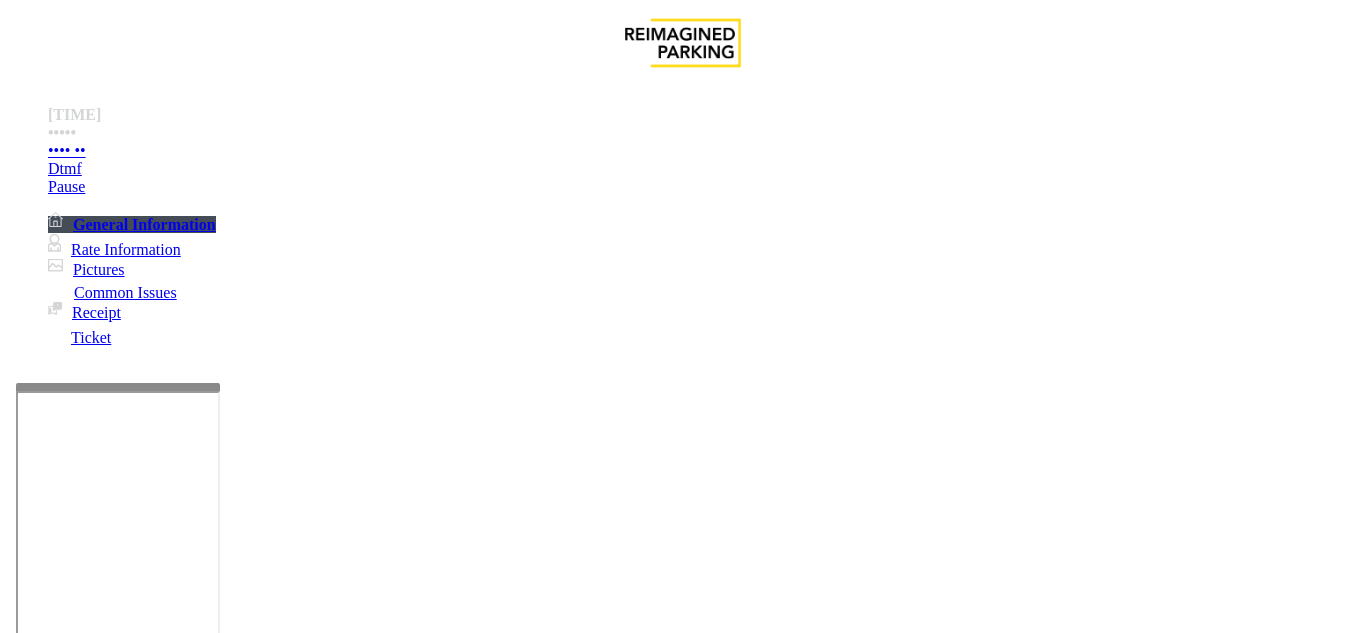 drag, startPoint x: 1079, startPoint y: 384, endPoint x: 945, endPoint y: 357, distance: 136.69308 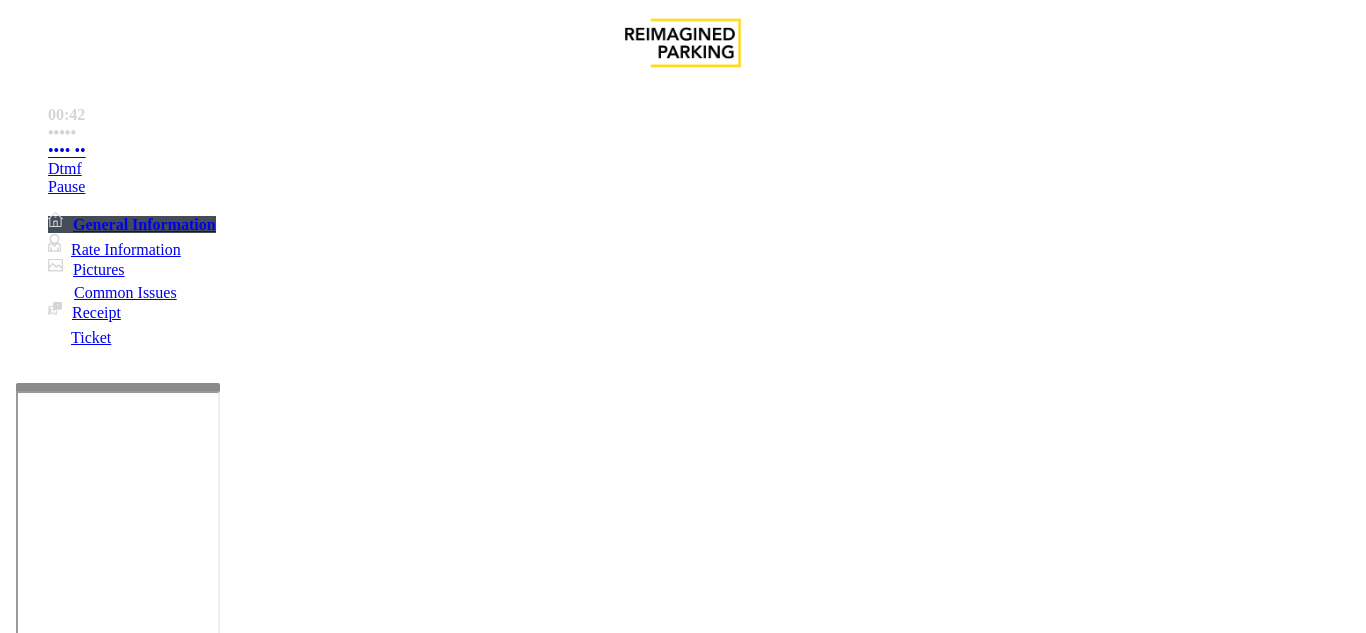 click on "and there is no Spanish-speaking agent on, please call the One Biscayne Office." at bounding box center [534, 2523] 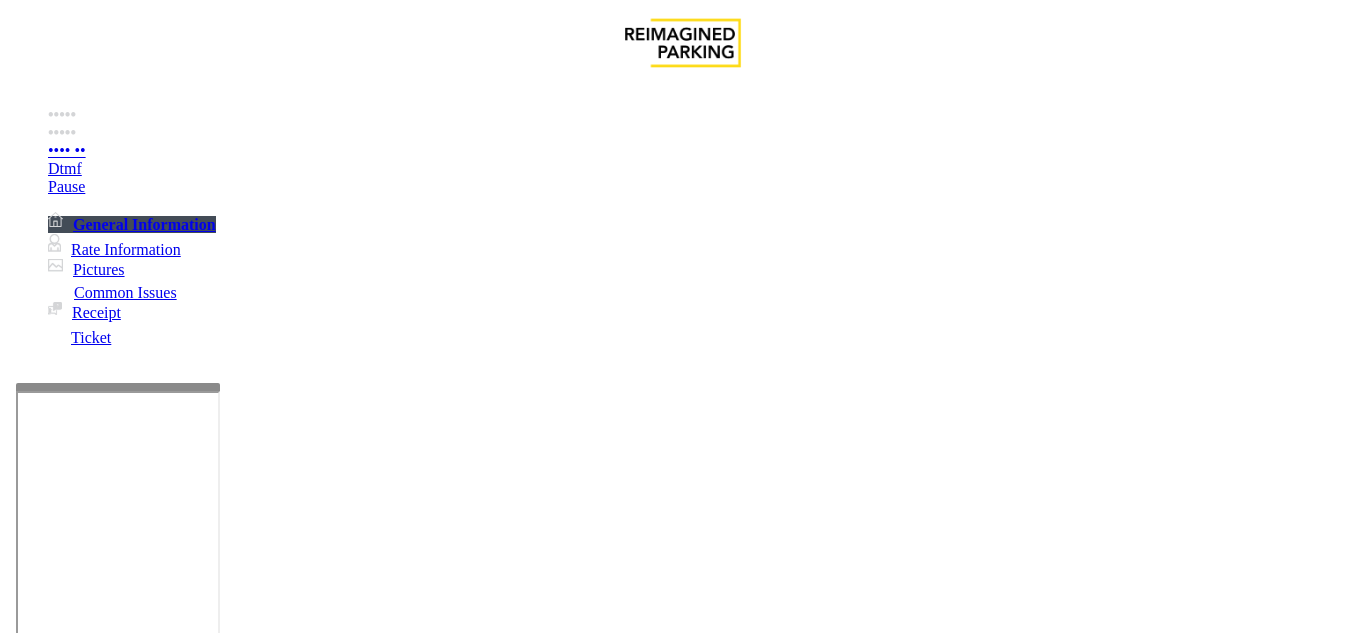 scroll, scrollTop: 0, scrollLeft: 0, axis: both 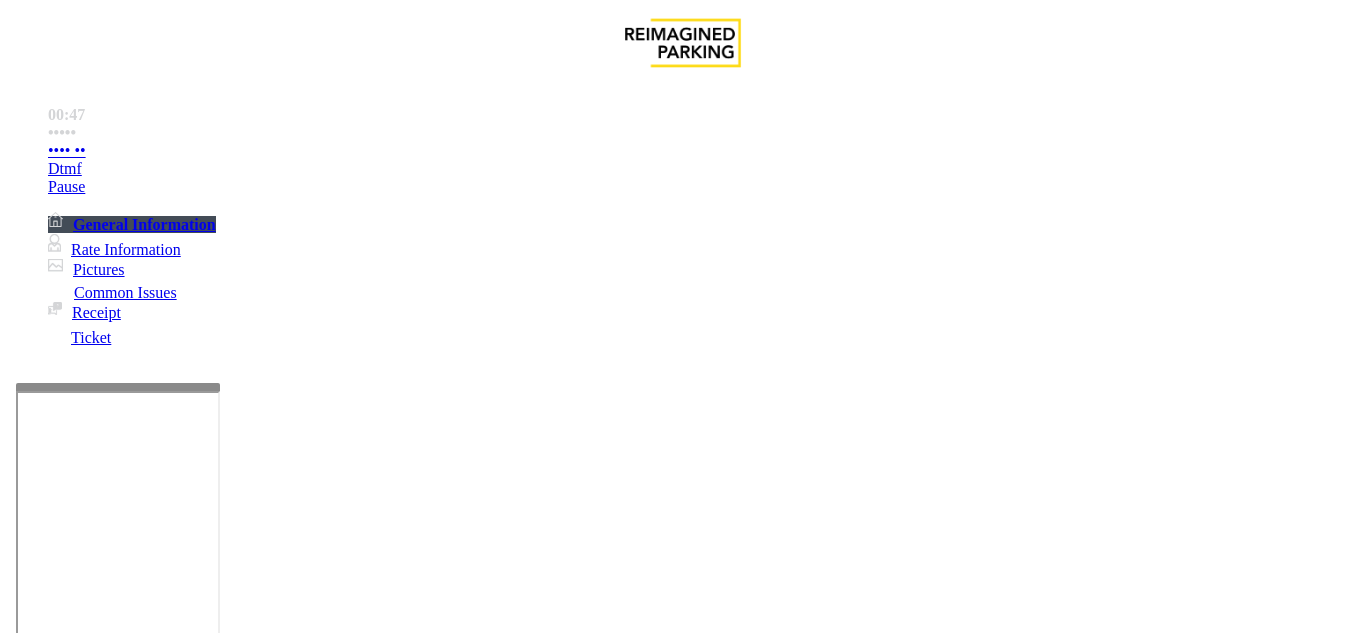 click on "Monthly Issue" at bounding box center (268, 1286) 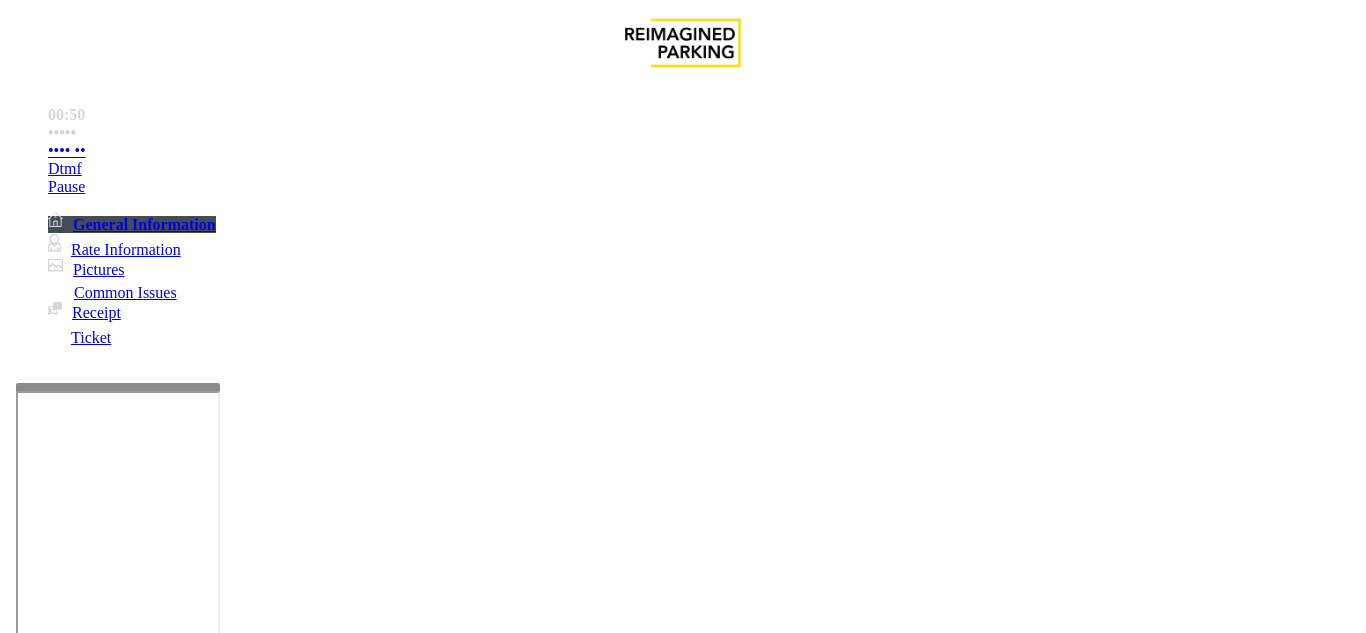 click on "•••••••• ••••" at bounding box center [66, 1286] 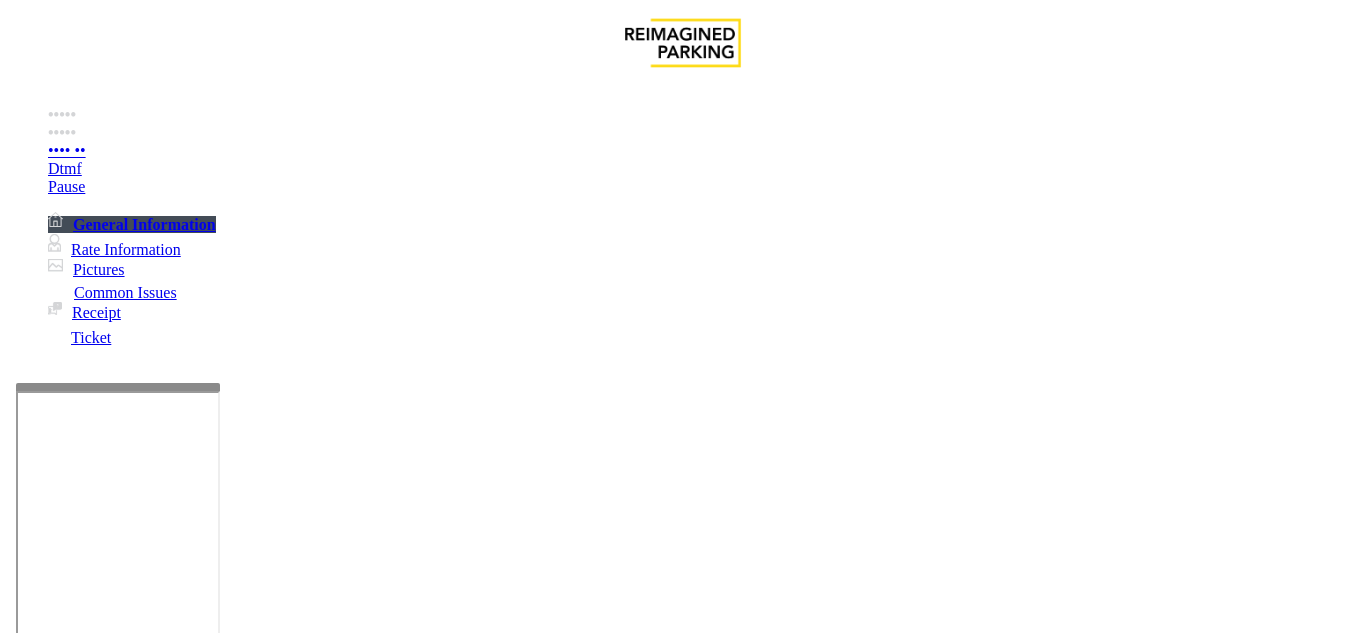 scroll, scrollTop: 100, scrollLeft: 0, axis: vertical 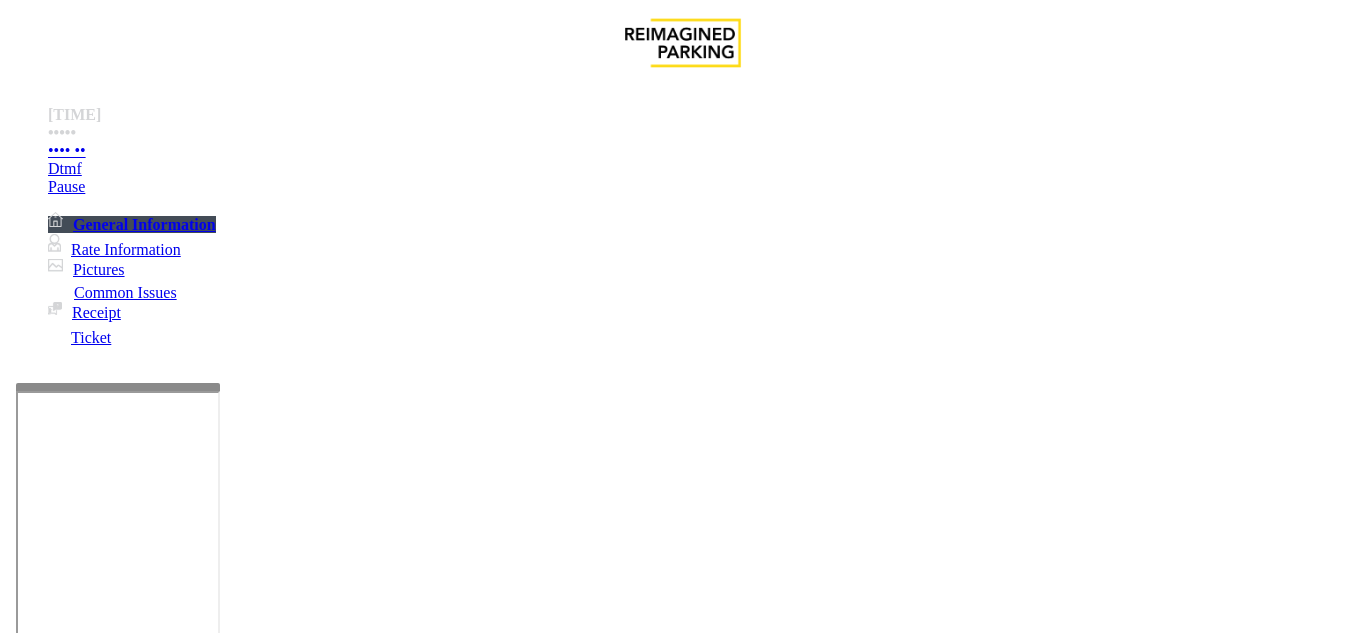 click at bounding box center [221, 1588] 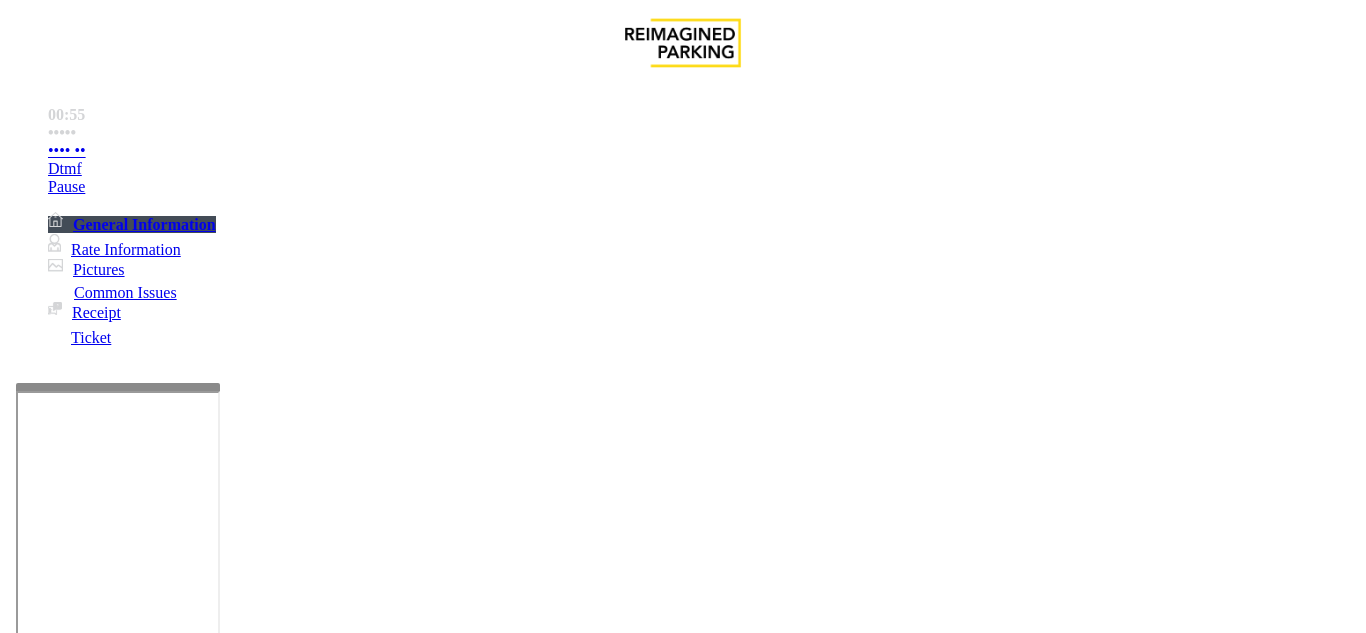click on "•••••••• ••••" at bounding box center [682, 1271] 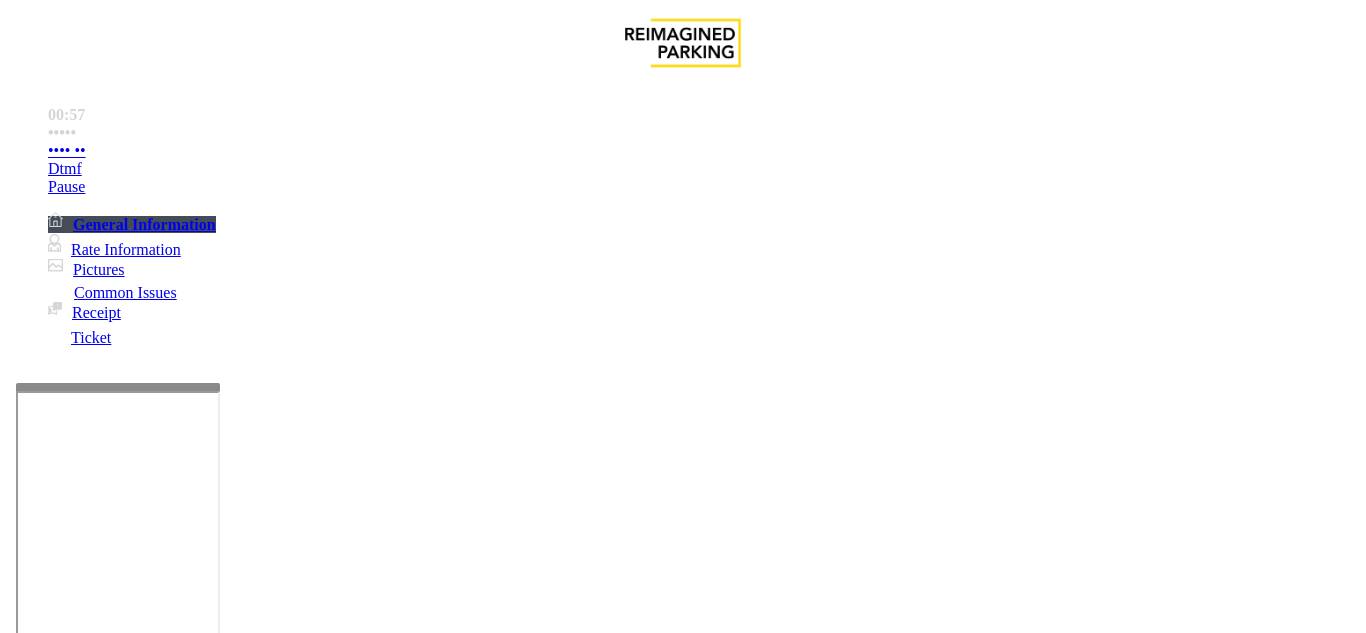 click at bounding box center [221, 1588] 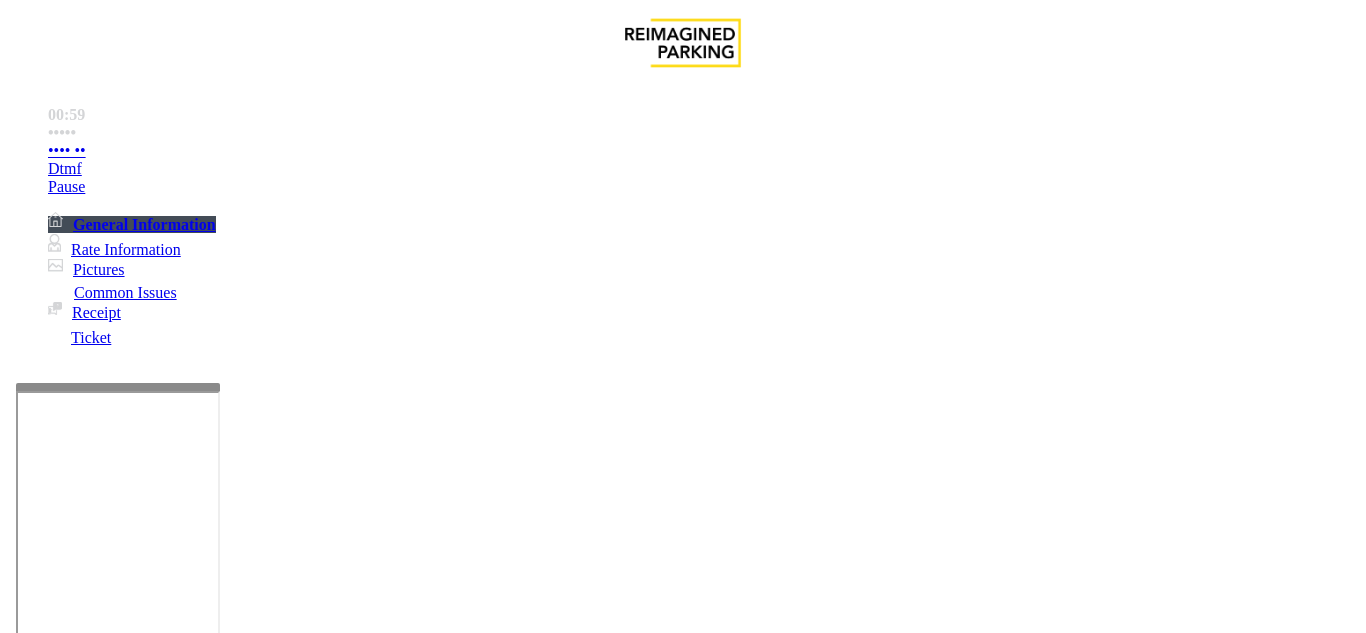 type on "**********" 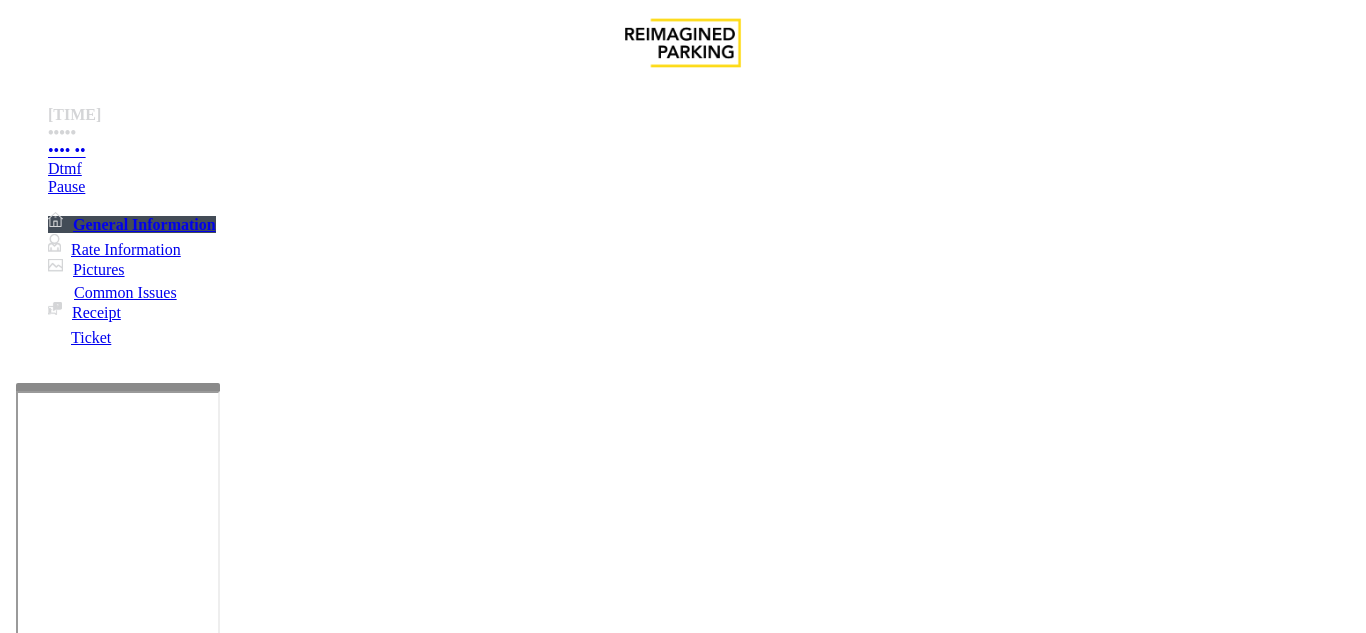 scroll, scrollTop: 0, scrollLeft: 0, axis: both 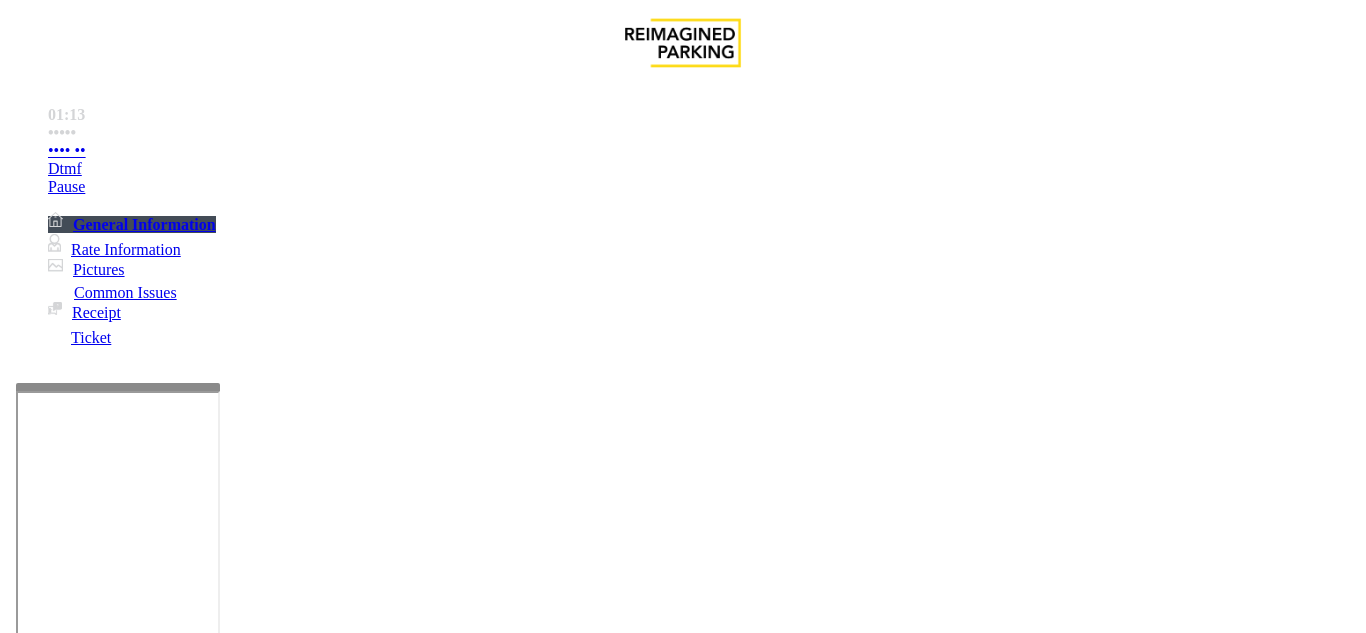 click on "Issue" at bounding box center [42, 1253] 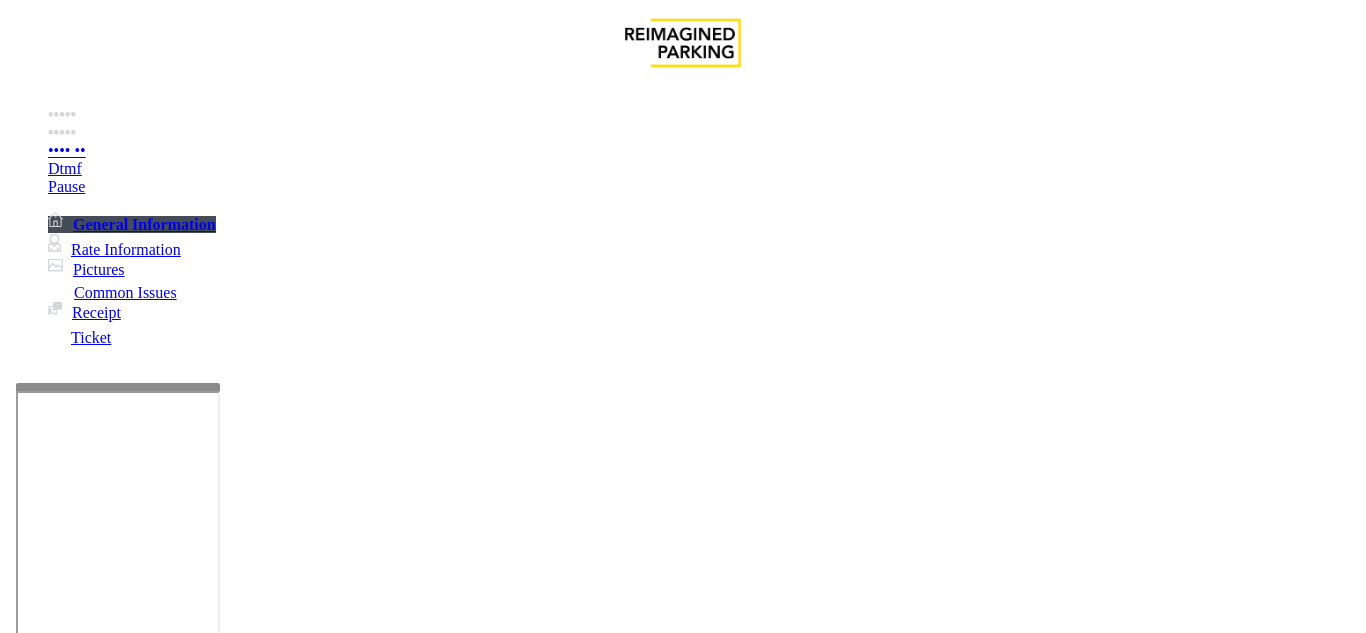 click on "Monthly Issue" at bounding box center [268, 1286] 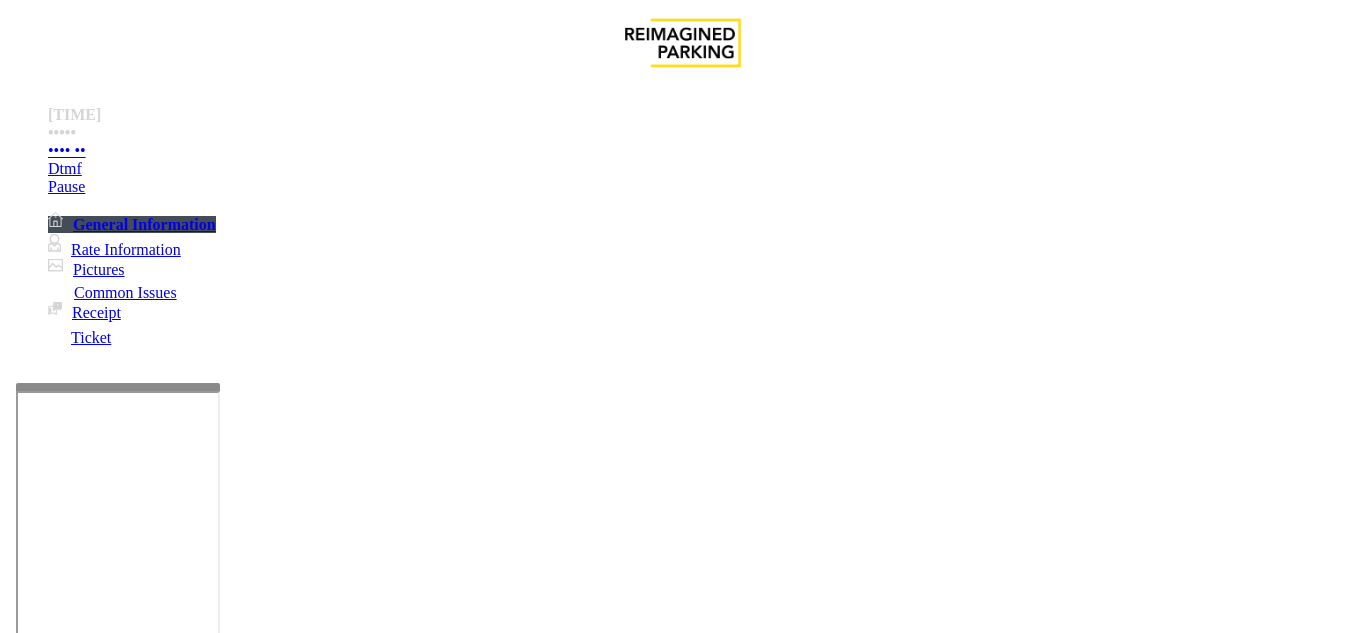 click on "Forgot Card / Transponder / KeyFob" at bounding box center (272, 1286) 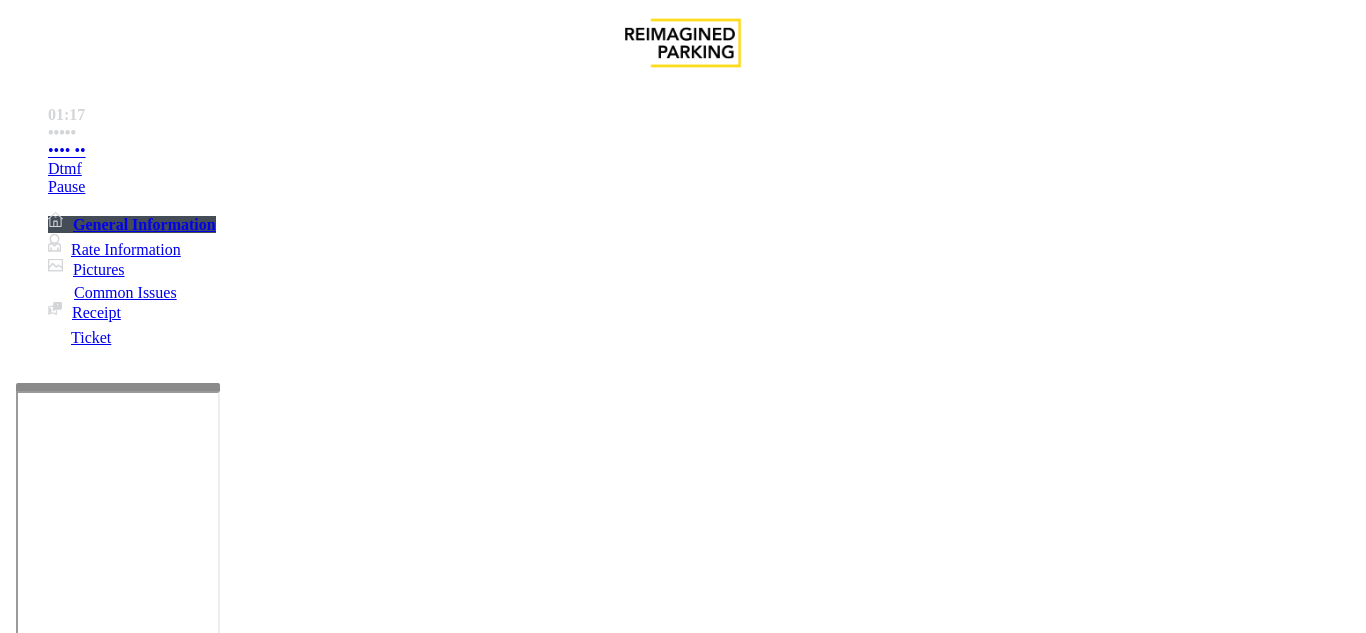 scroll, scrollTop: 100, scrollLeft: 0, axis: vertical 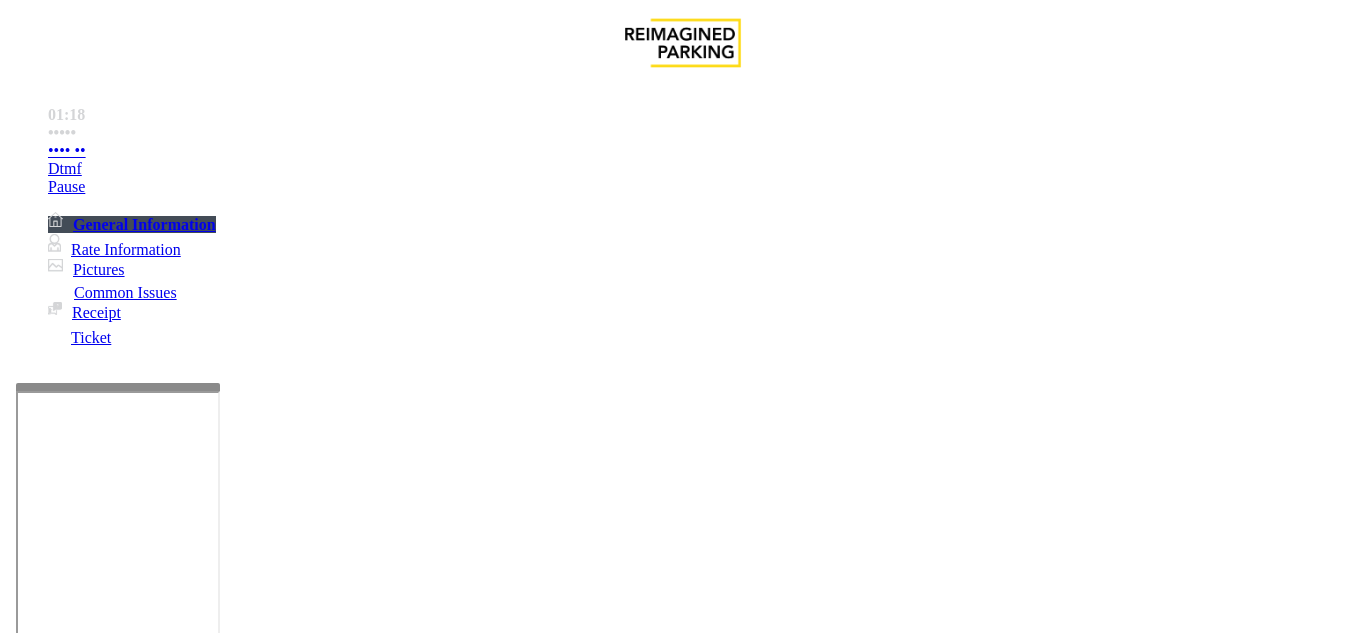 click at bounding box center (96, 1308) 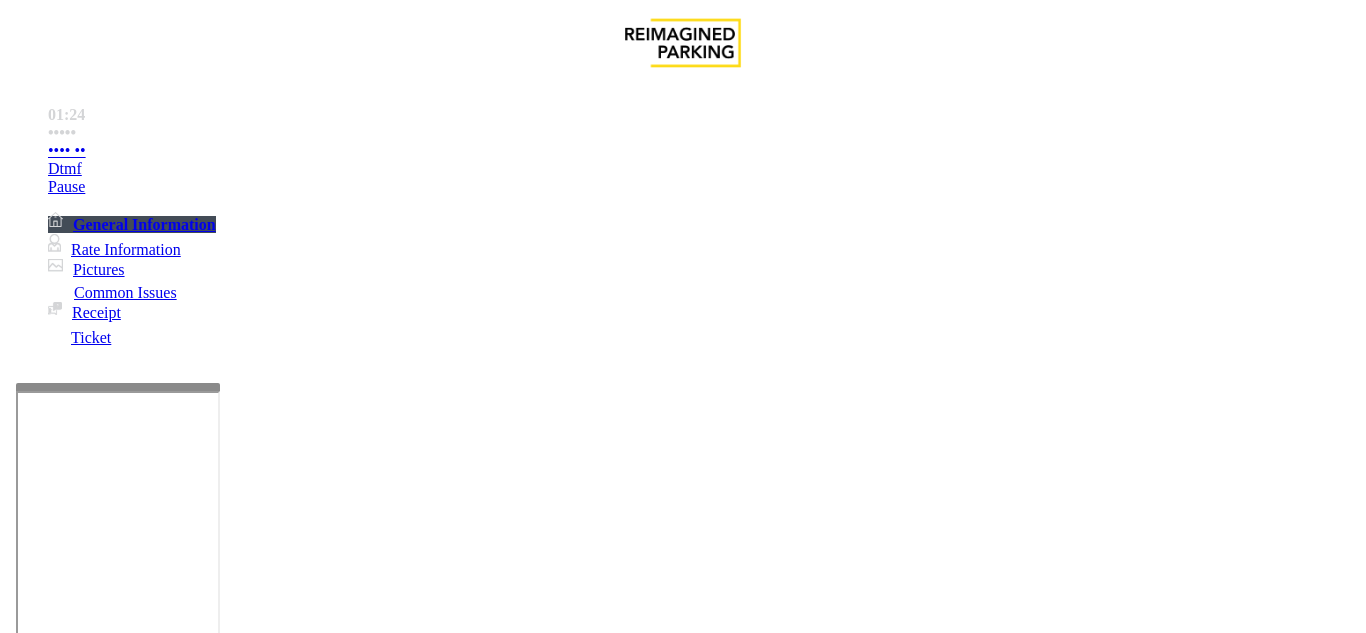 type on "********" 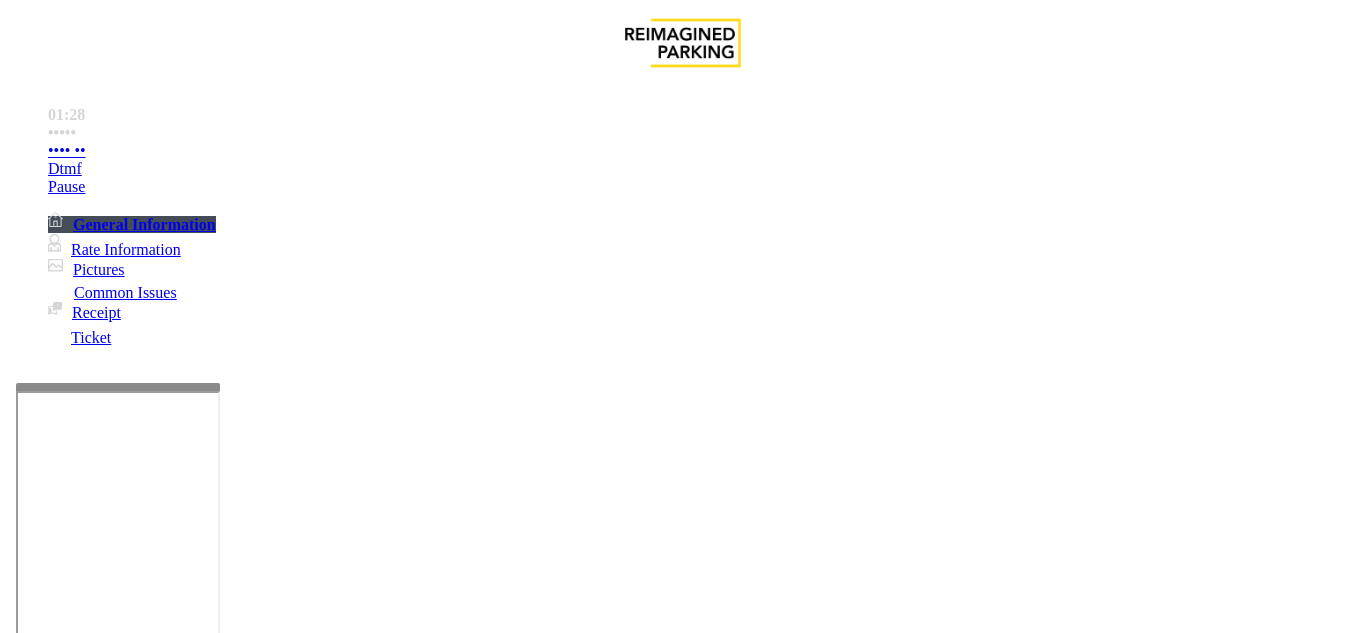 scroll, scrollTop: 63, scrollLeft: 0, axis: vertical 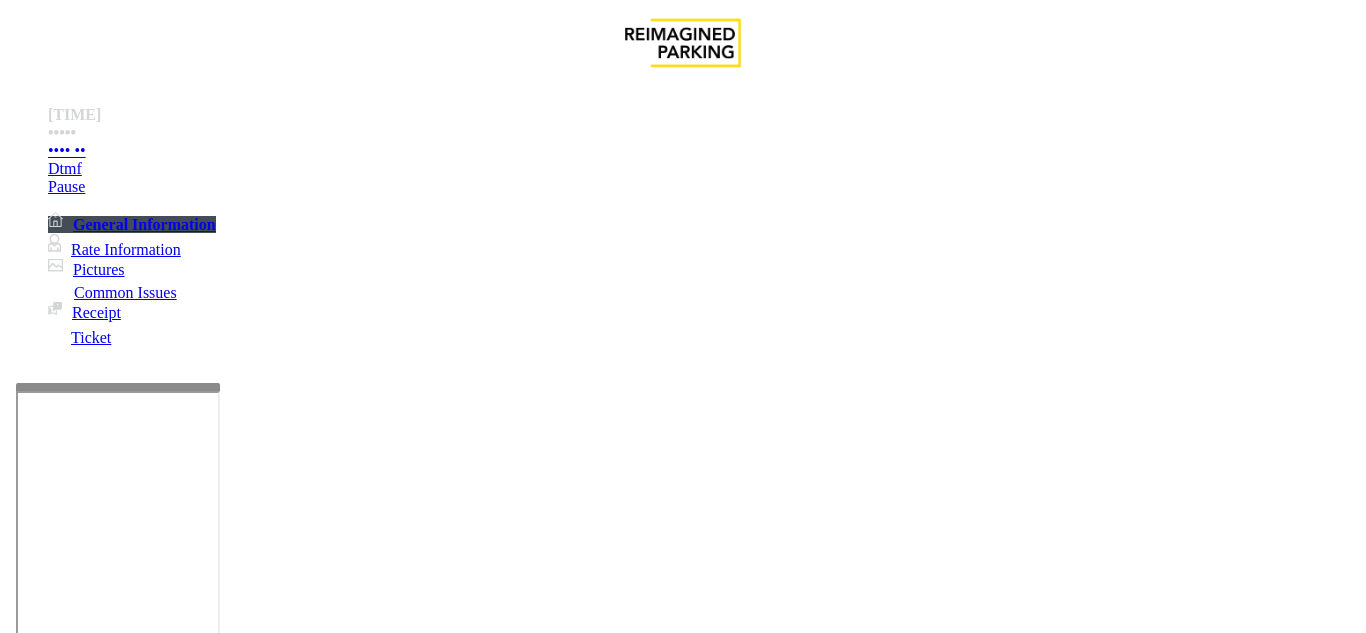 click at bounding box center [221, 1615] 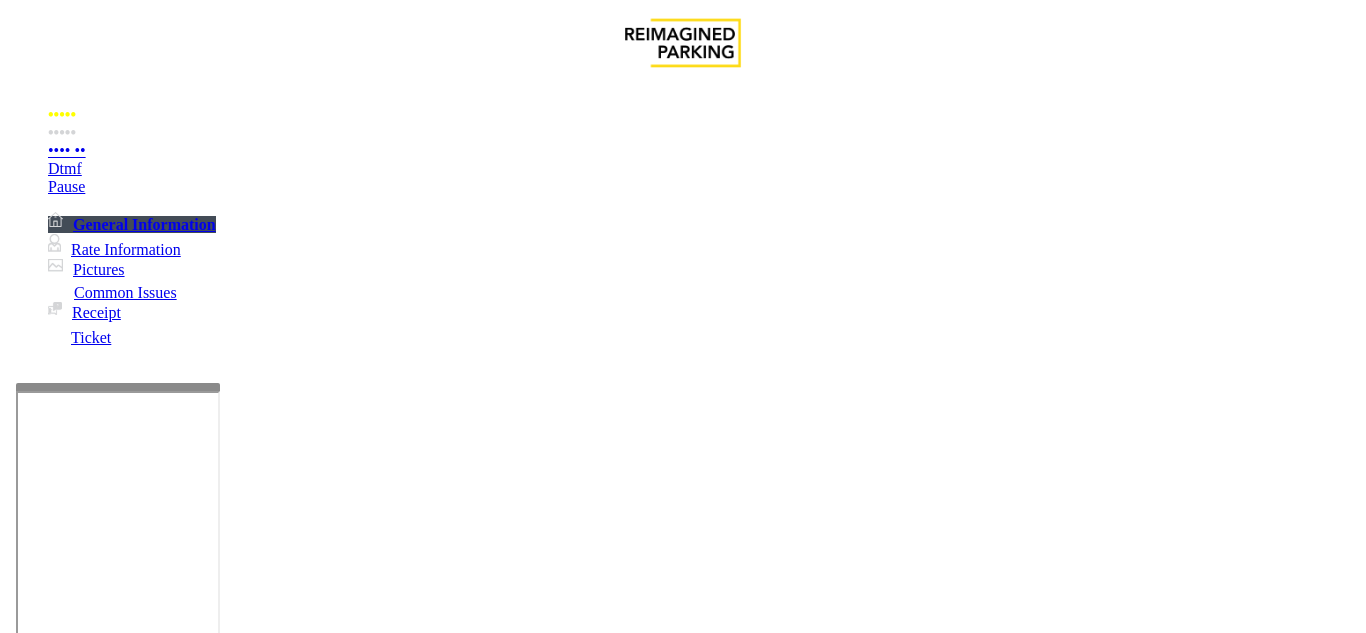 type on "**********" 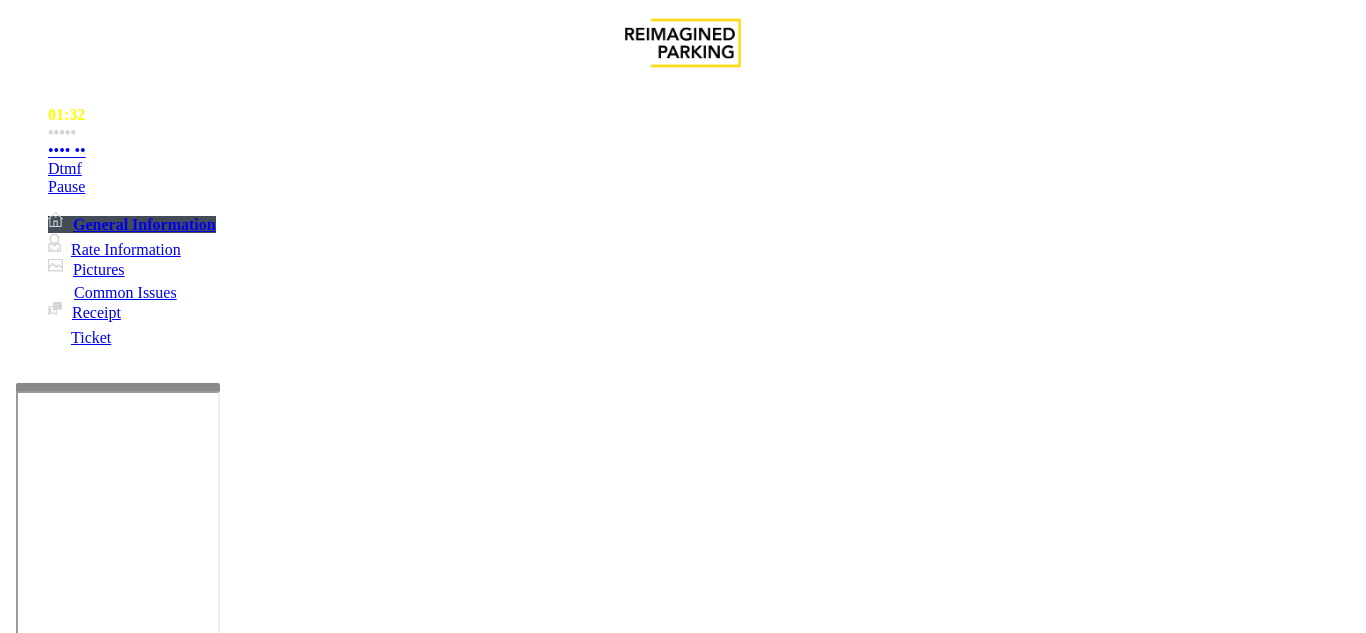 click at bounding box center [96, 1335] 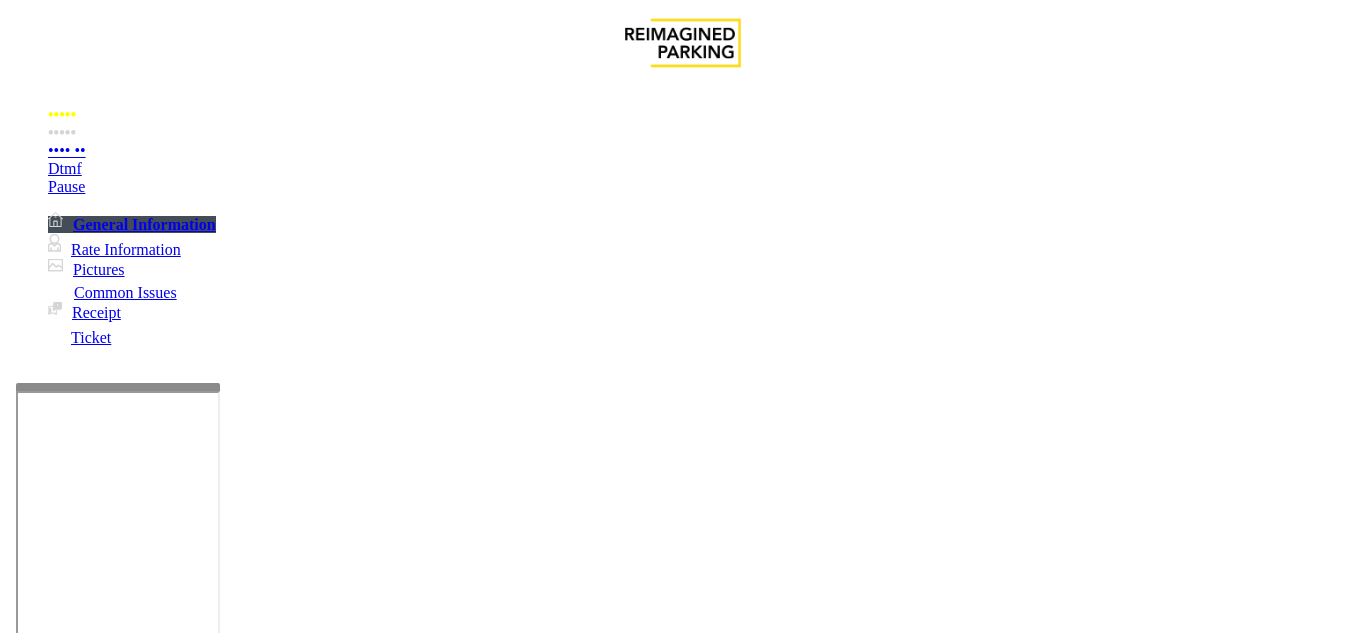 click on "••••••••••••••••" at bounding box center [96, 1389] 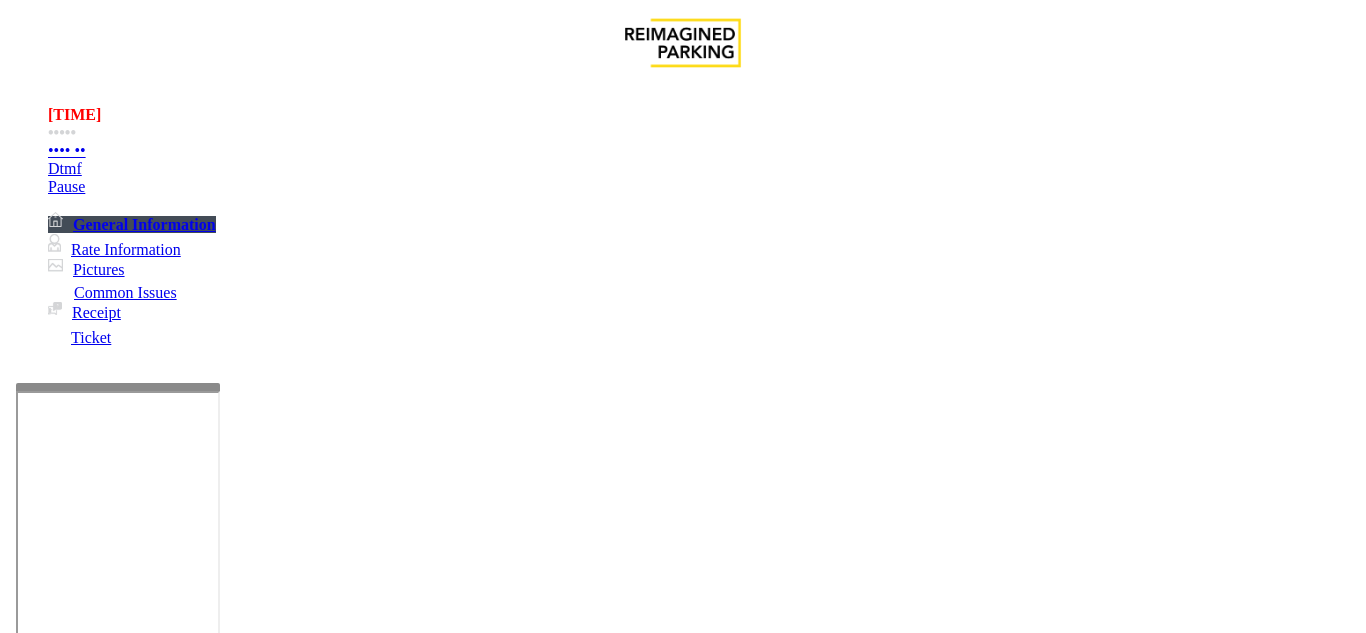 type on "**********" 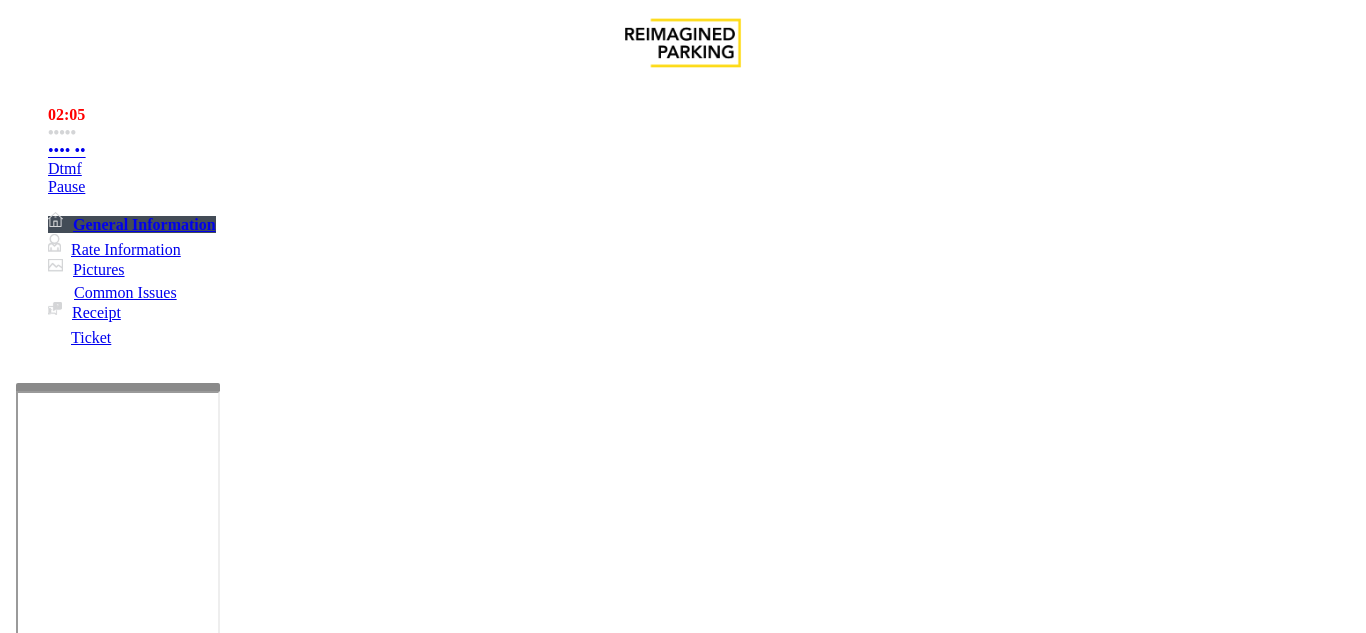 copy on "[PHONE]" 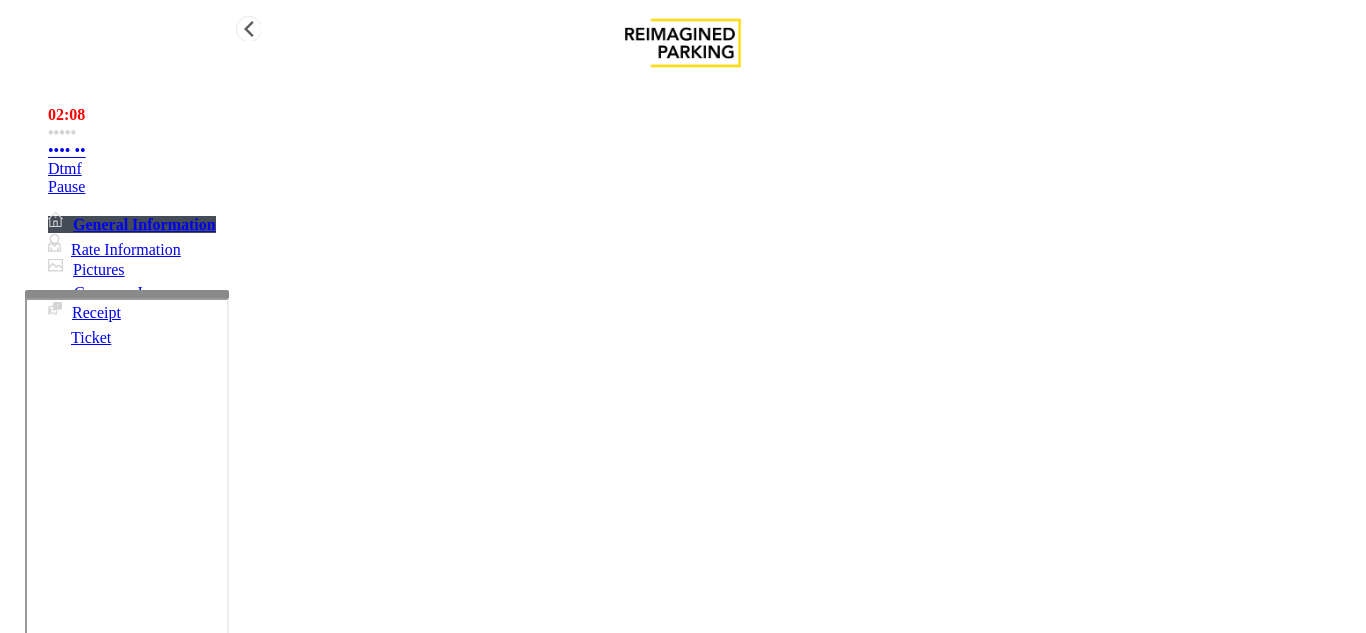 click at bounding box center [127, 294] 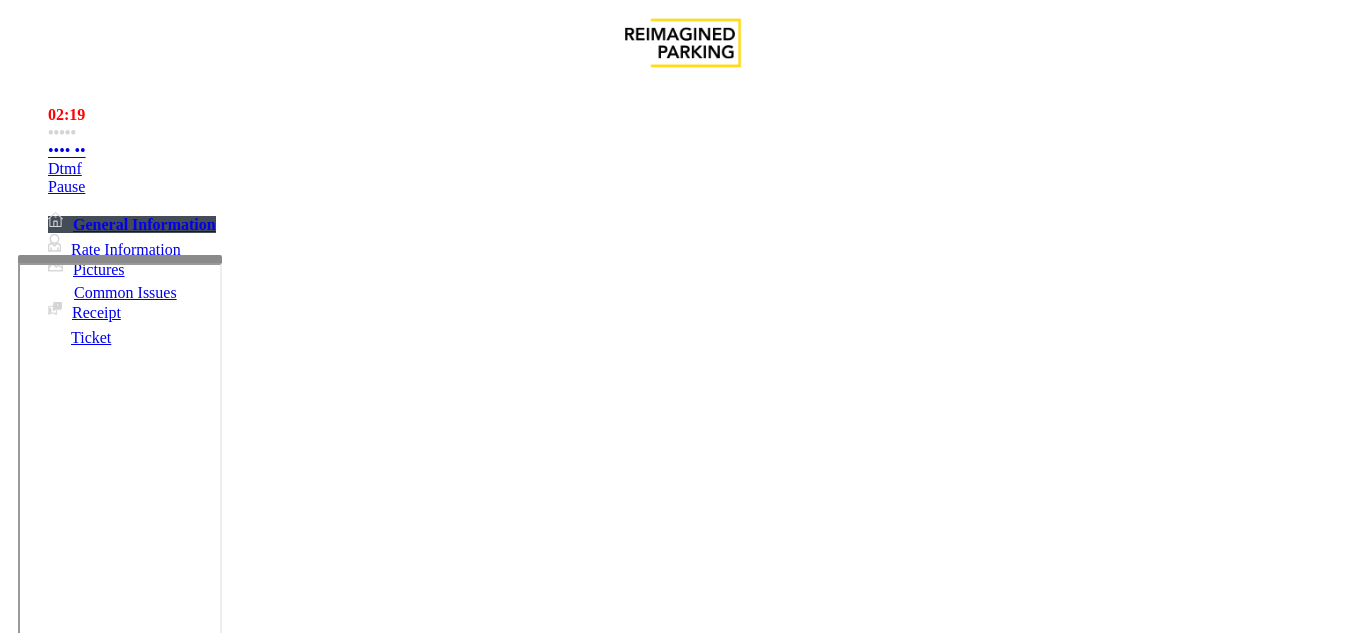 scroll, scrollTop: 3309, scrollLeft: 0, axis: vertical 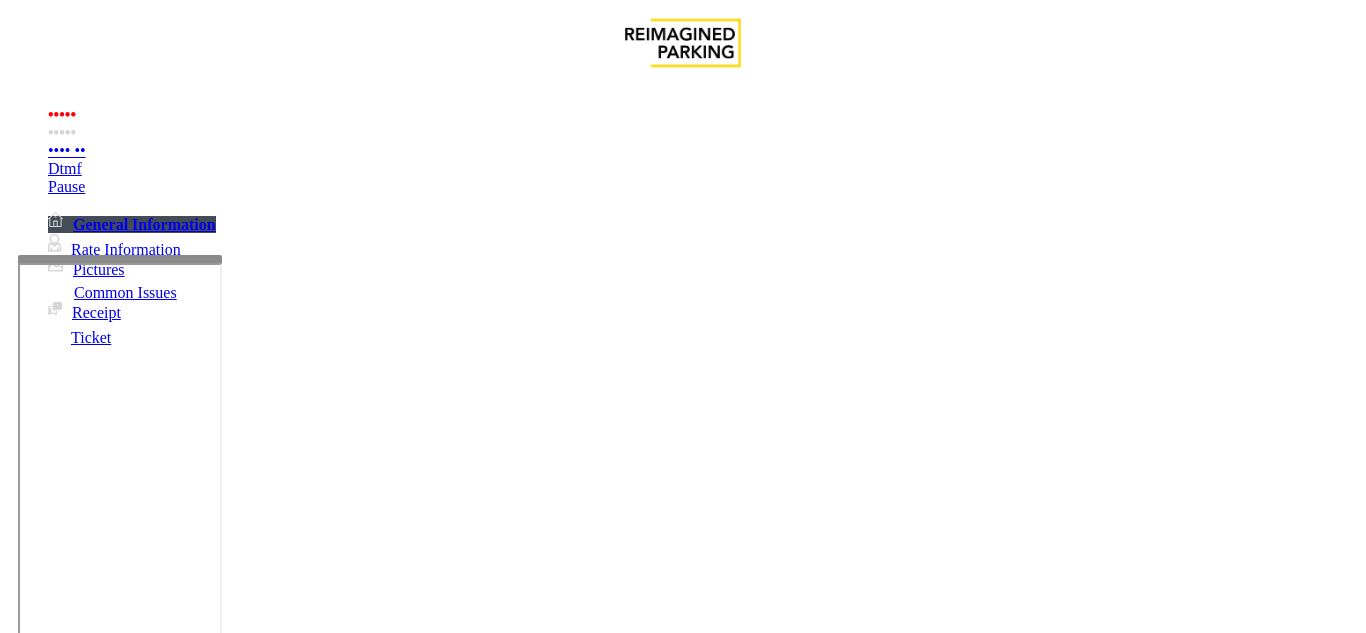 click on "Contact List" at bounding box center [682, 5852] 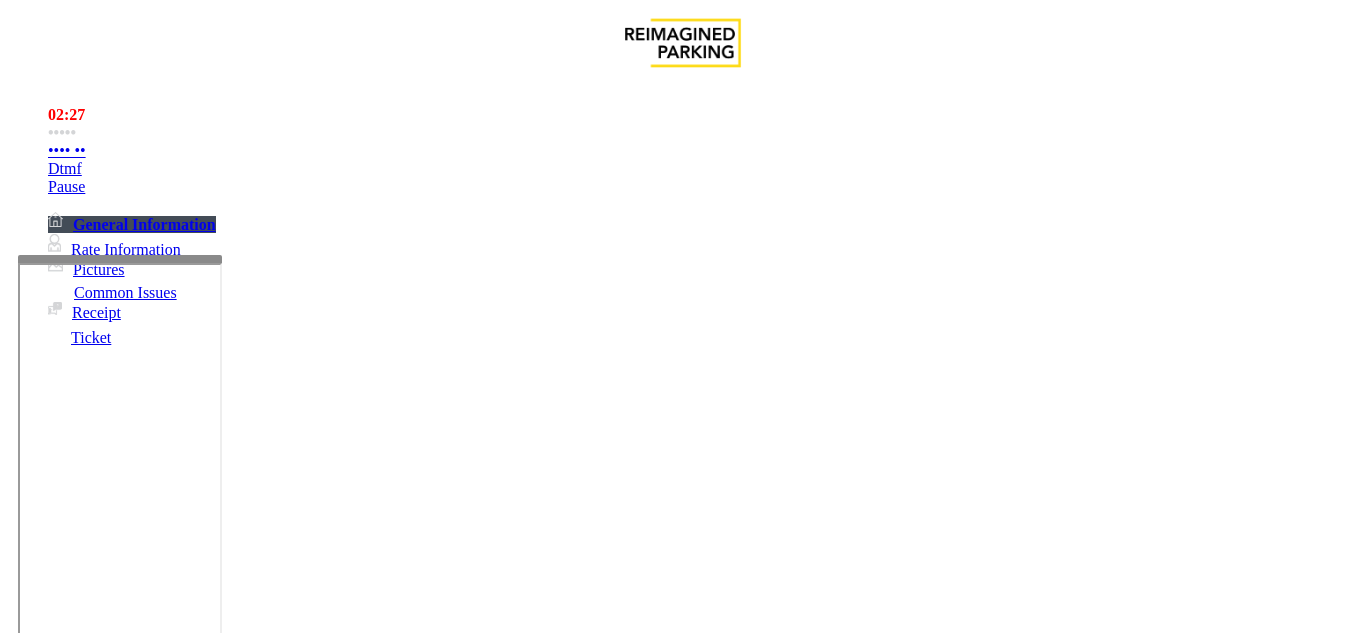 drag, startPoint x: 896, startPoint y: 259, endPoint x: 1105, endPoint y: 271, distance: 209.34421 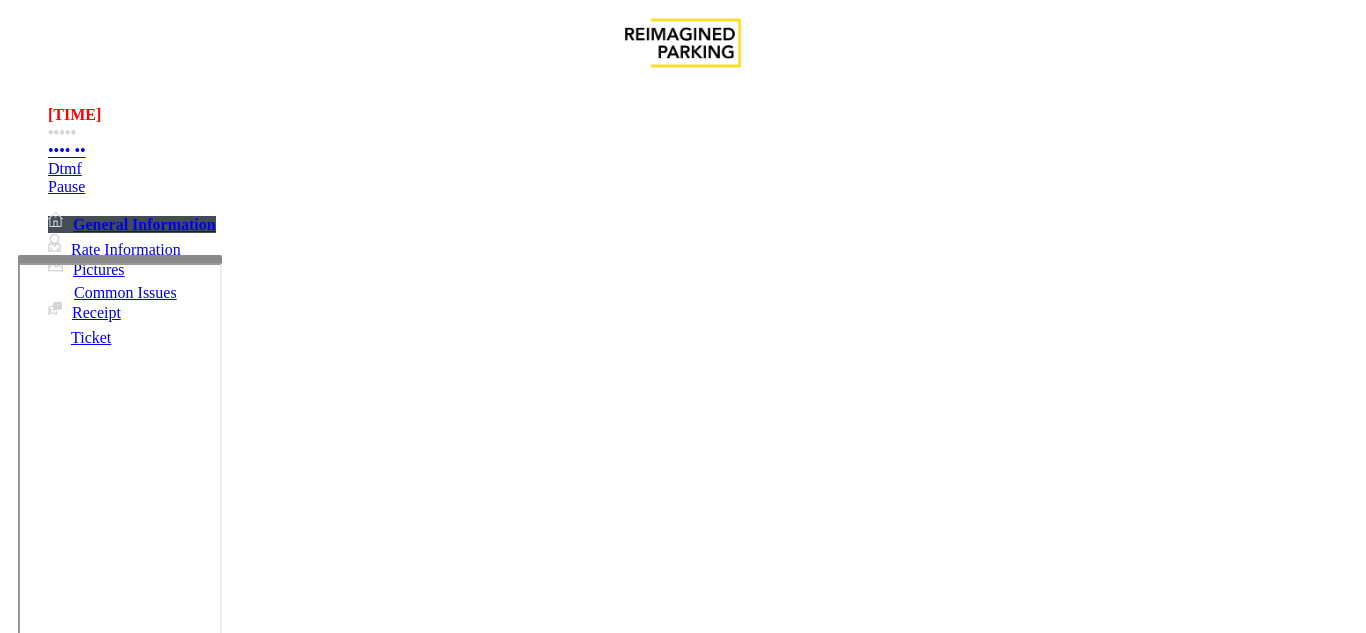 drag, startPoint x: 927, startPoint y: 469, endPoint x: 808, endPoint y: 474, distance: 119.104996 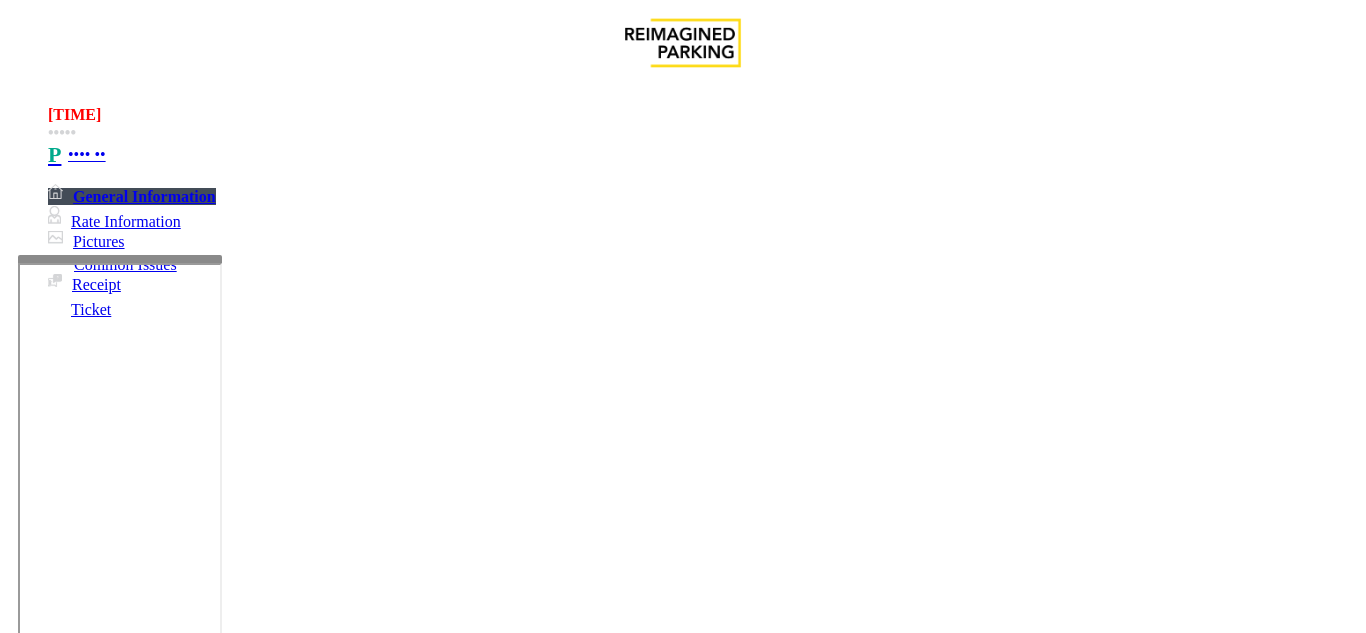 click at bounding box center (221, 1615) 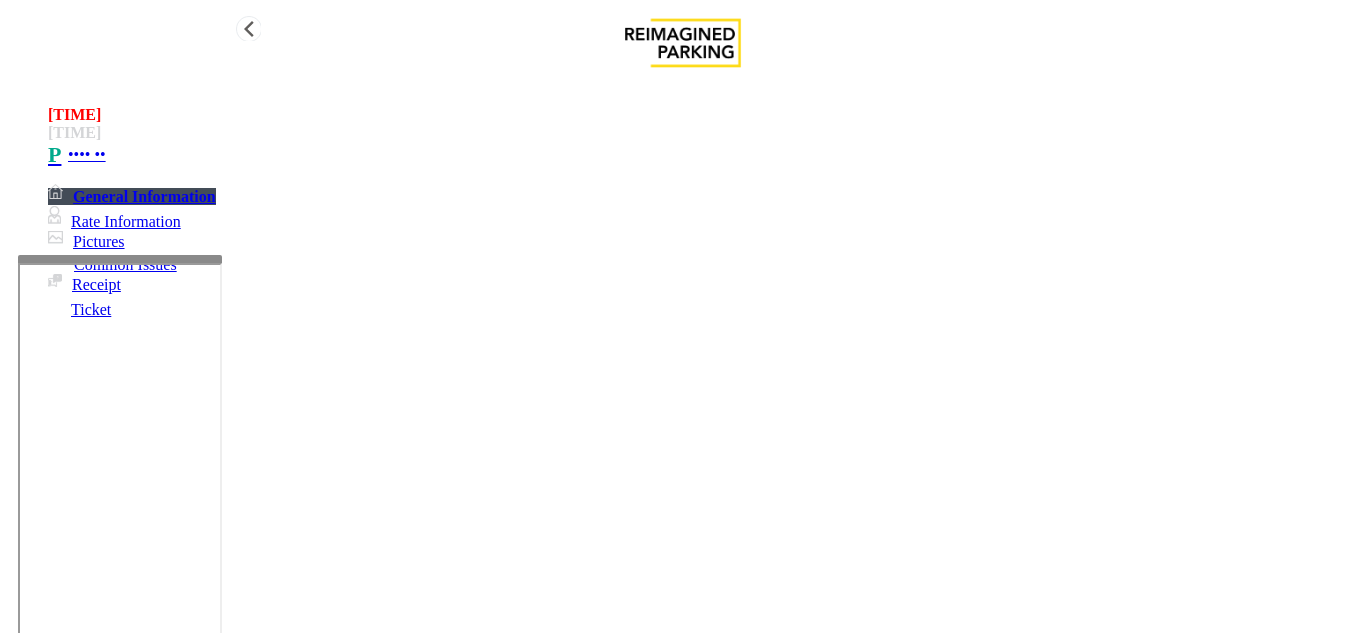 type on "**********" 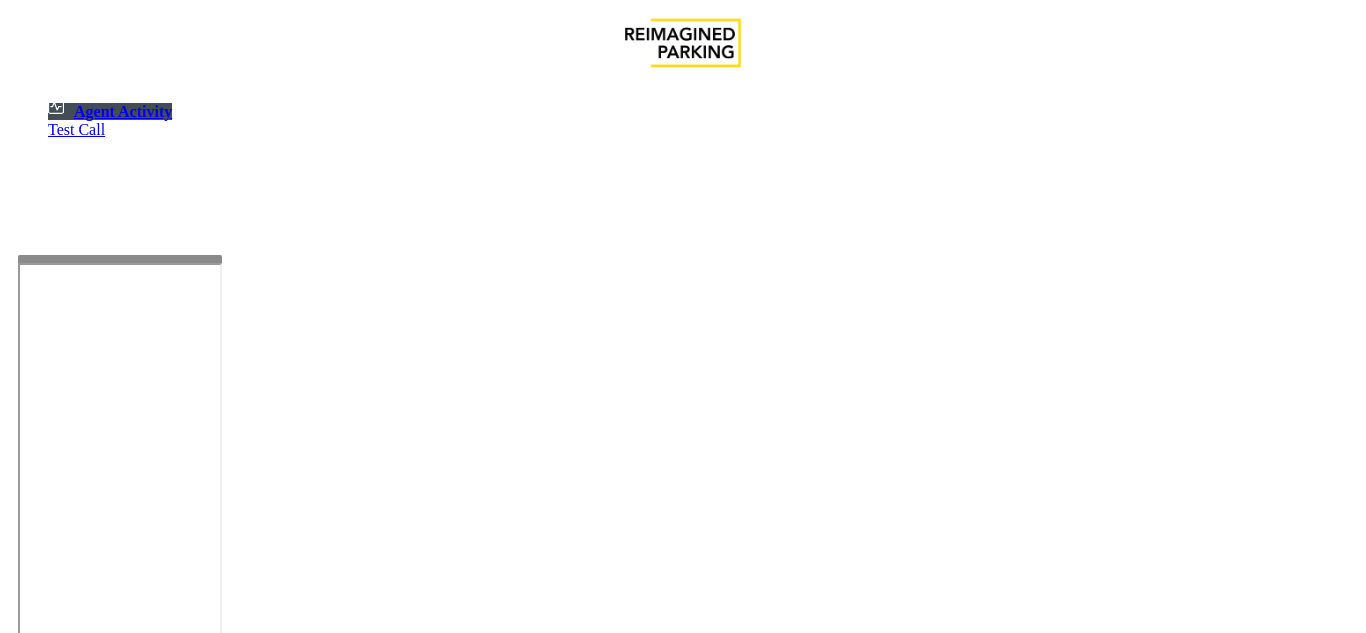 click at bounding box center (186, 1147) 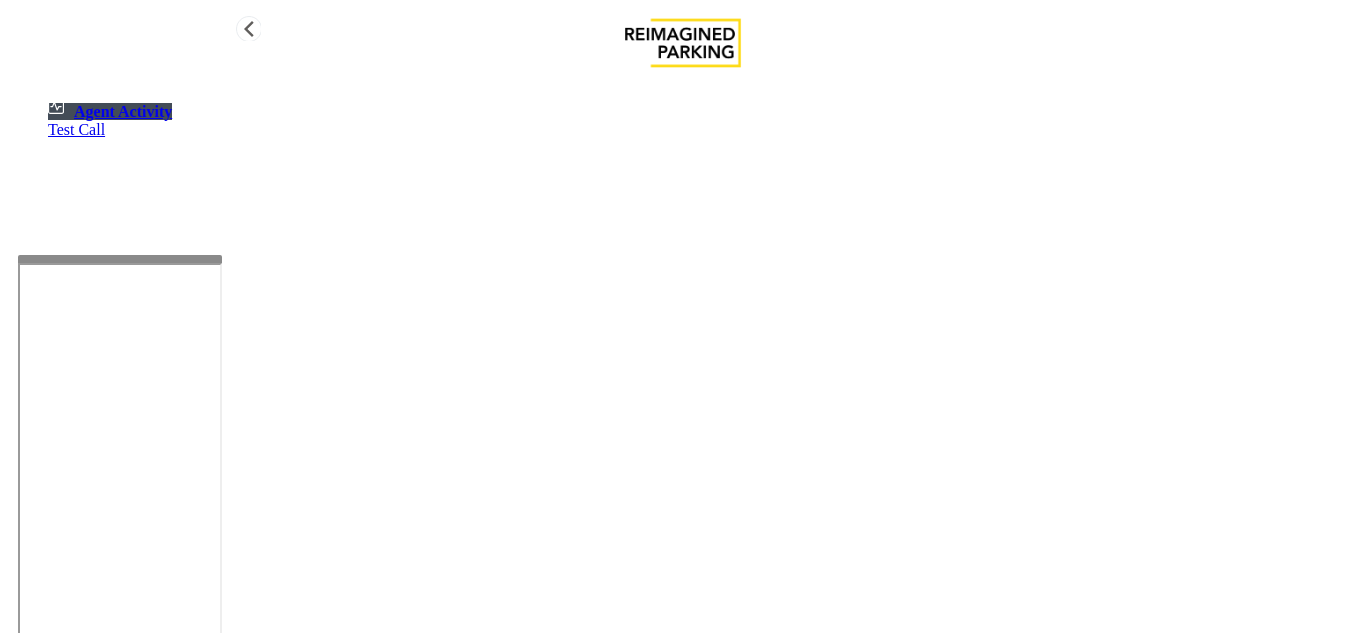 click on "Agent Activity" at bounding box center [123, 111] 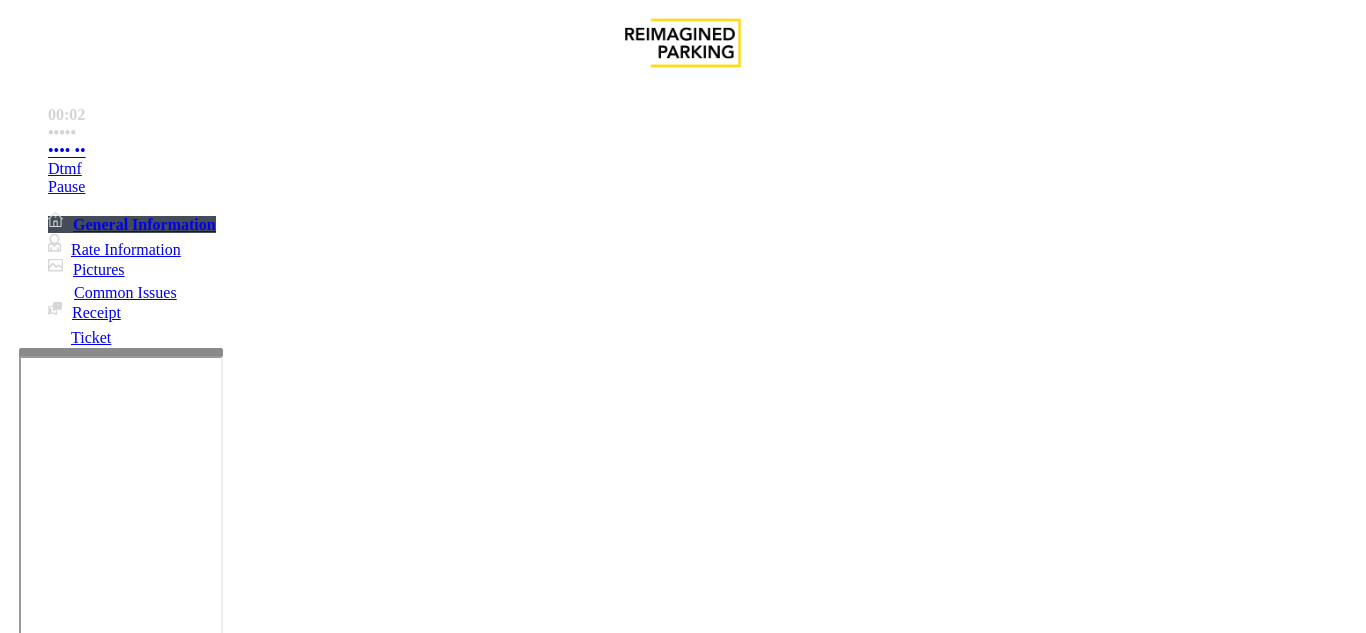 click at bounding box center [121, 584] 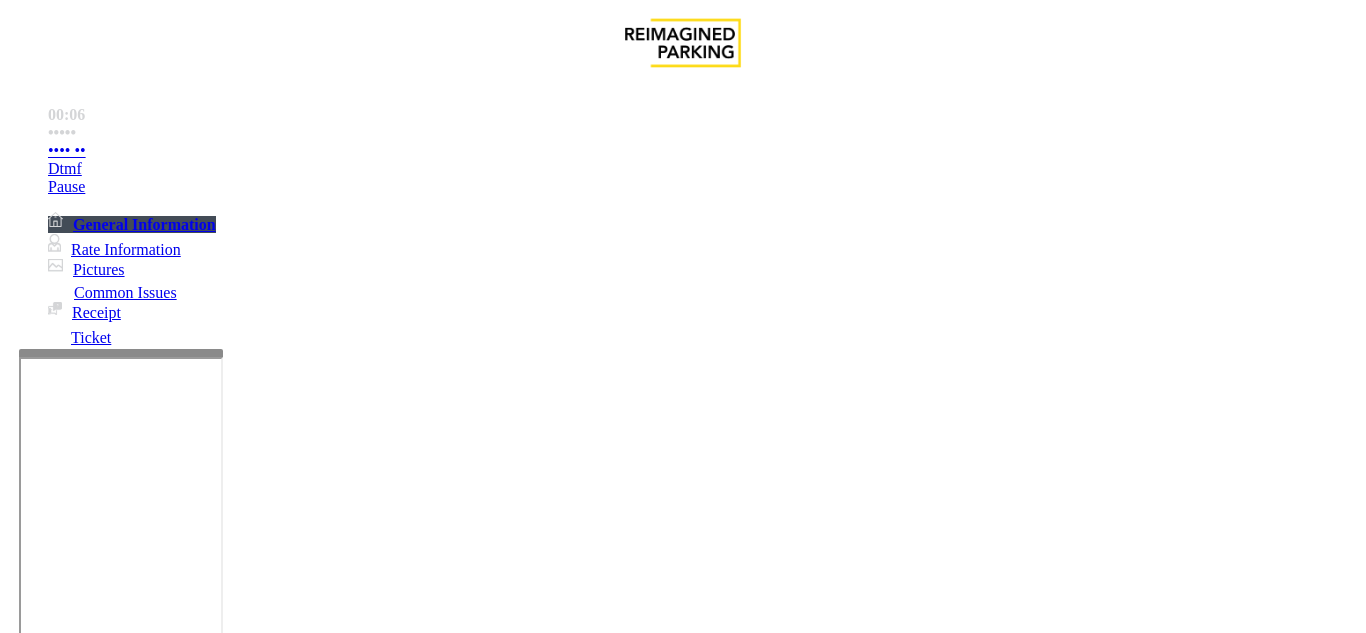 scroll, scrollTop: 1000, scrollLeft: 0, axis: vertical 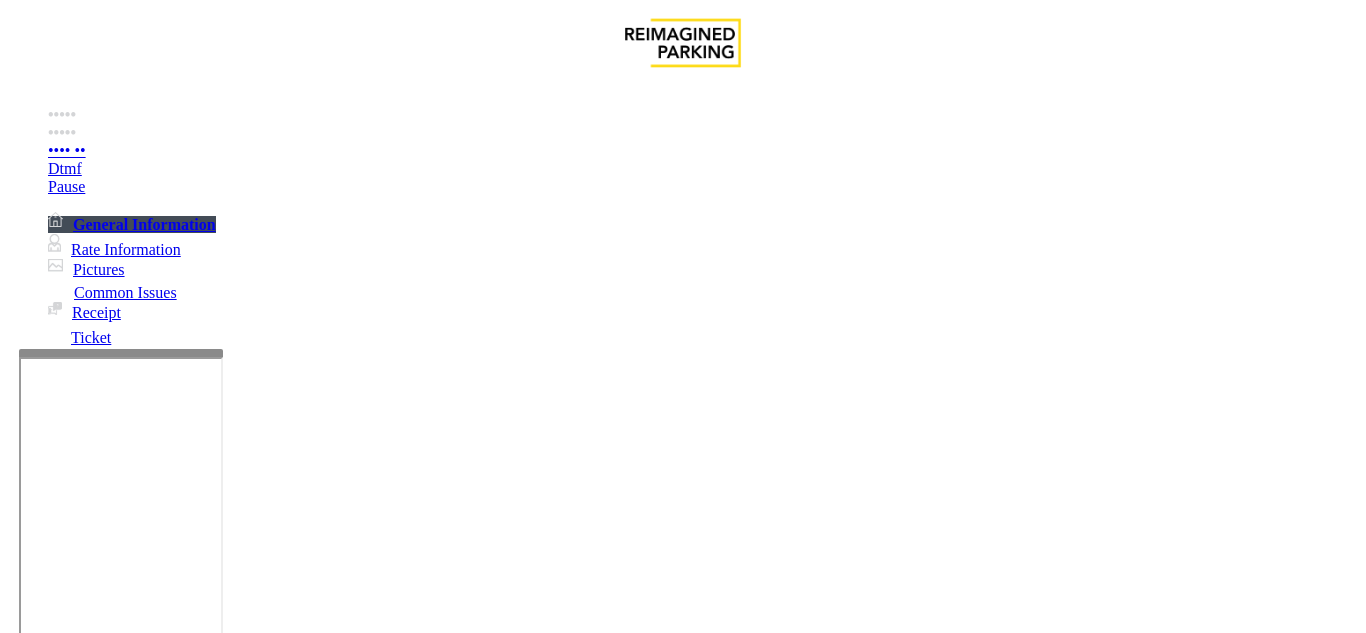click on "Monthly Issue" at bounding box center [404, 1286] 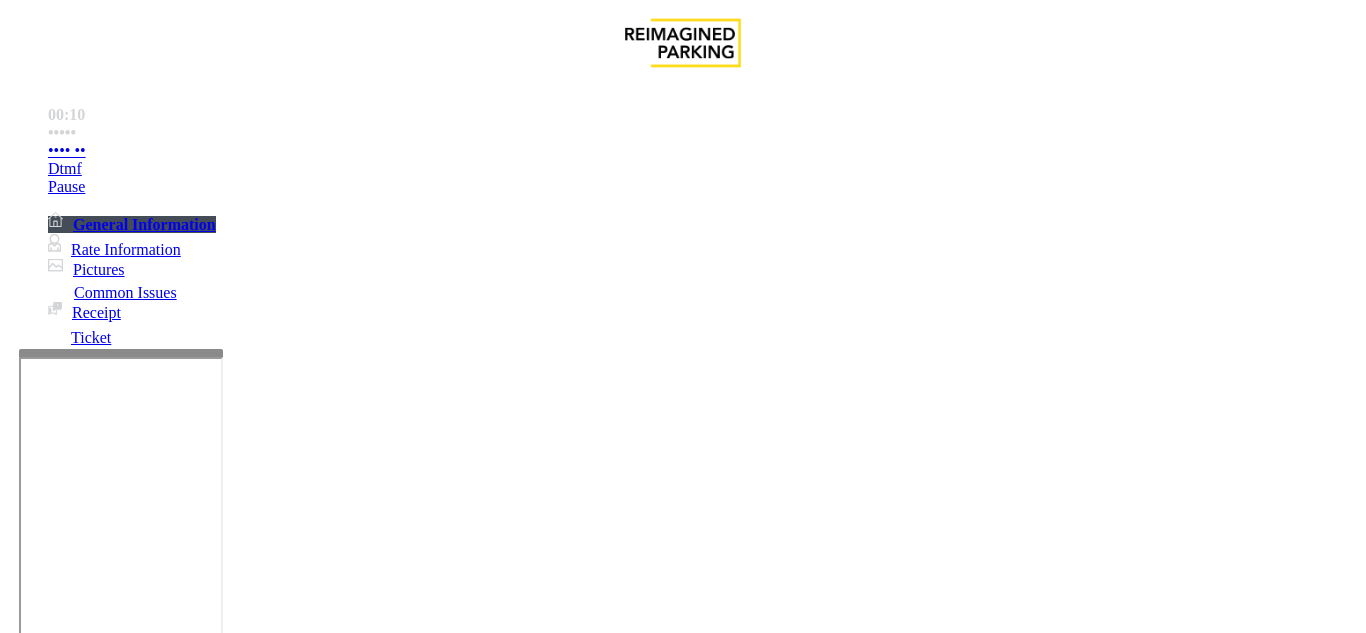 click on "Issue" at bounding box center [682, 1253] 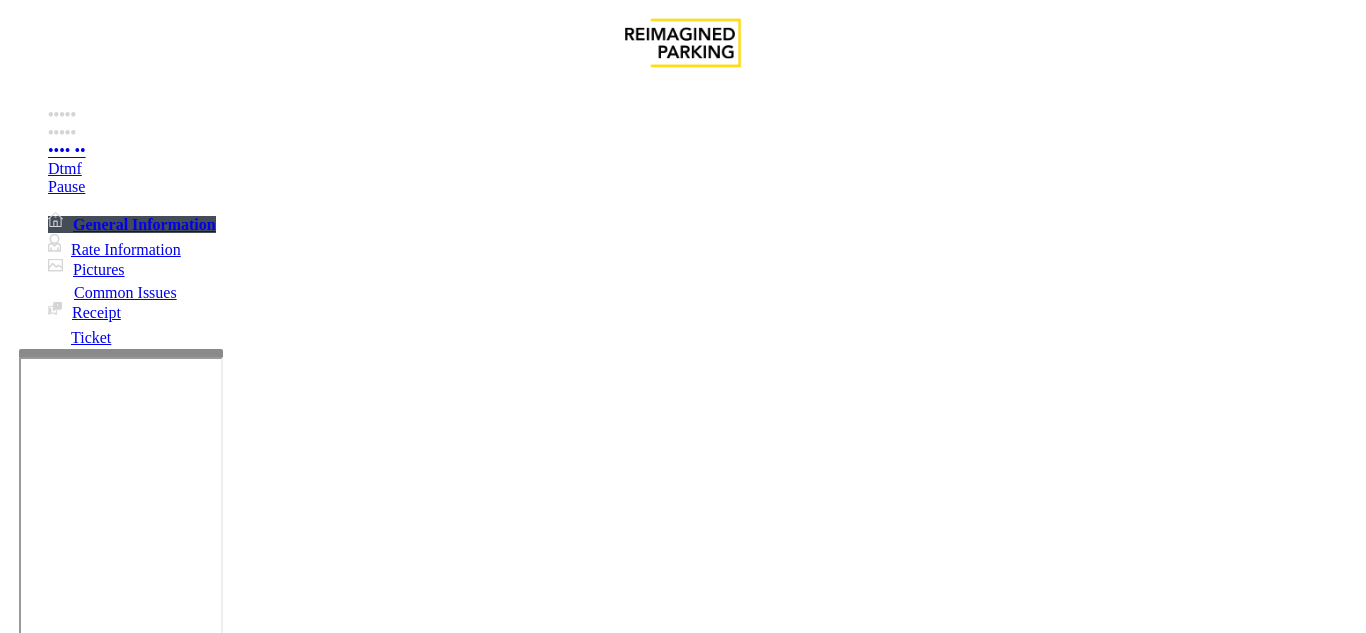 click on "LPR Issue" at bounding box center [213, 1286] 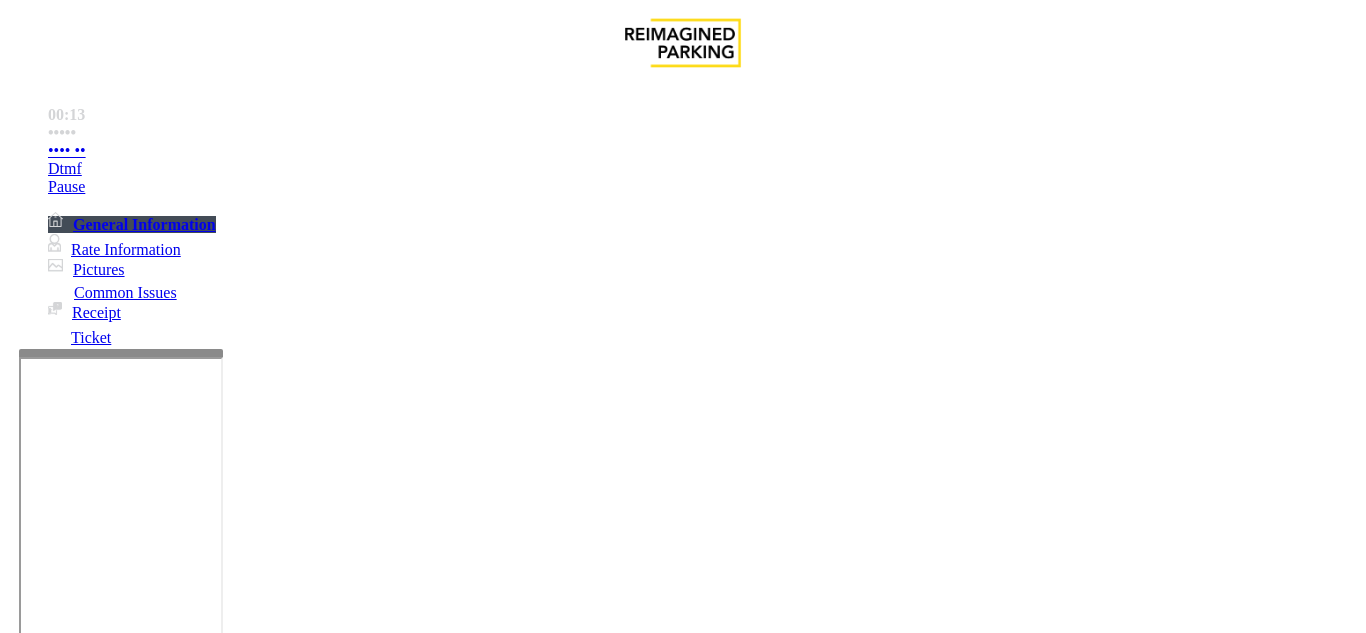 click on "Camera not working" at bounding box center [95, 1286] 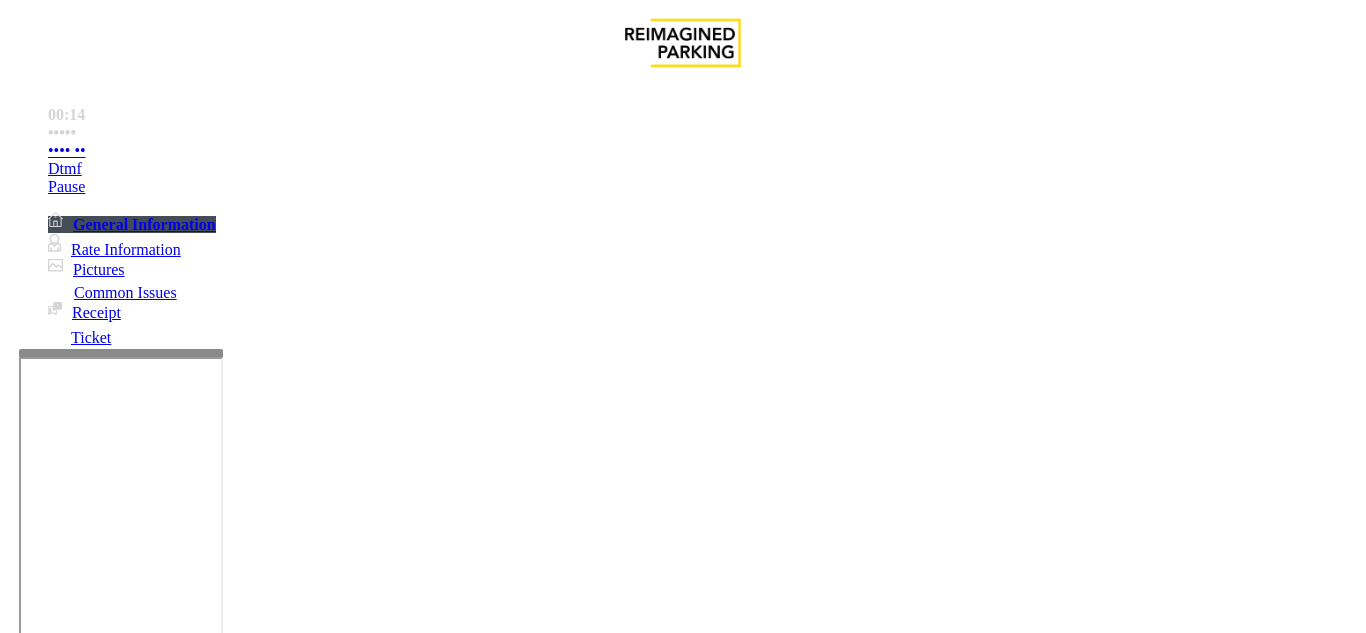 click at bounding box center [221, 1496] 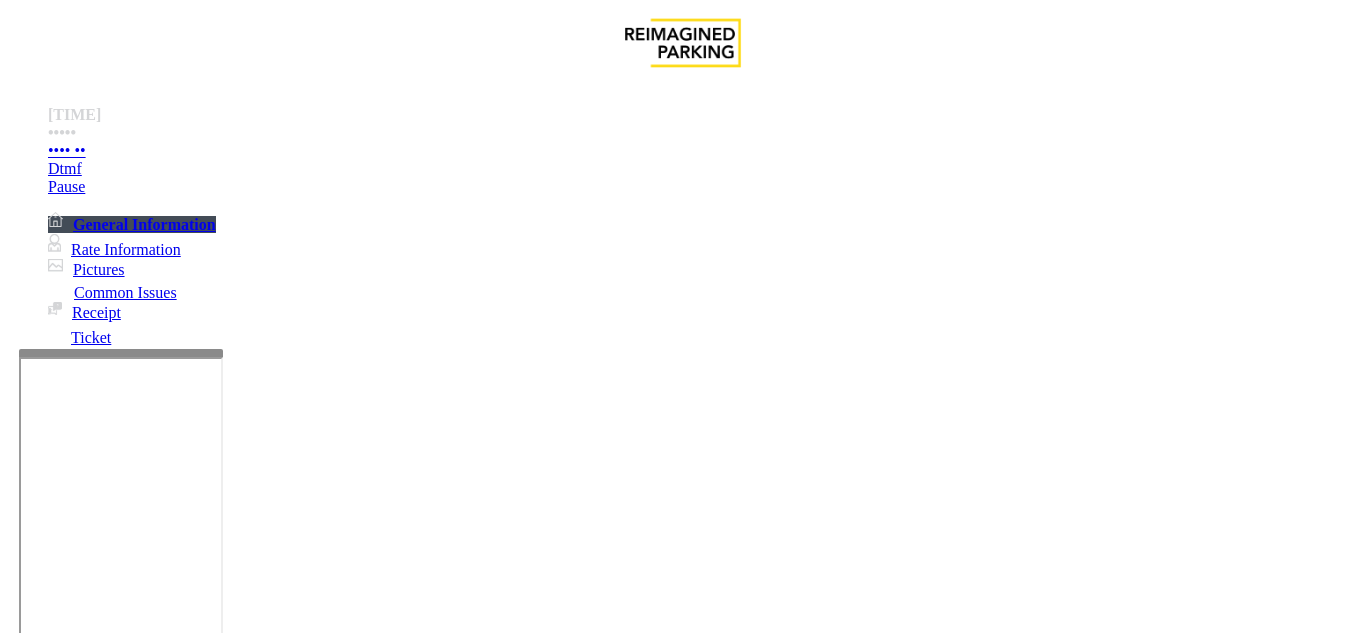click on "Notes:" at bounding box center [682, 1498] 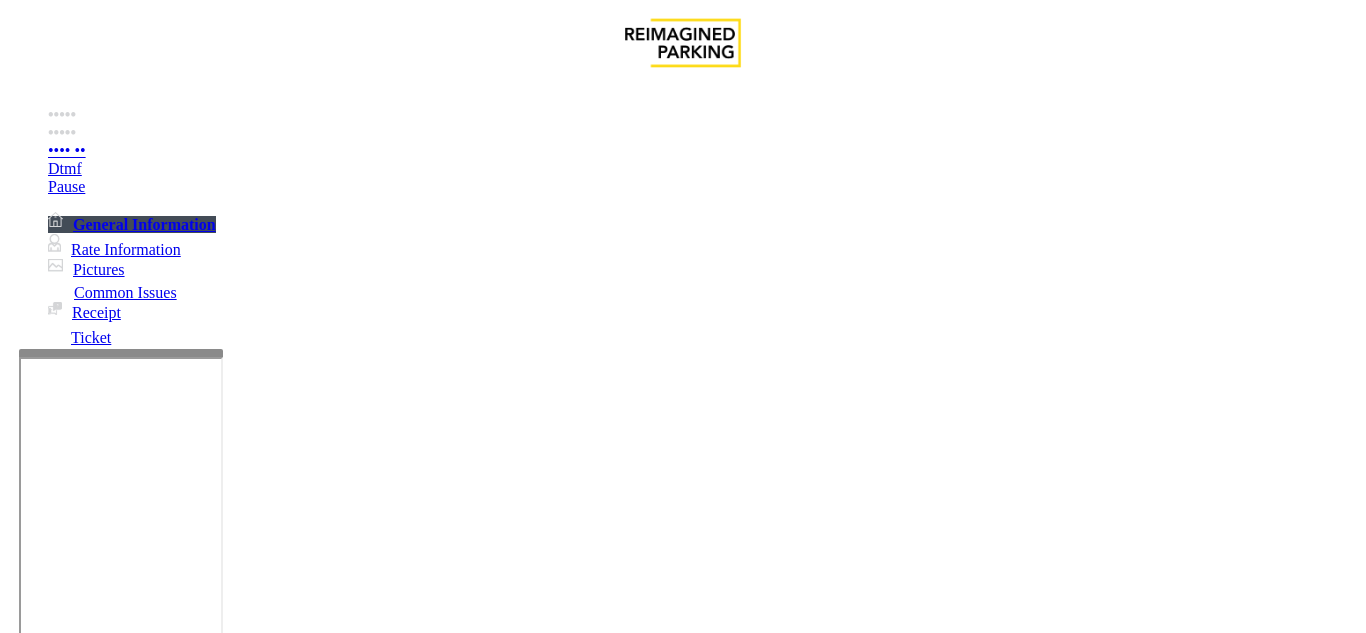 click on "Camera not working" at bounding box center [682, 1271] 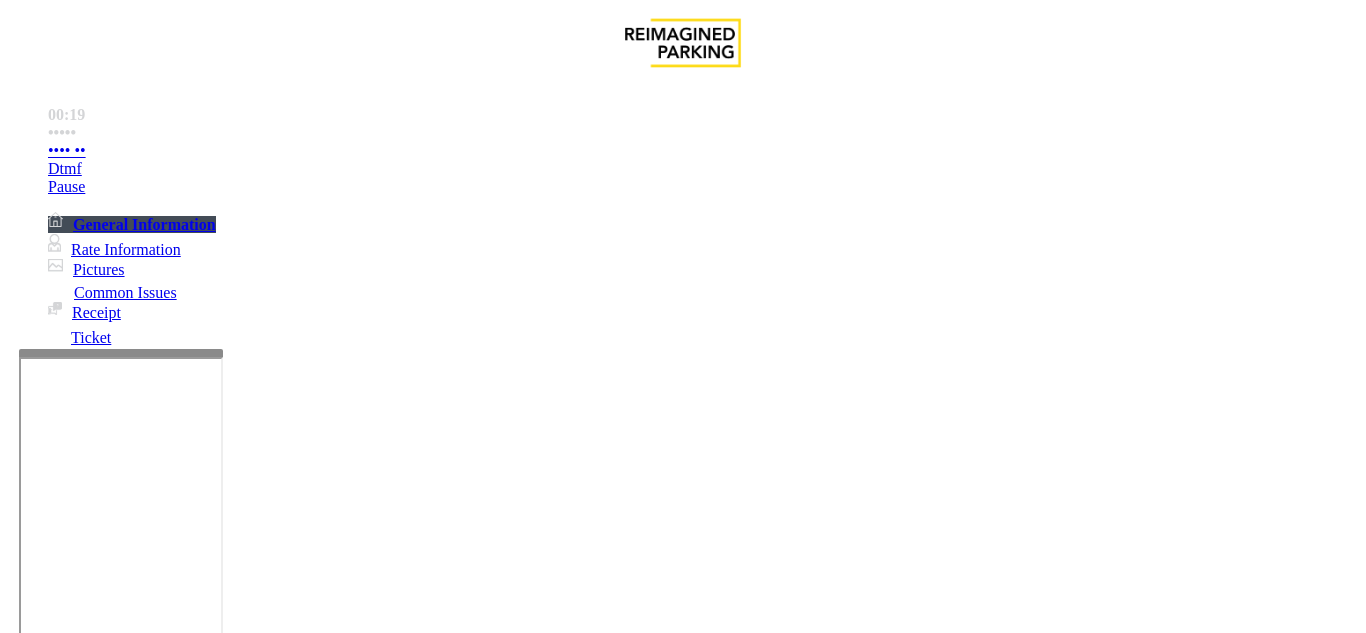 click at bounding box center [221, 1496] 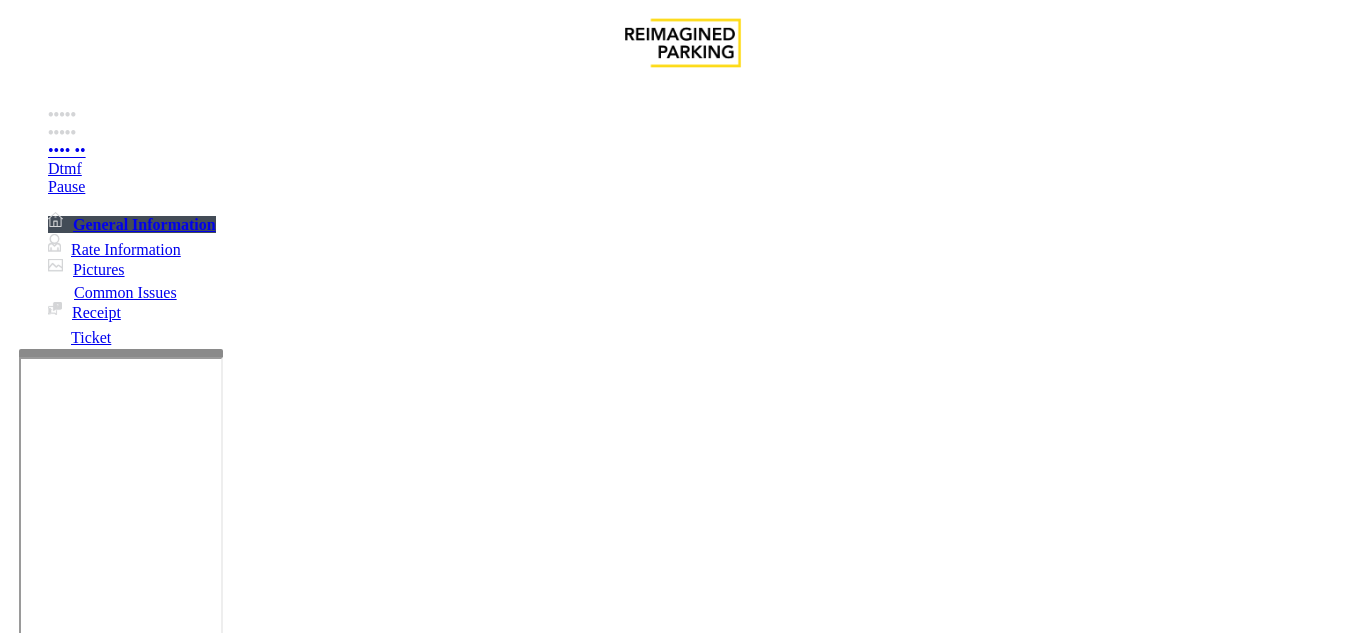 click at bounding box center (221, 1496) 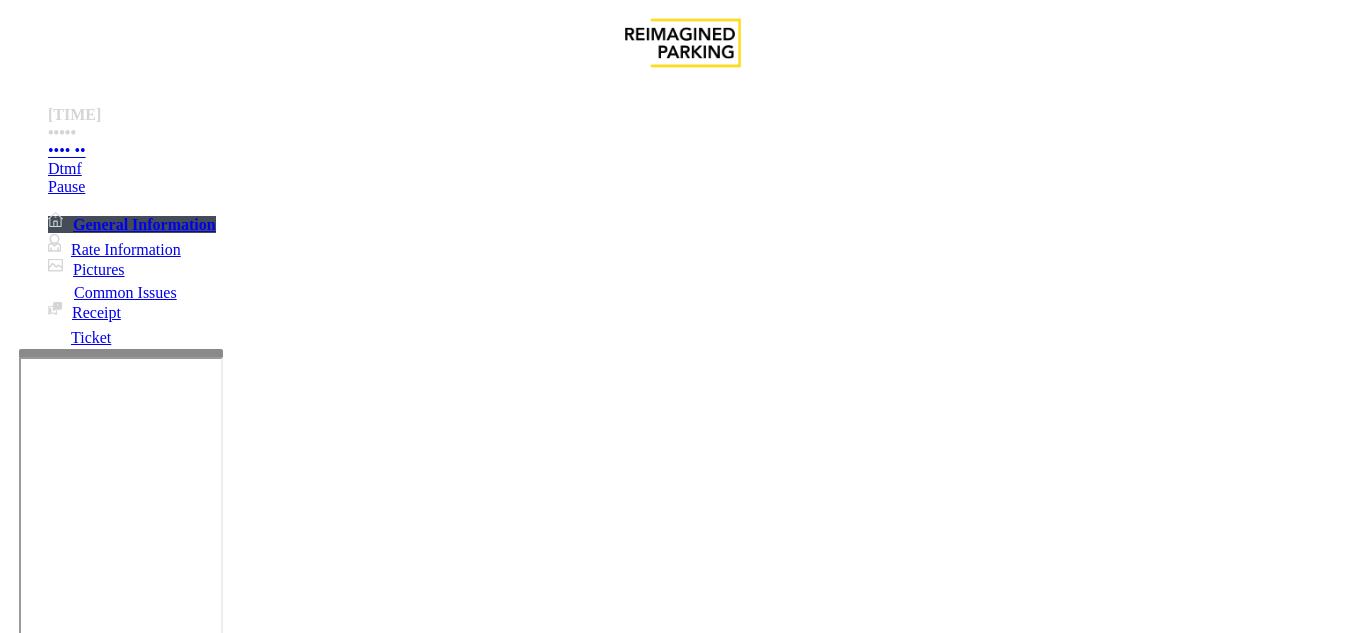 click on "https://www.parkjockey.com/en-us/manage/1633/whitelist" at bounding box center (797, 3548) 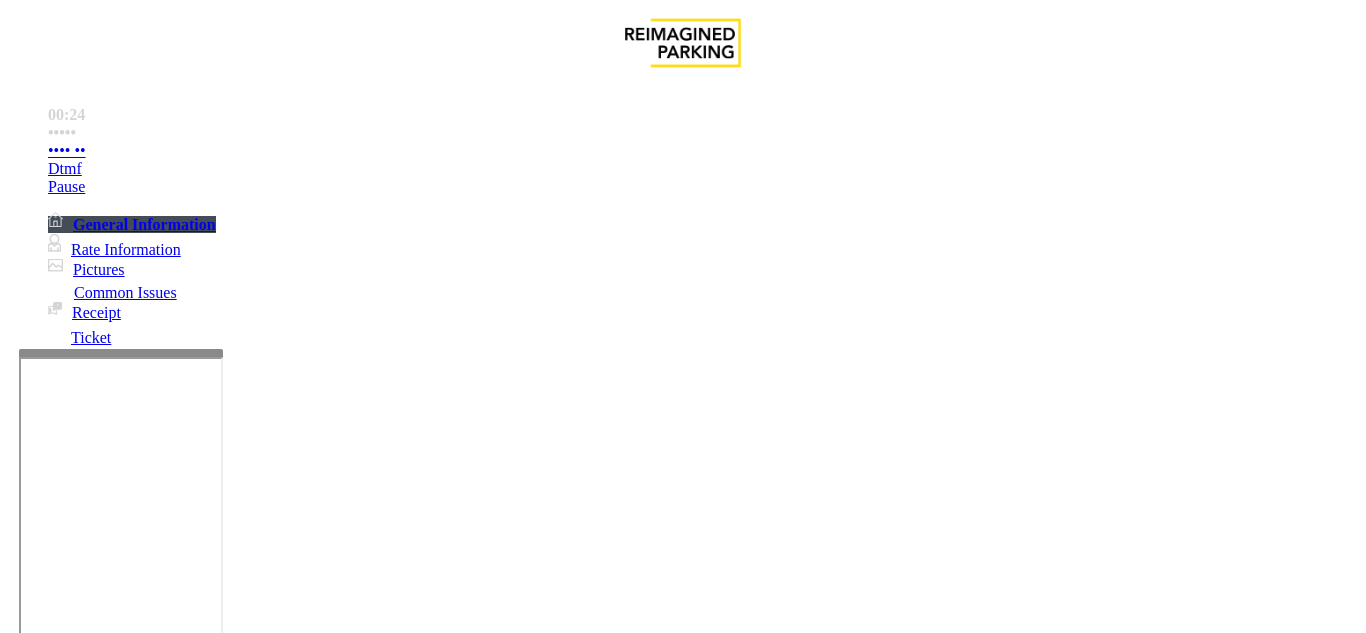 click on "https://www.parkjockey.com/en-us/manage/[NUMBER]/status" at bounding box center [791, 3413] 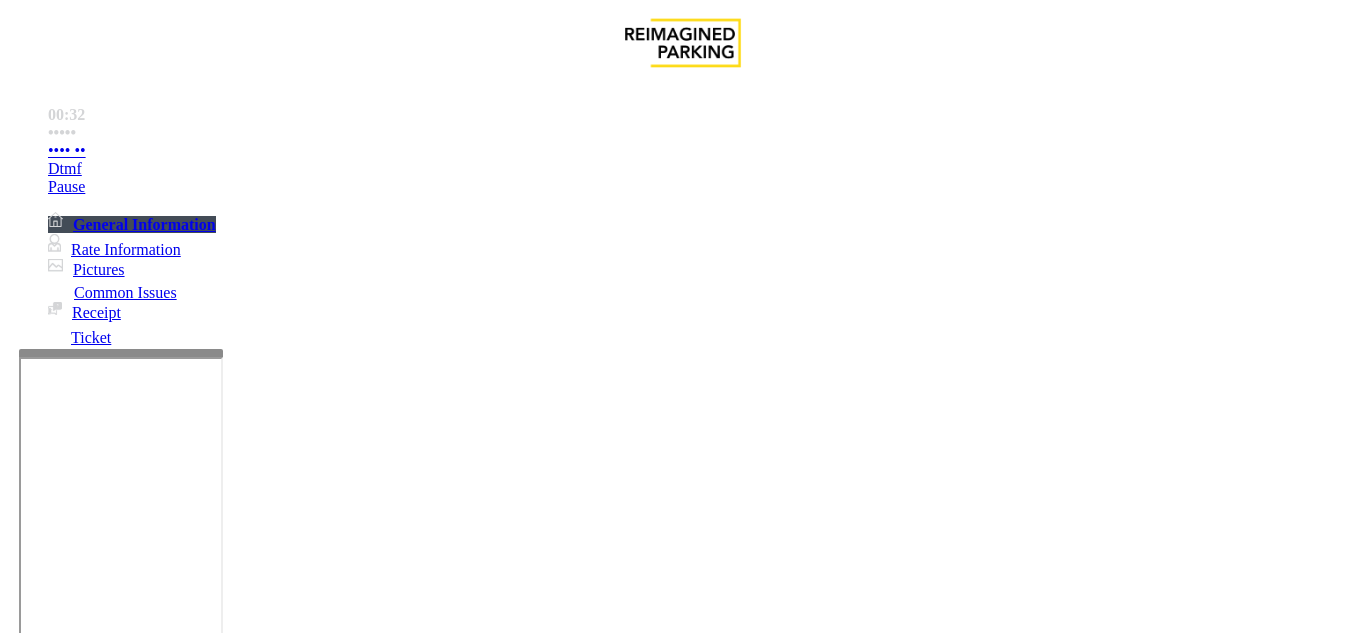 click at bounding box center [221, 1496] 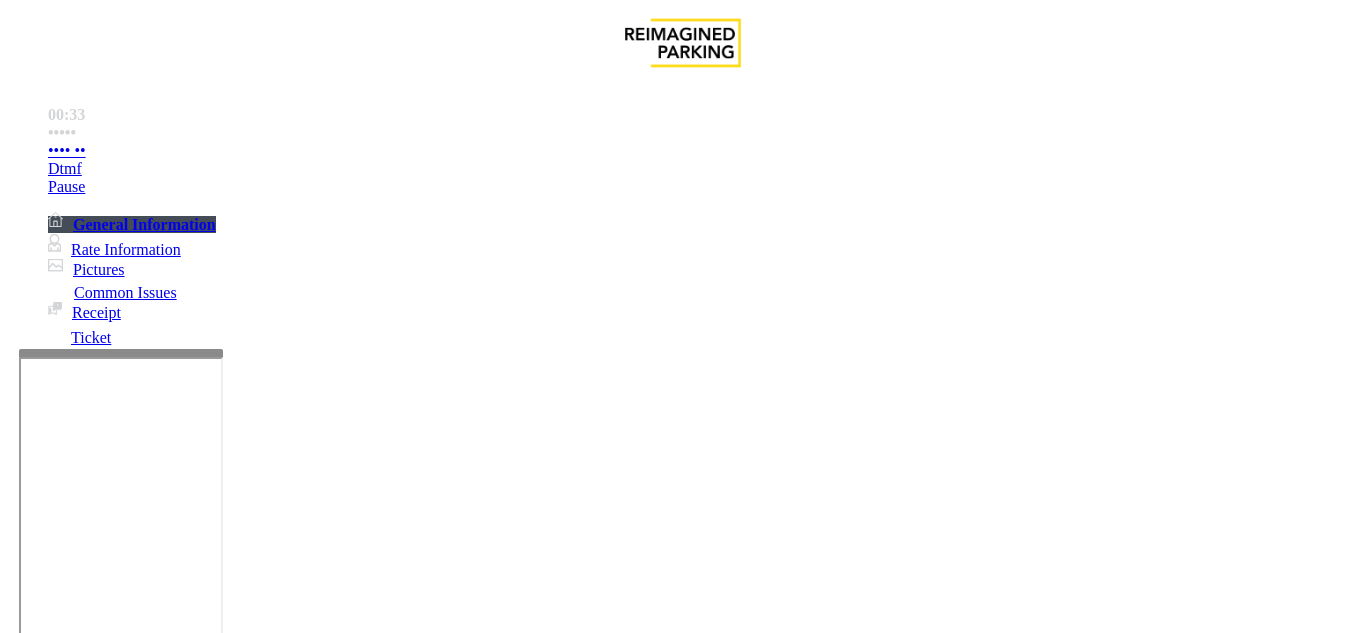 click at bounding box center [221, 1496] 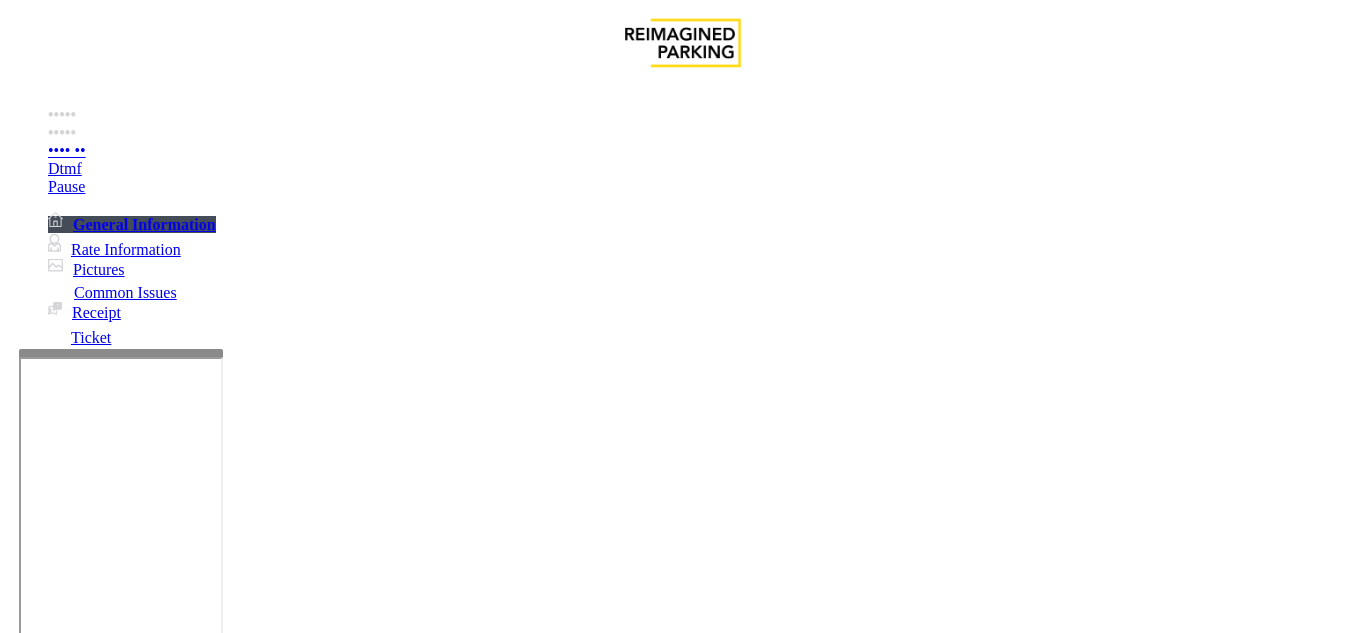 click at bounding box center (221, 1496) 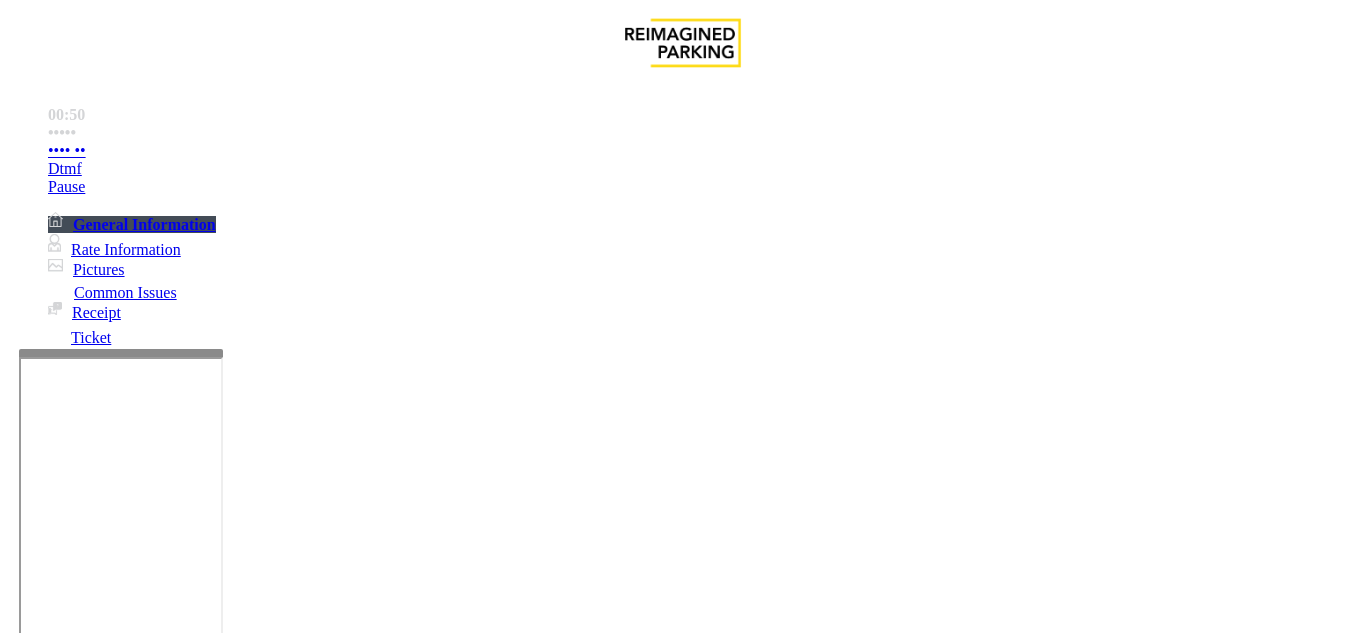 type on "•••••••••••••••••••••••••••
•••••••••••
••••••••••••" 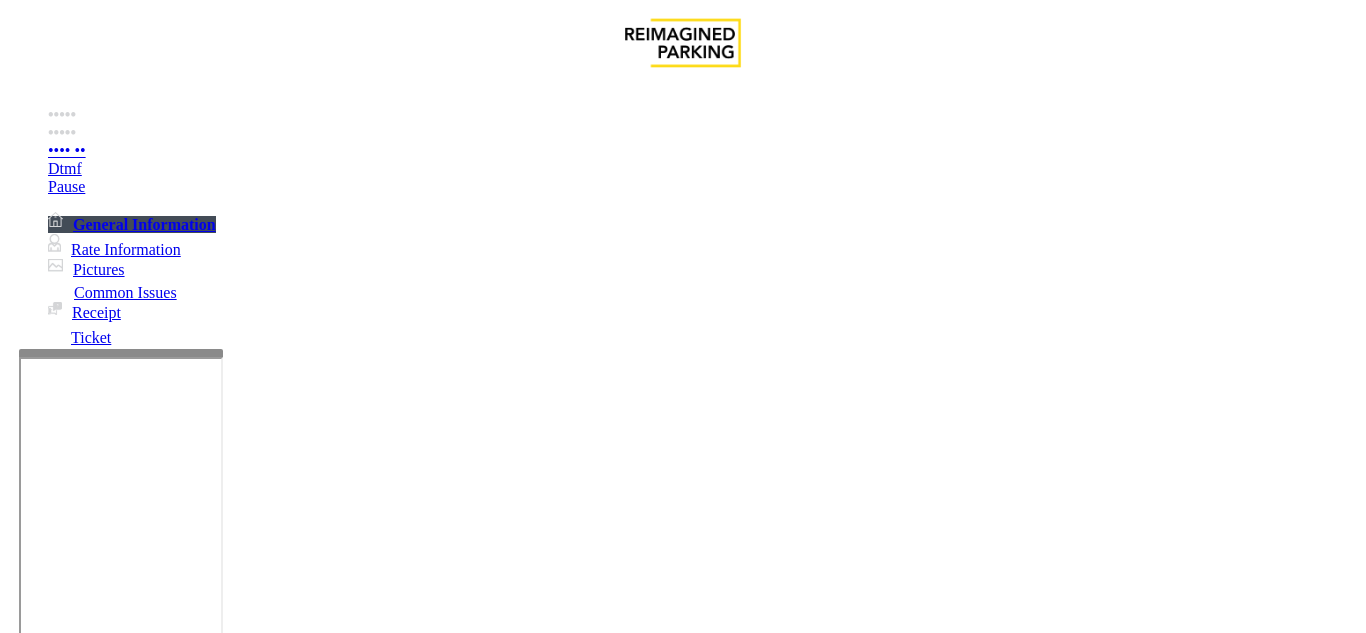 scroll, scrollTop: 0, scrollLeft: 0, axis: both 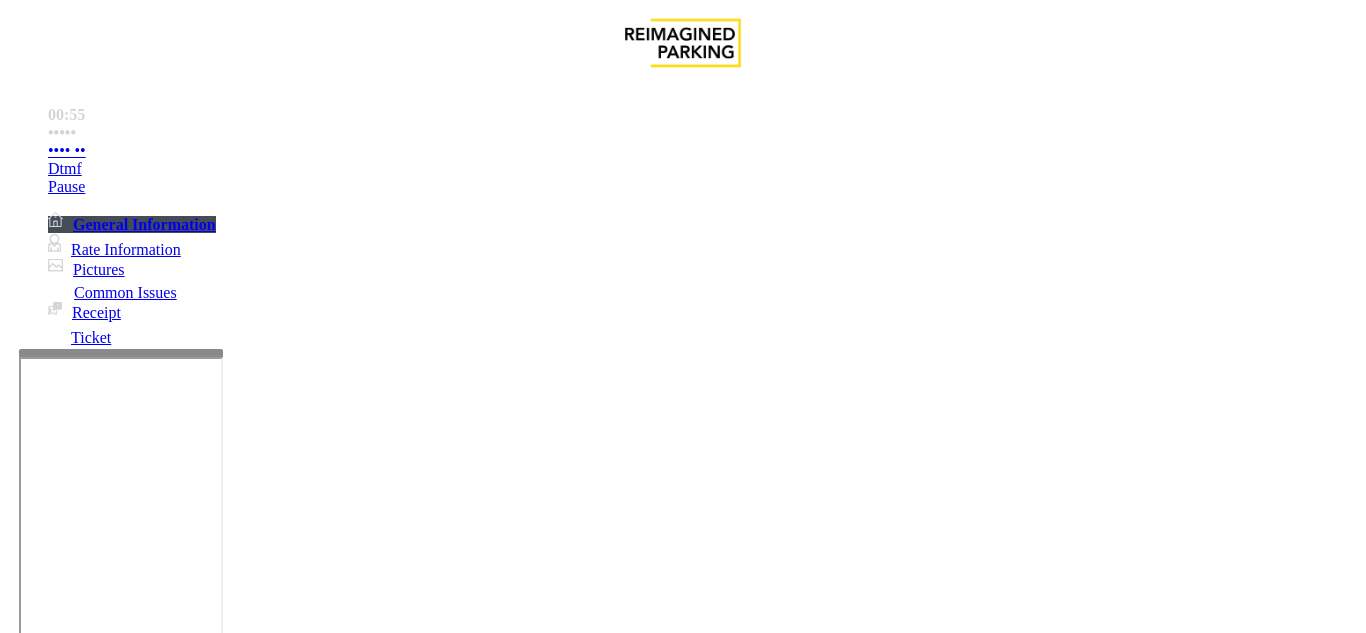 click on "••••••• •••••• •••••••• •••••• •••••••• •• •••••••• •• ••• •••• ••••• ••• ••  ••• • ••••••• •••••••  •• ••• ••• •••••• •• •••••• ••• •• ••••••• •• ••• •••• ••• •••• •••• •••••• ••••• ••••••••••••••••• •••••• •••• •• •••••• •• •••••••• •• •• ••••••• ••••••• •• •••••• •••••• ••• •••• •• ••••• ••••••• •••• ••• ••• ••• ••• •••••• ••••• ••••••••• ••••••••••• •••• •• ••• •••• •••• ••• •••• ••• ••••••••••••••" at bounding box center [682, 3149] 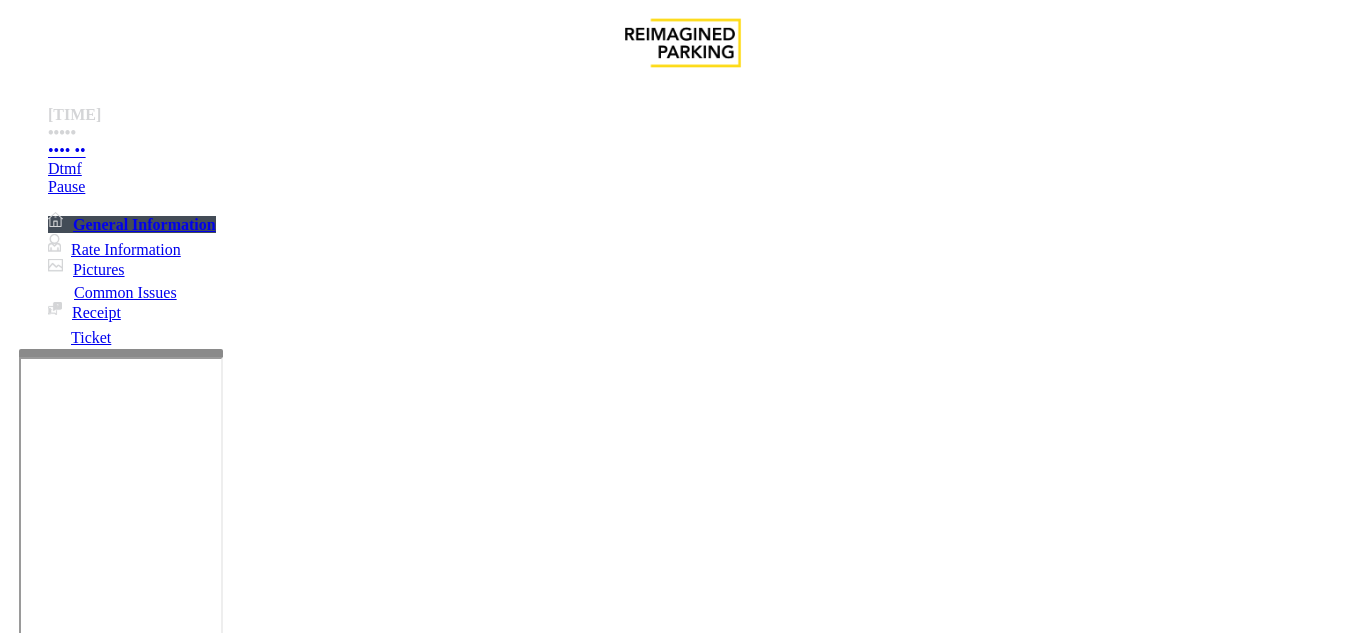 click at bounding box center [96, 1308] 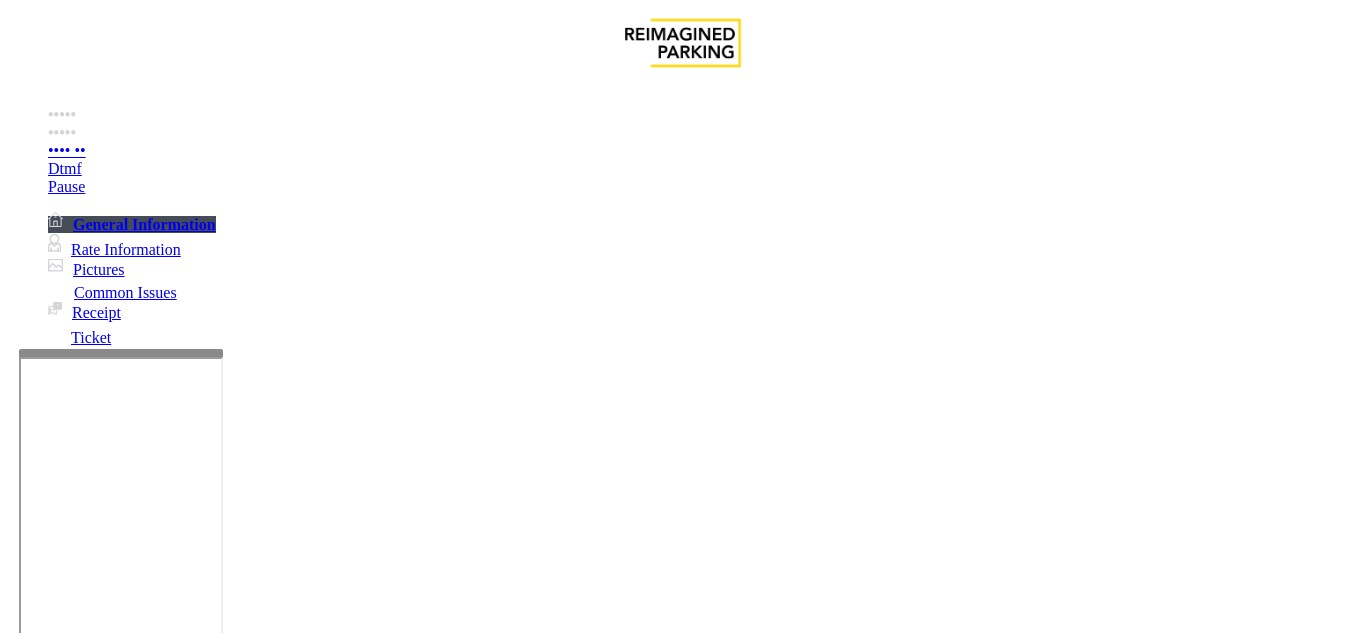 click at bounding box center (96, 1308) 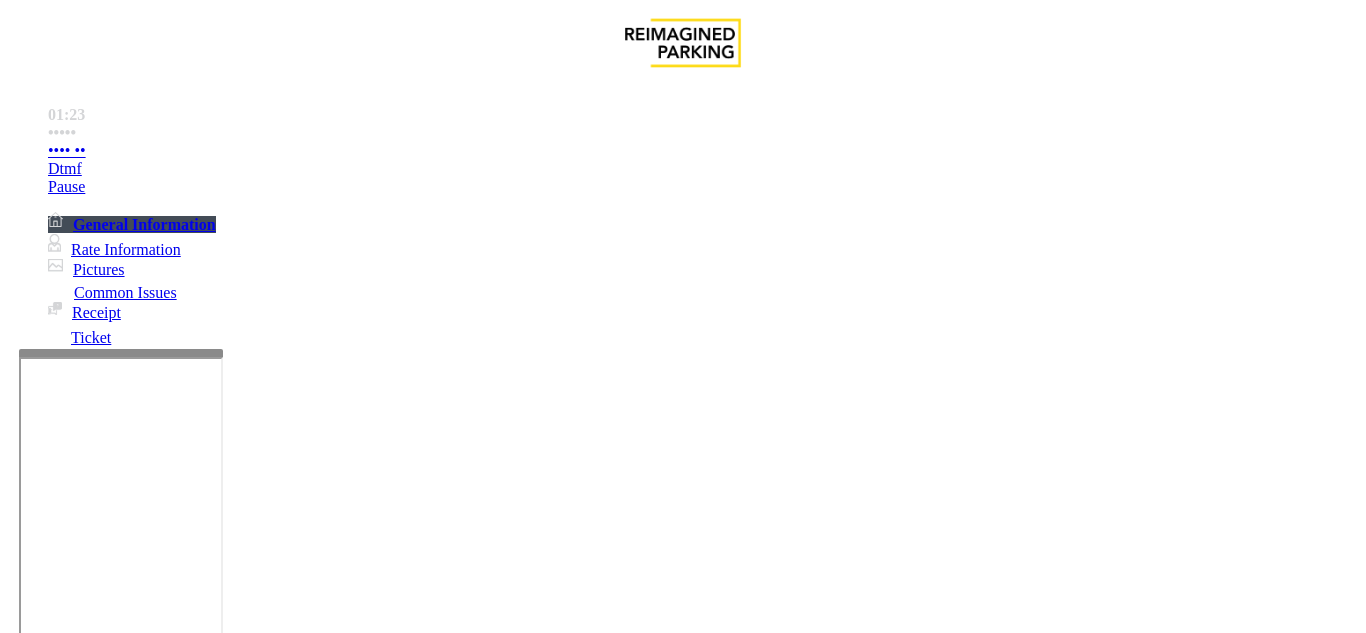 click at bounding box center [221, 1496] 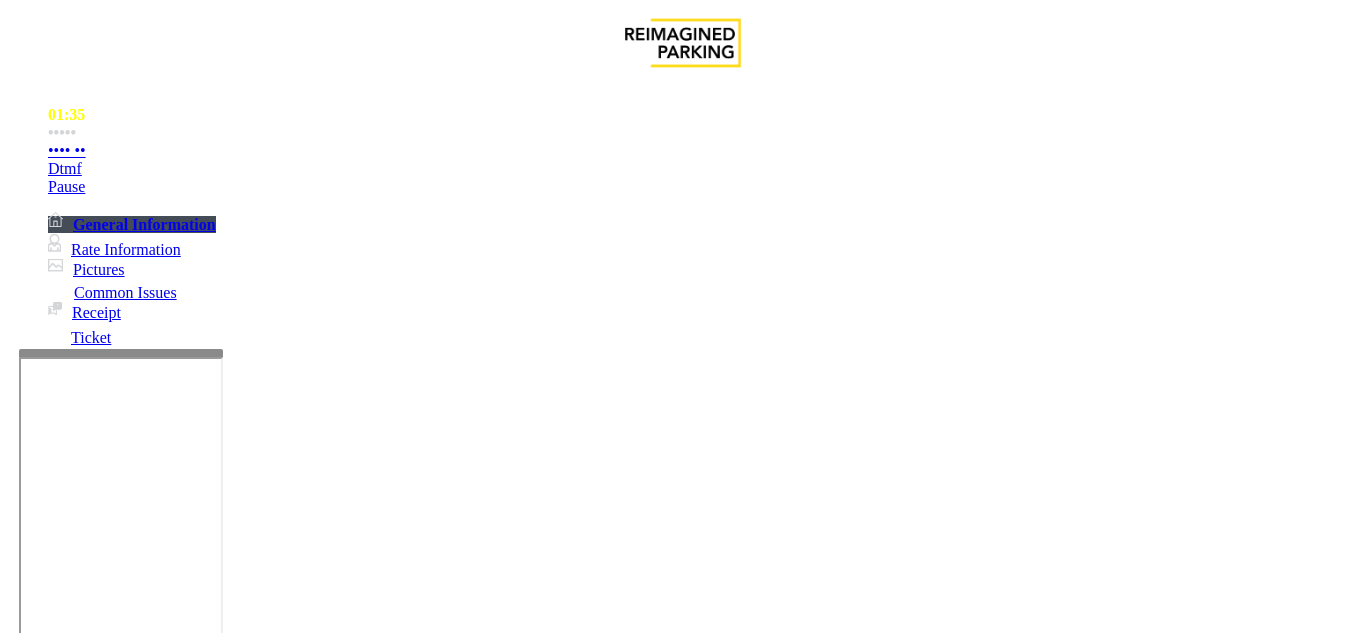 scroll, scrollTop: 900, scrollLeft: 0, axis: vertical 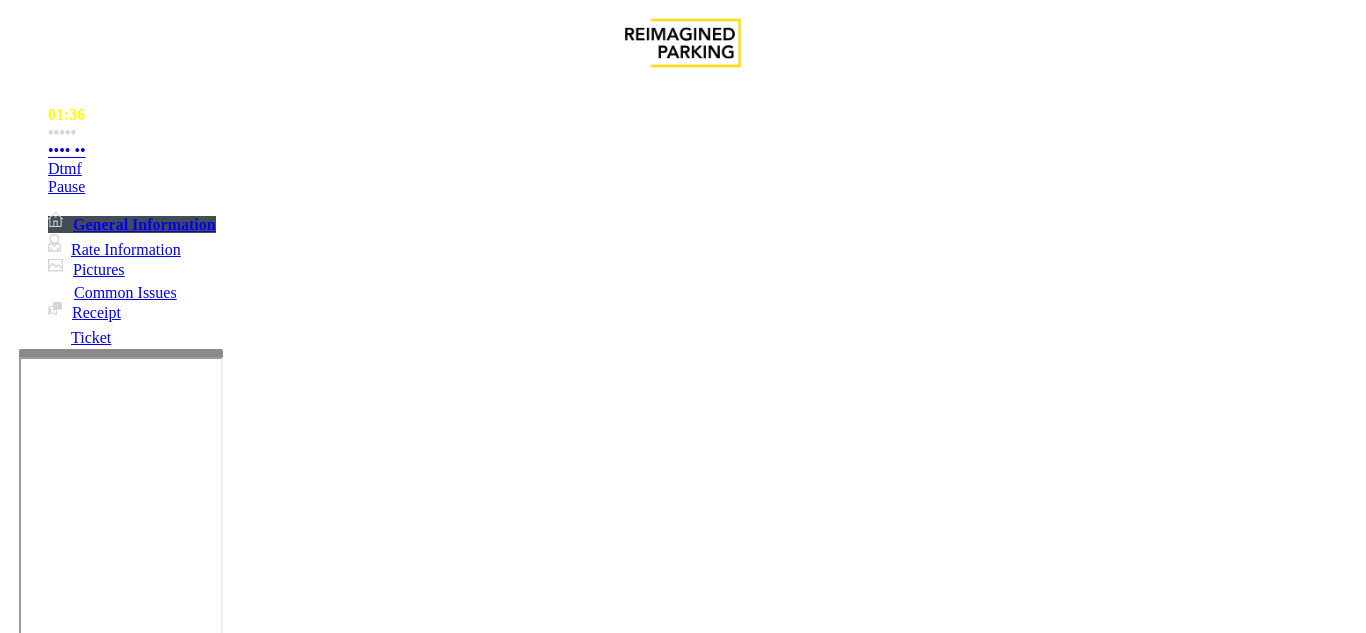 click on "https://www.parkjockey.com/en-us/manage/1633/whitelist" at bounding box center (797, 3548) 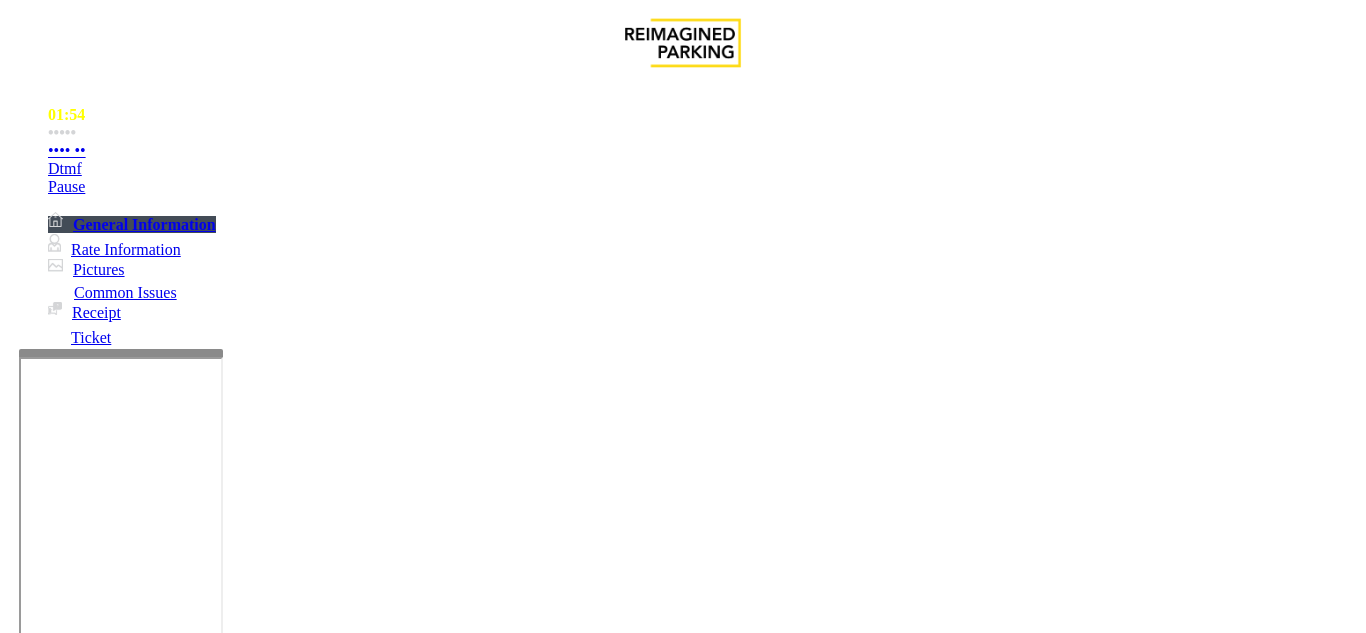 click at bounding box center (221, 1496) 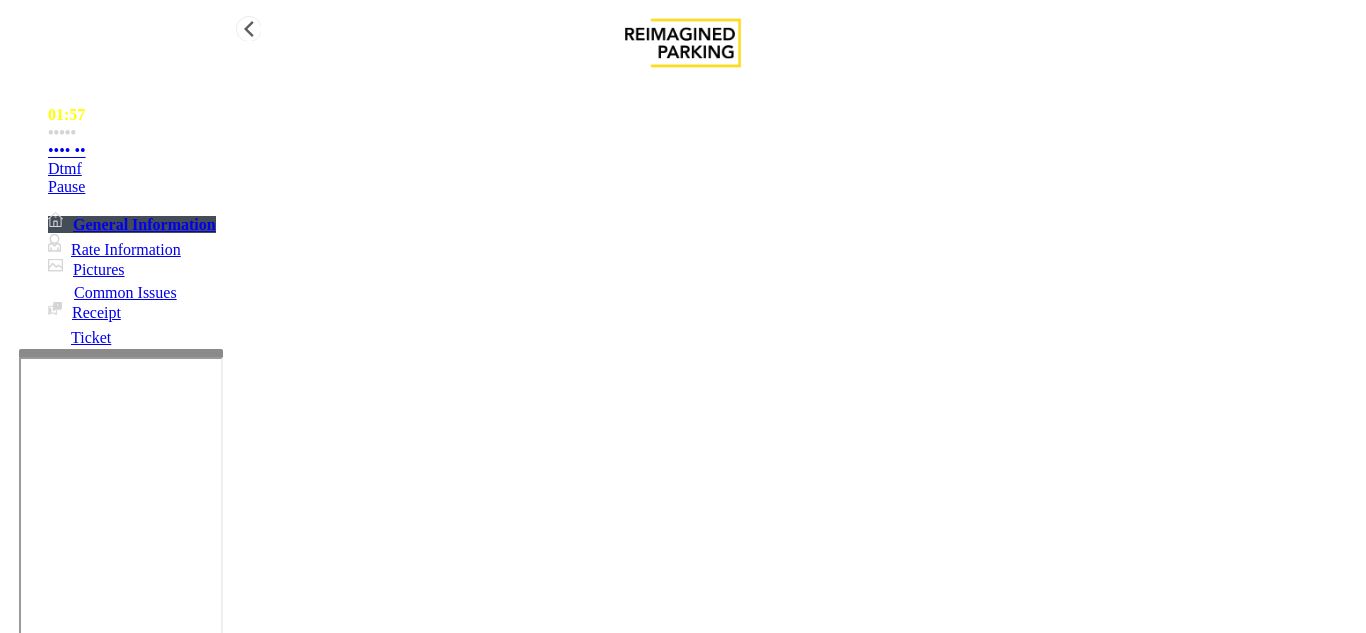click on "•••• ••" at bounding box center (703, 151) 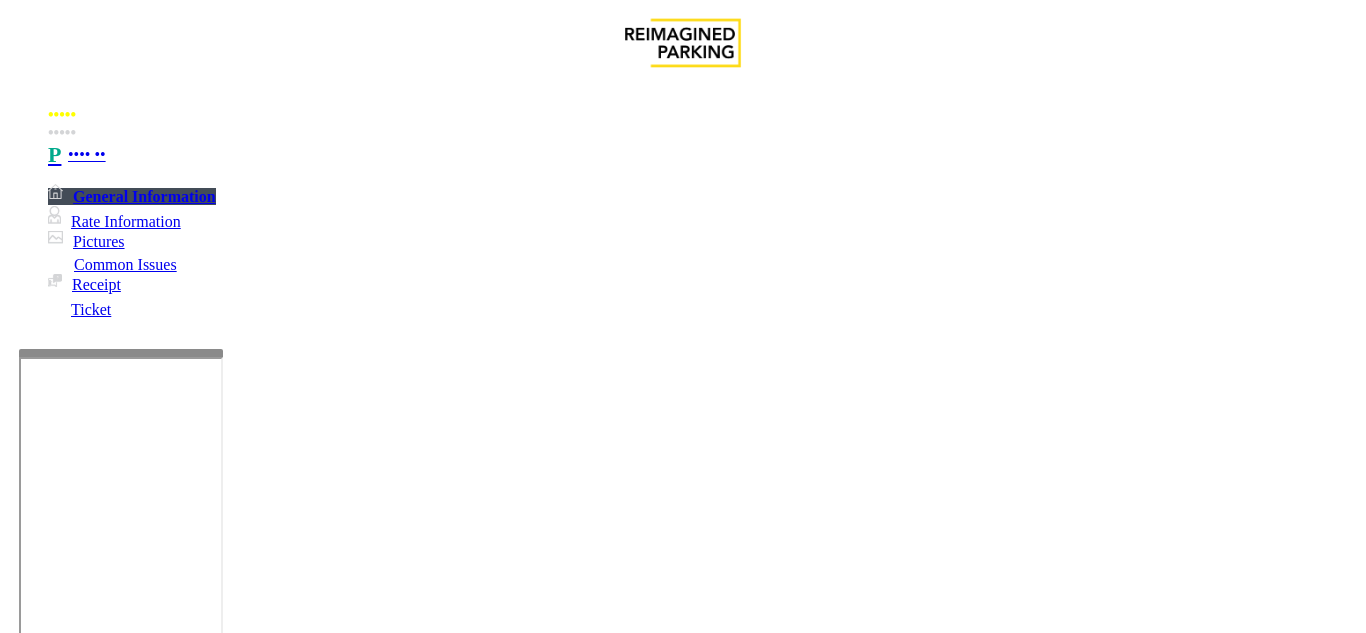 scroll, scrollTop: 400, scrollLeft: 0, axis: vertical 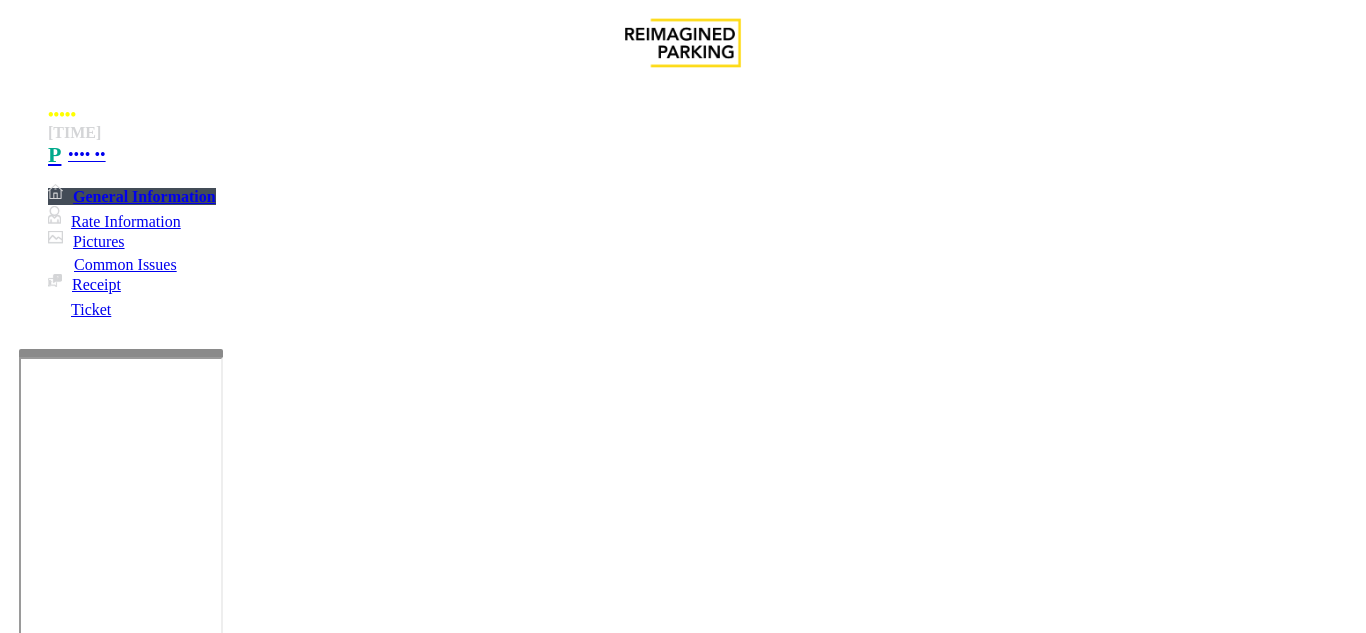 click on "••••" at bounding box center [96, 1308] 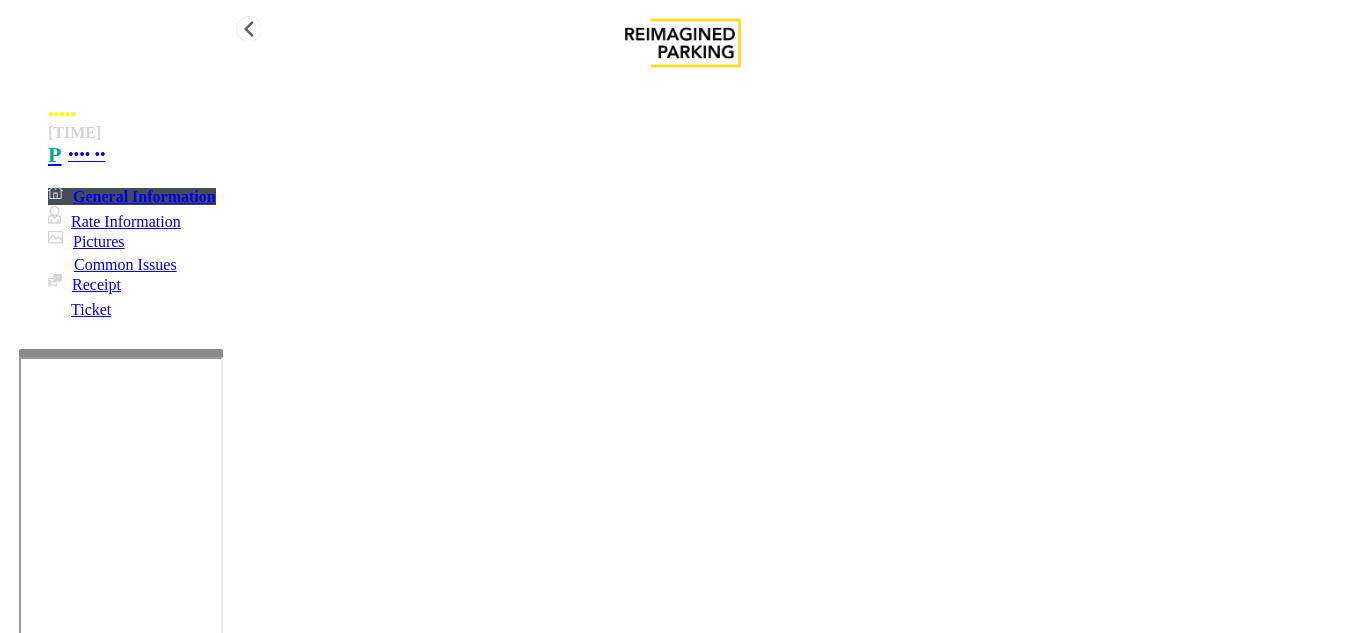 type on "**********" 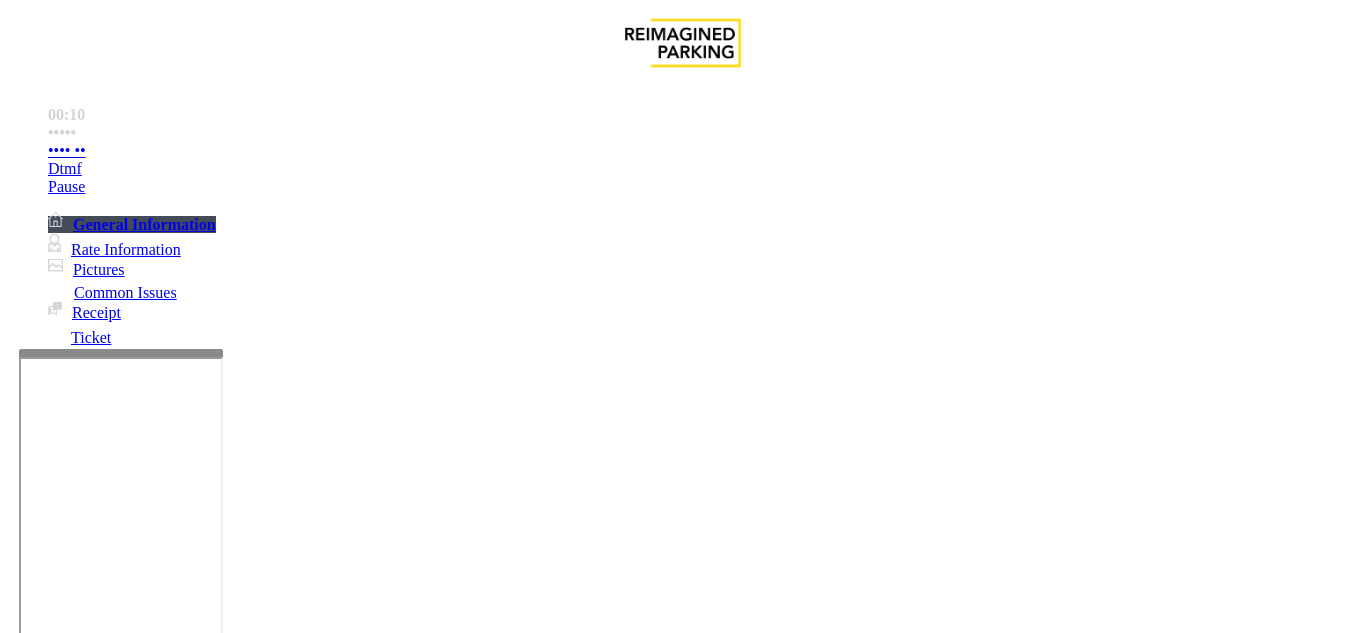 scroll, scrollTop: 600, scrollLeft: 0, axis: vertical 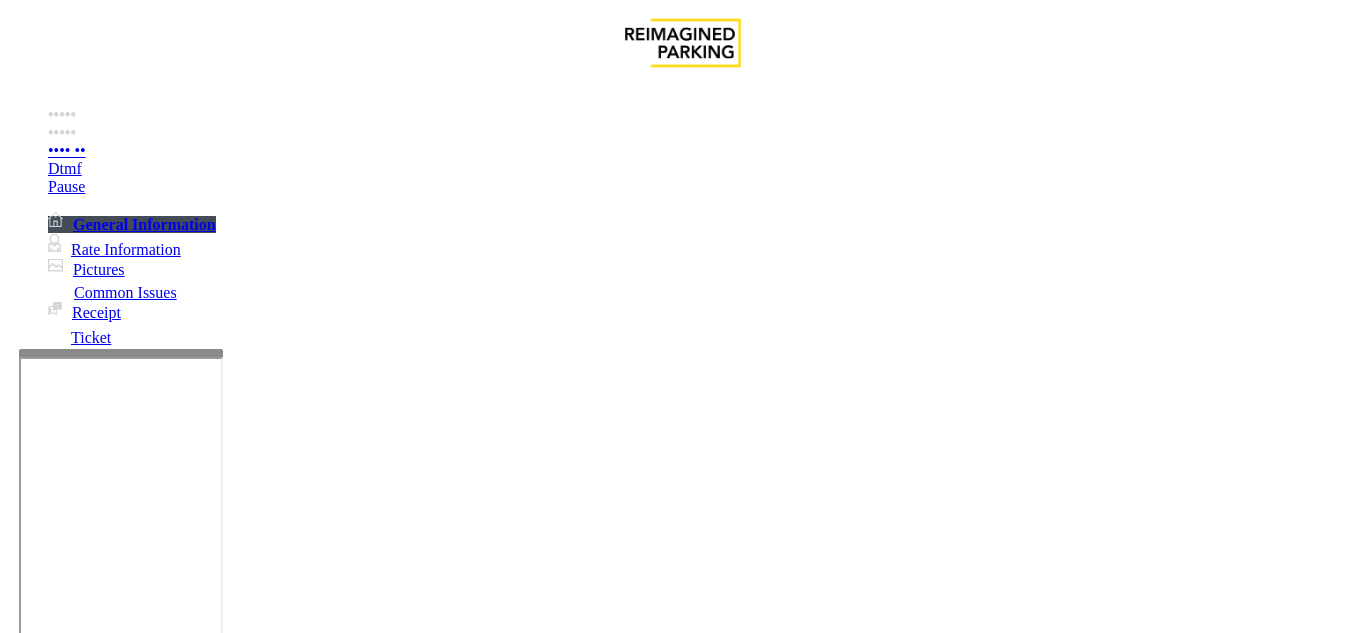 drag, startPoint x: 950, startPoint y: 338, endPoint x: 1365, endPoint y: 361, distance: 415.63687 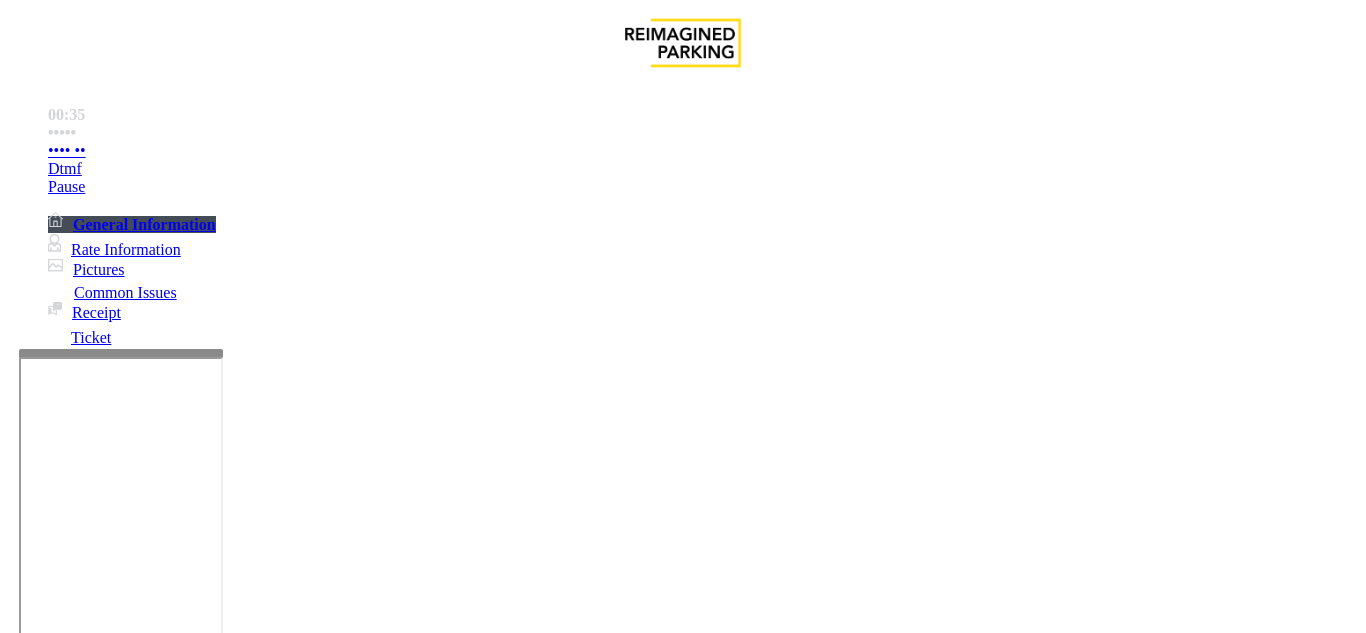 scroll, scrollTop: 700, scrollLeft: 369, axis: both 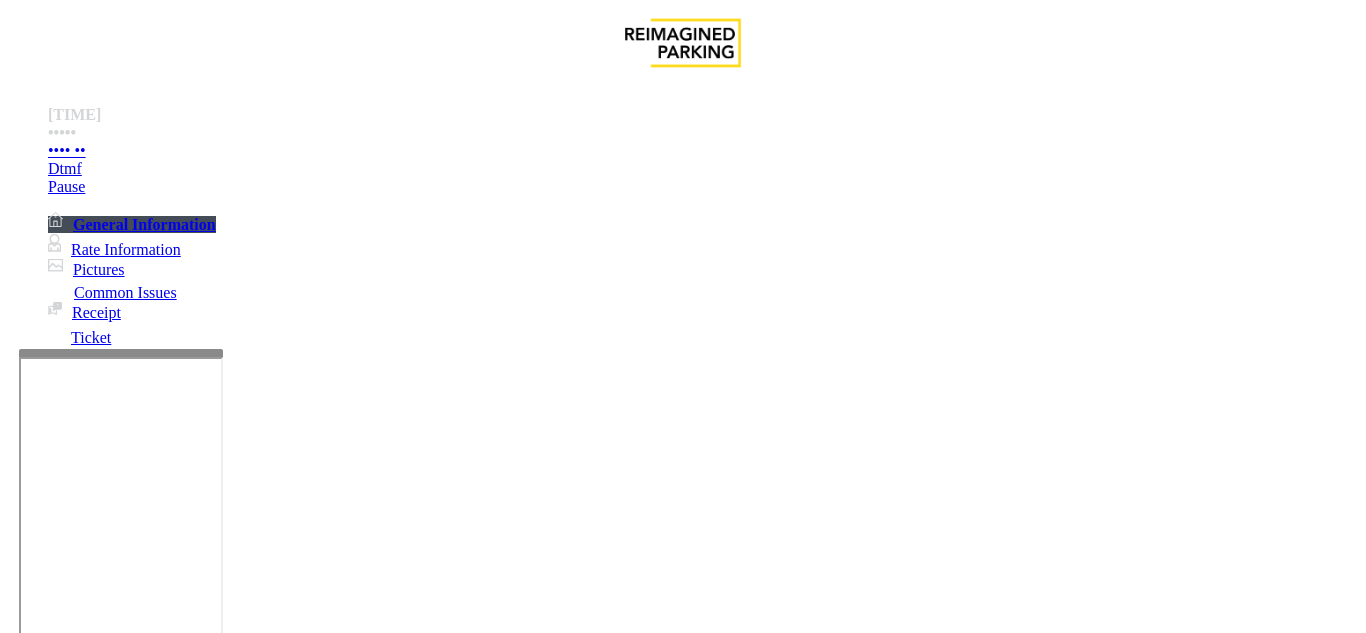 click on "Ticket Issue" at bounding box center (71, 1286) 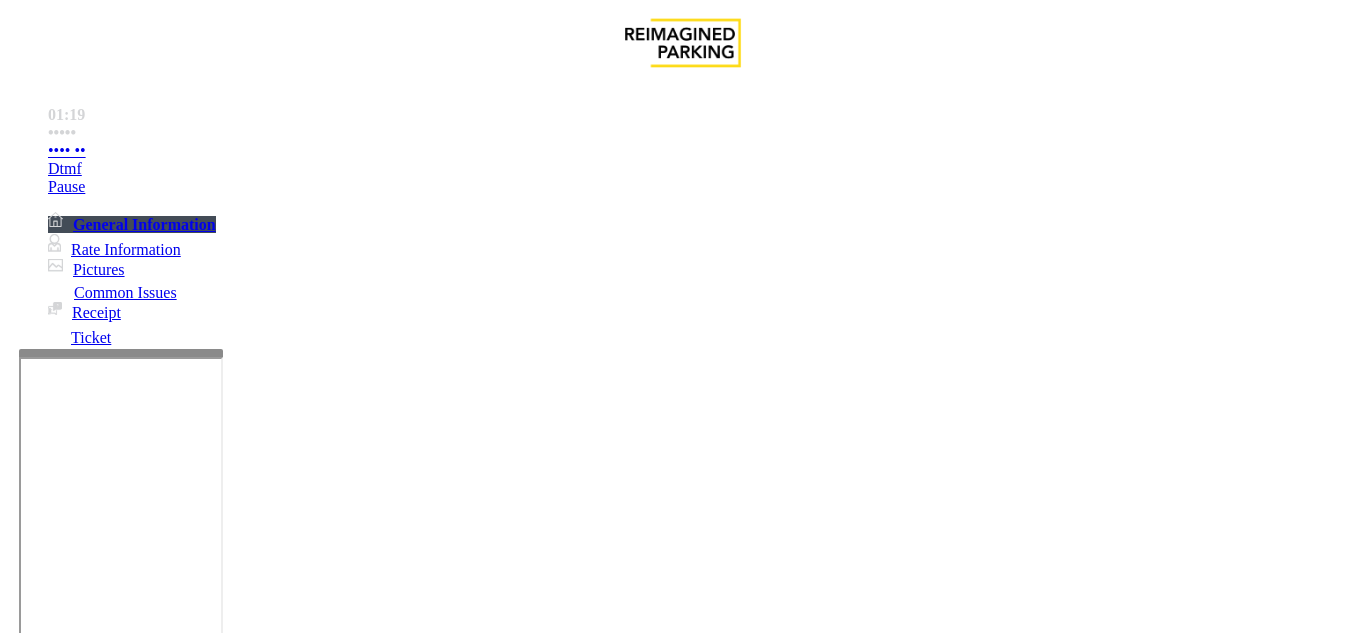 click at bounding box center (221, 1515) 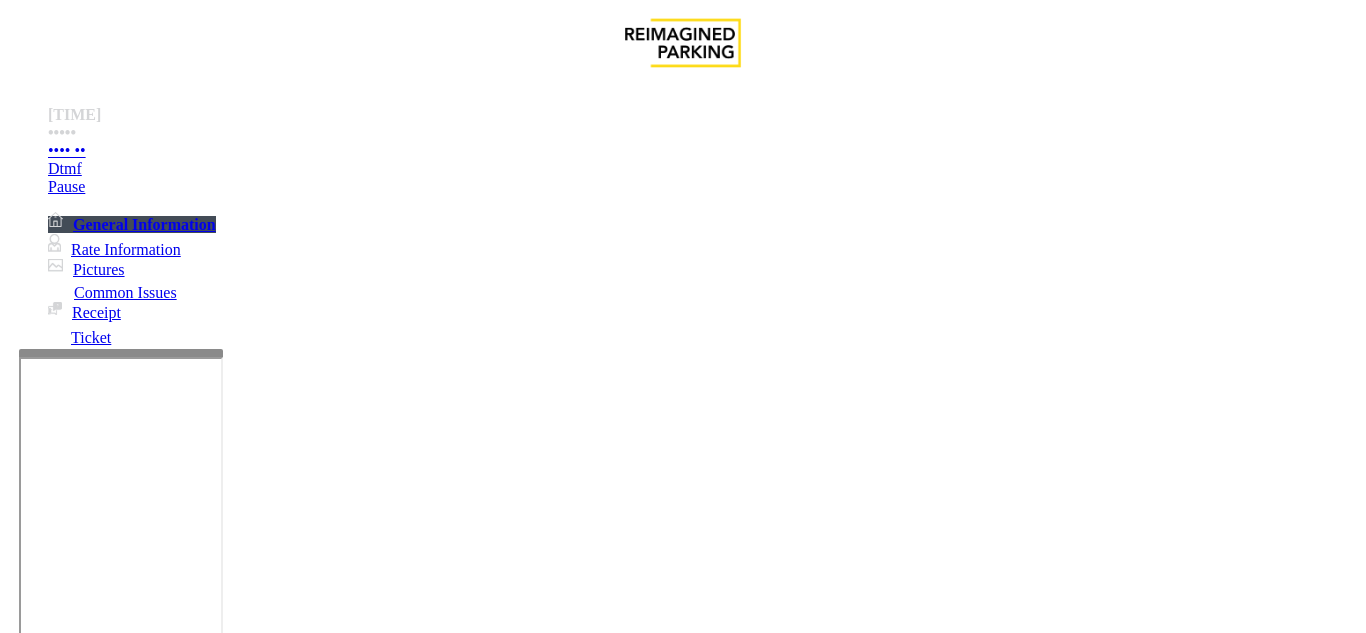 click on "Ticket Paid" at bounding box center (682, 1271) 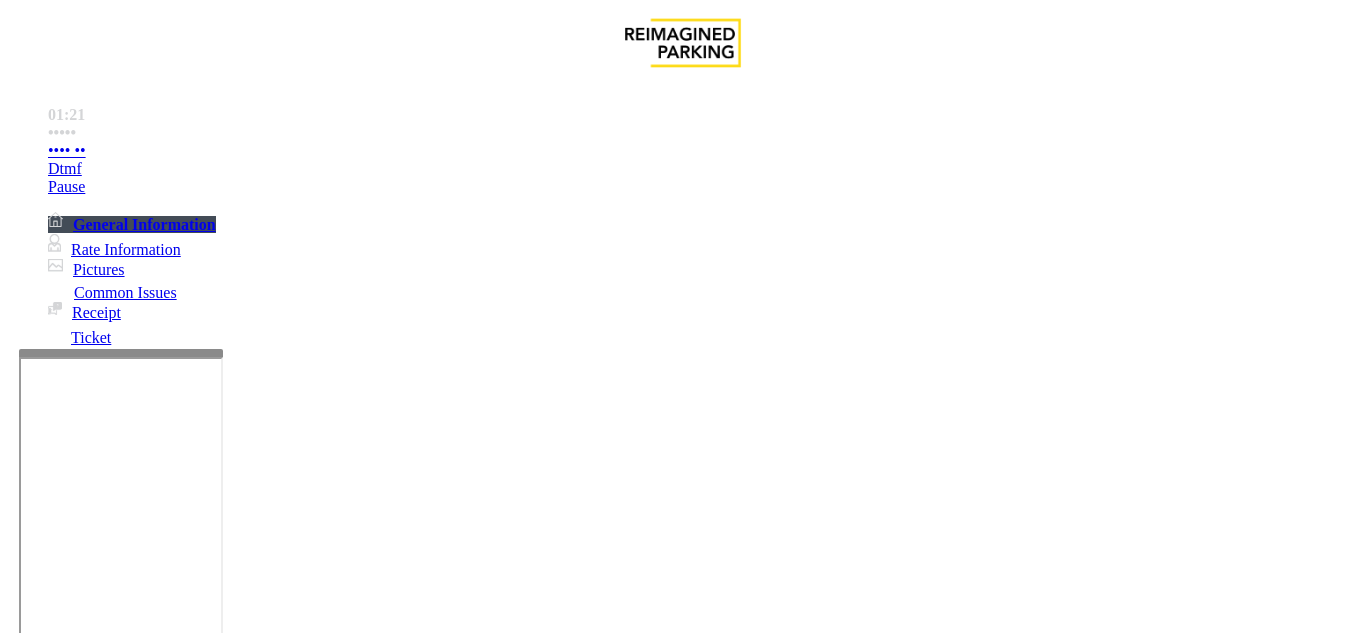 click on "******" at bounding box center (96, 1362) 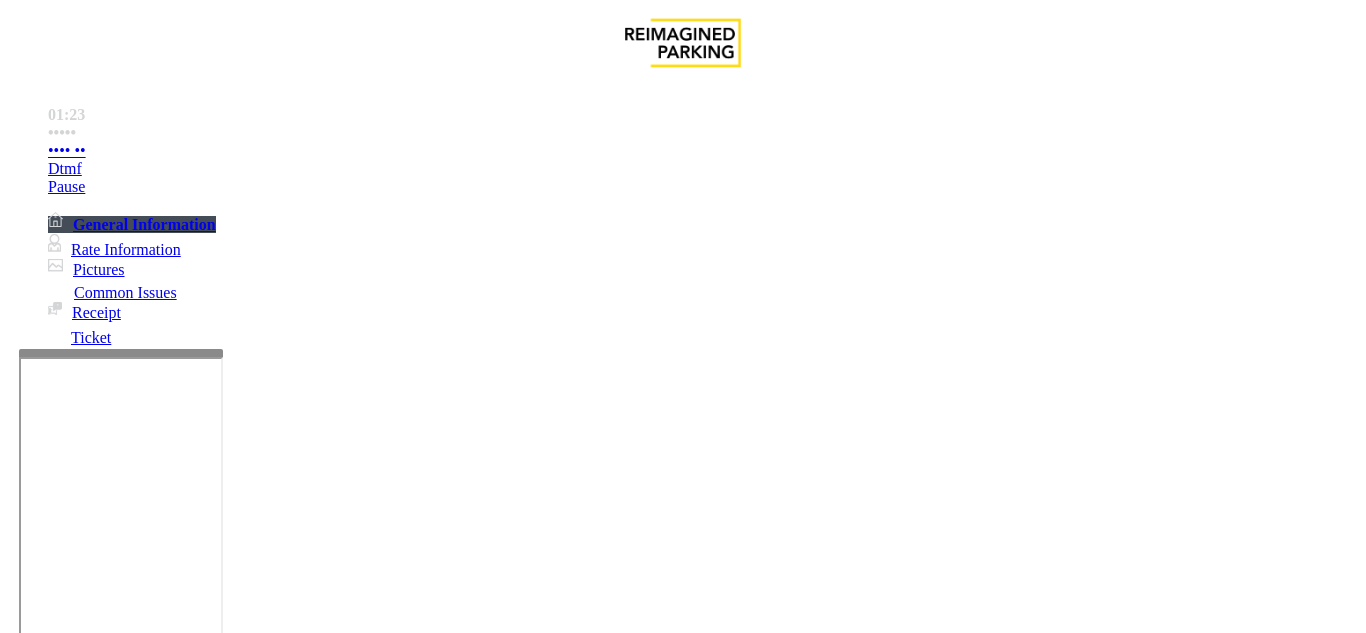 type on "******" 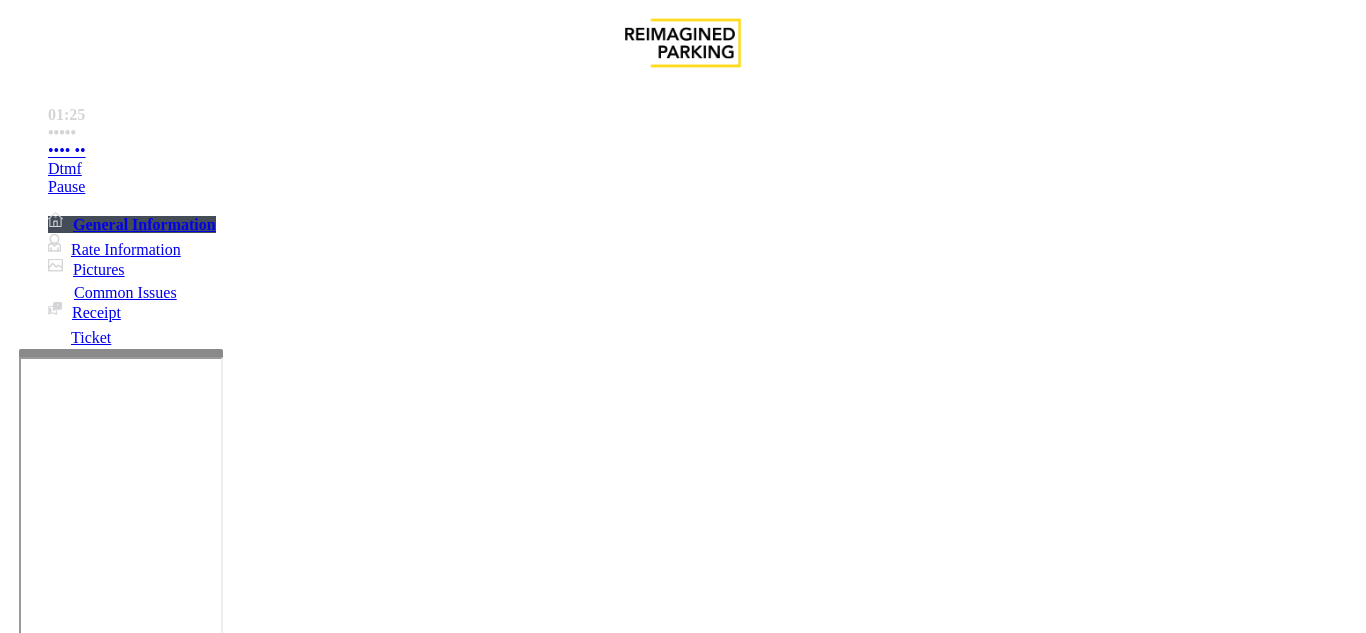click at bounding box center (221, 1515) 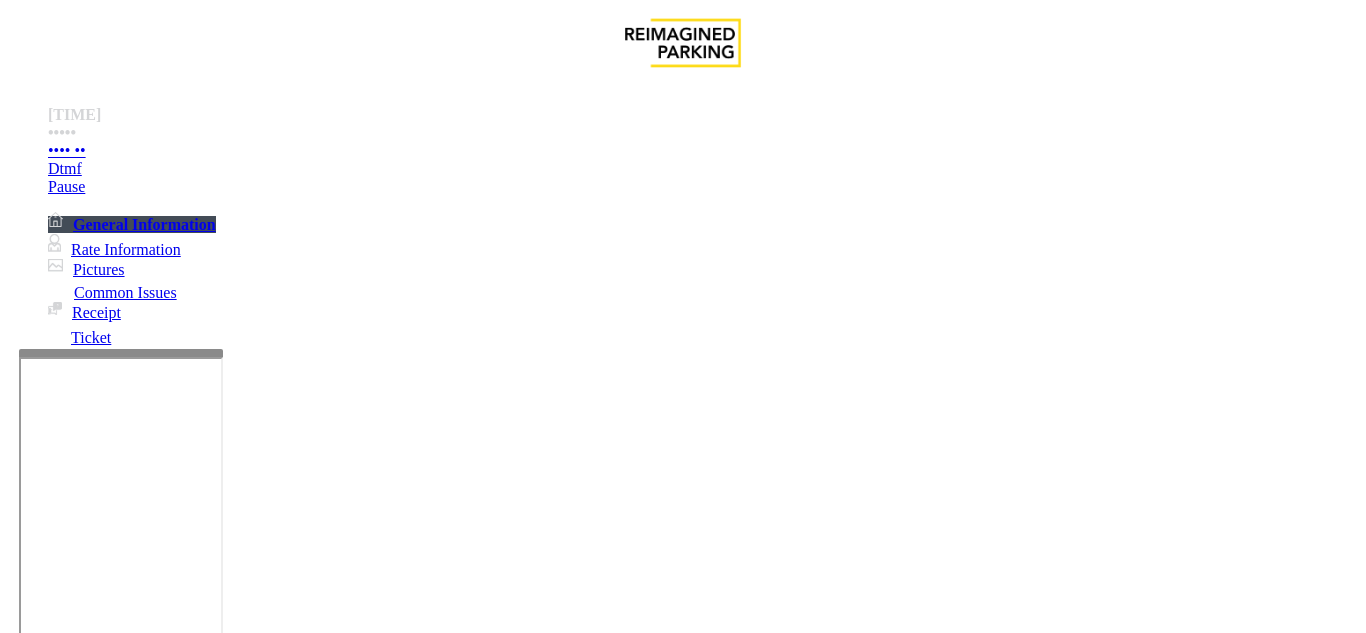 type on "**********" 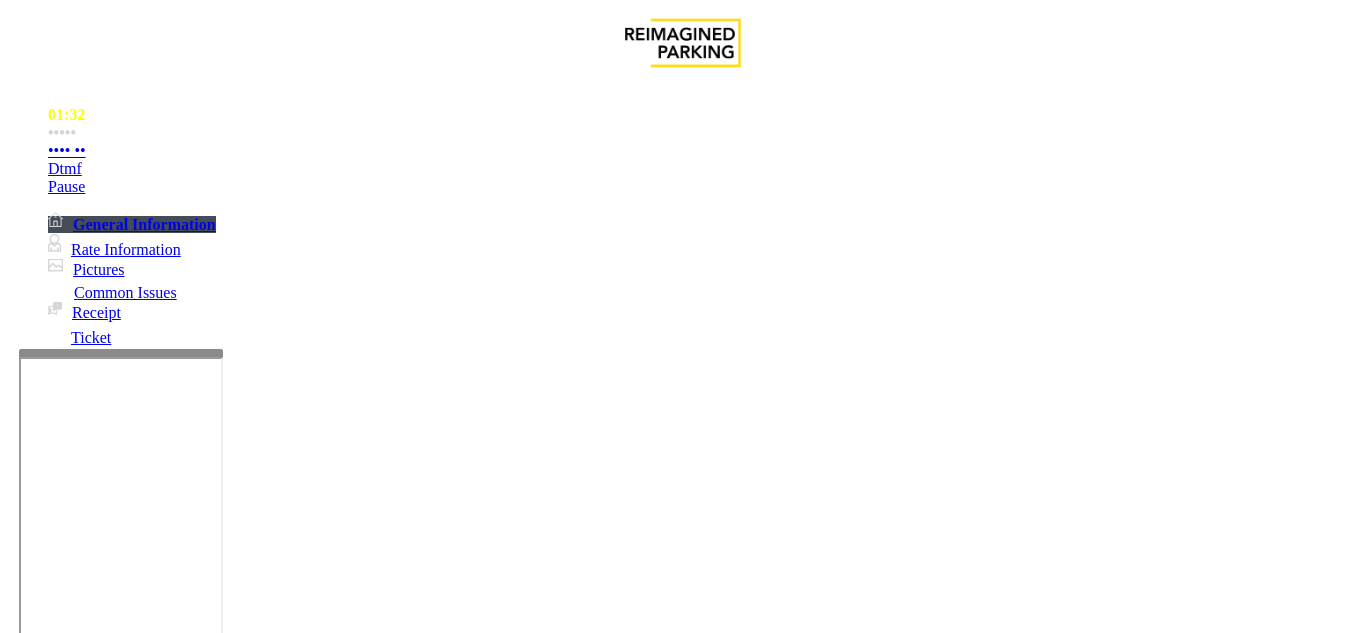 scroll, scrollTop: 800, scrollLeft: 370, axis: both 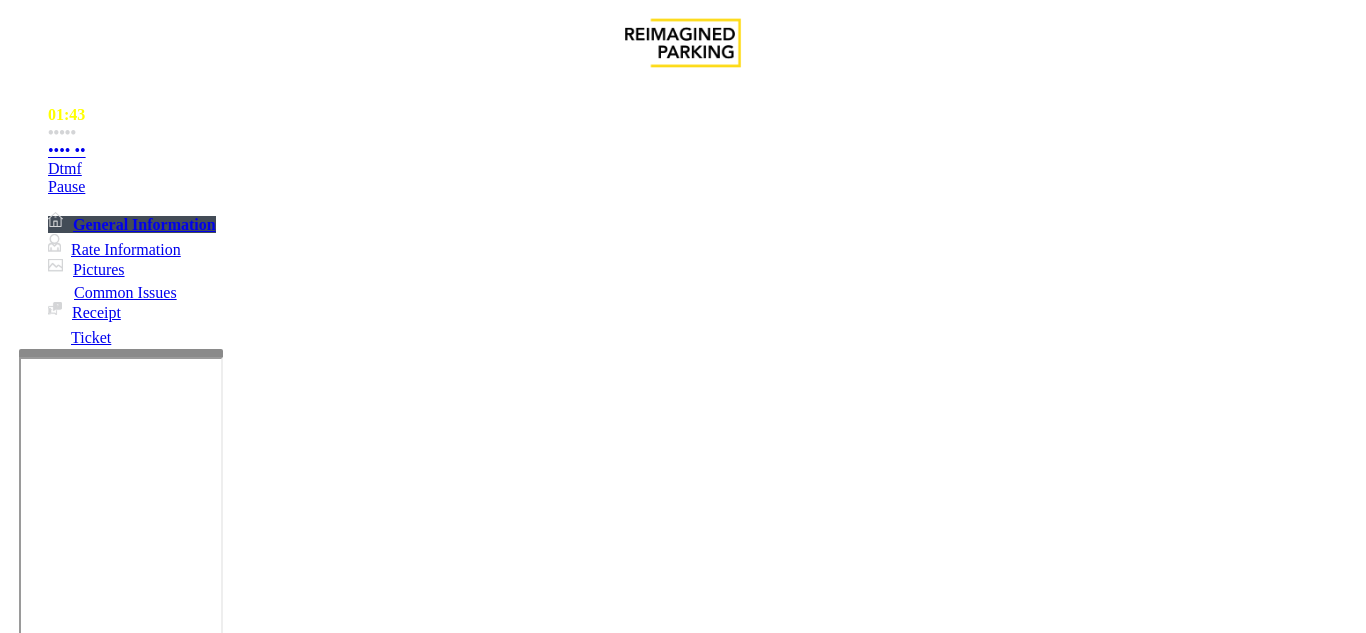 click at bounding box center (96, 1435) 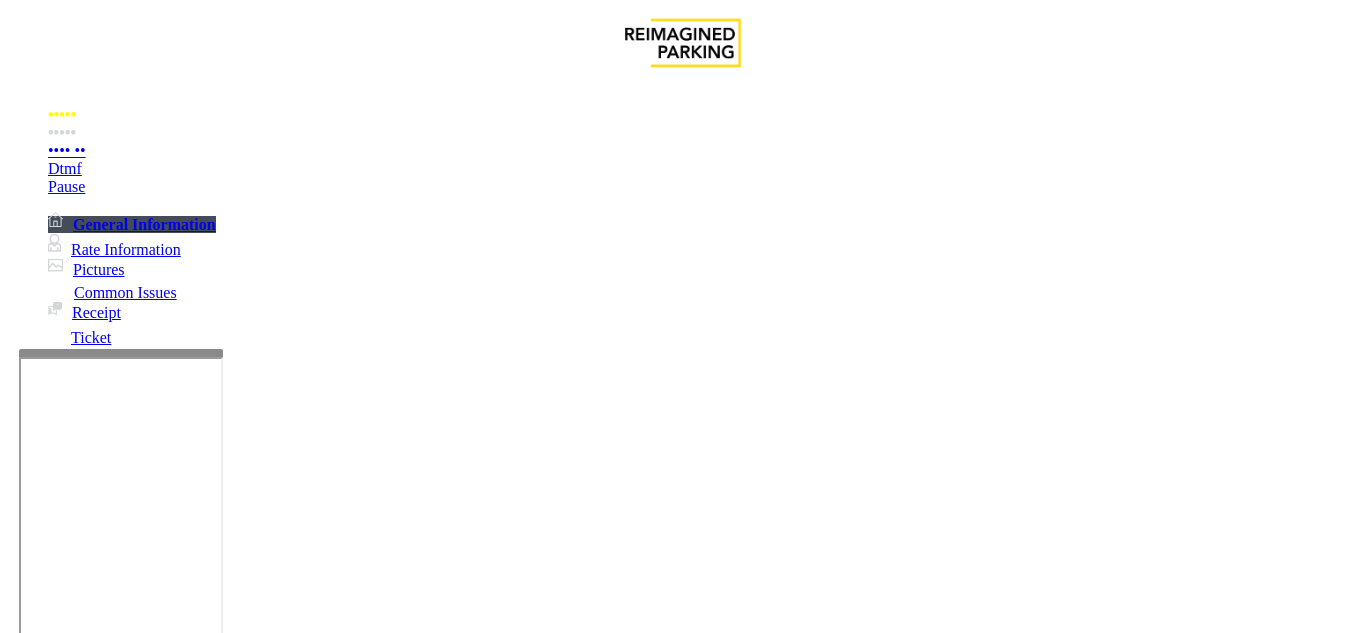 type on "******" 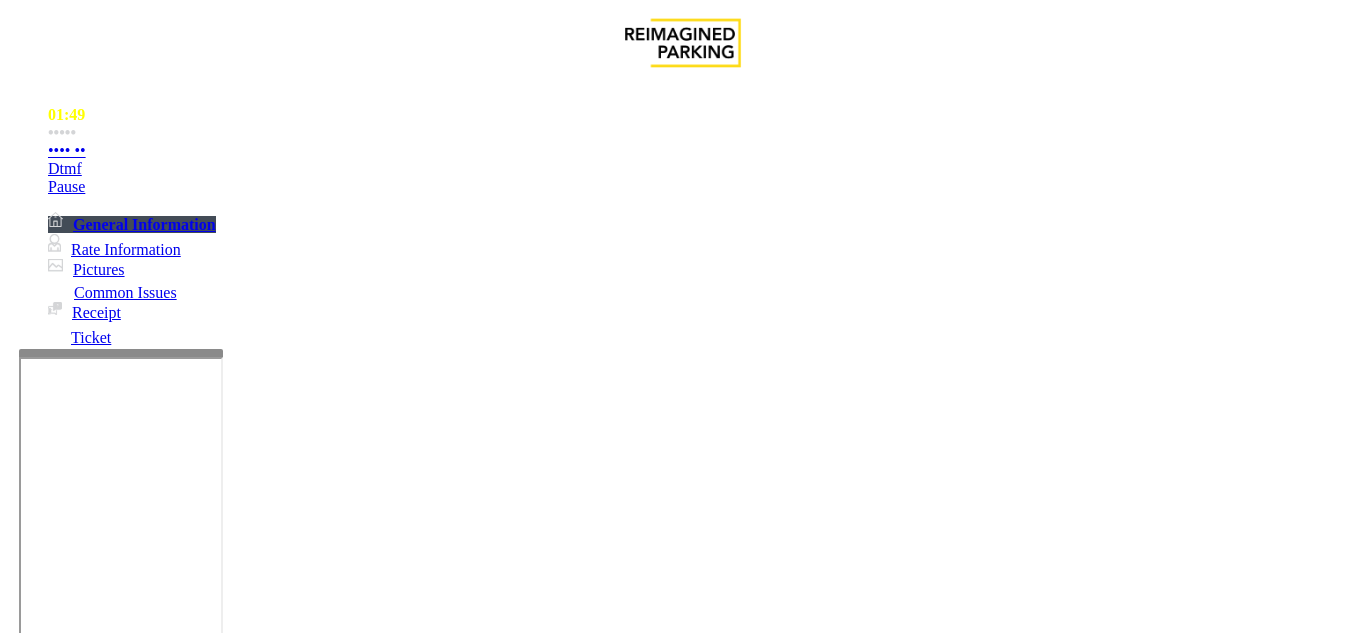 click at bounding box center (221, 1515) 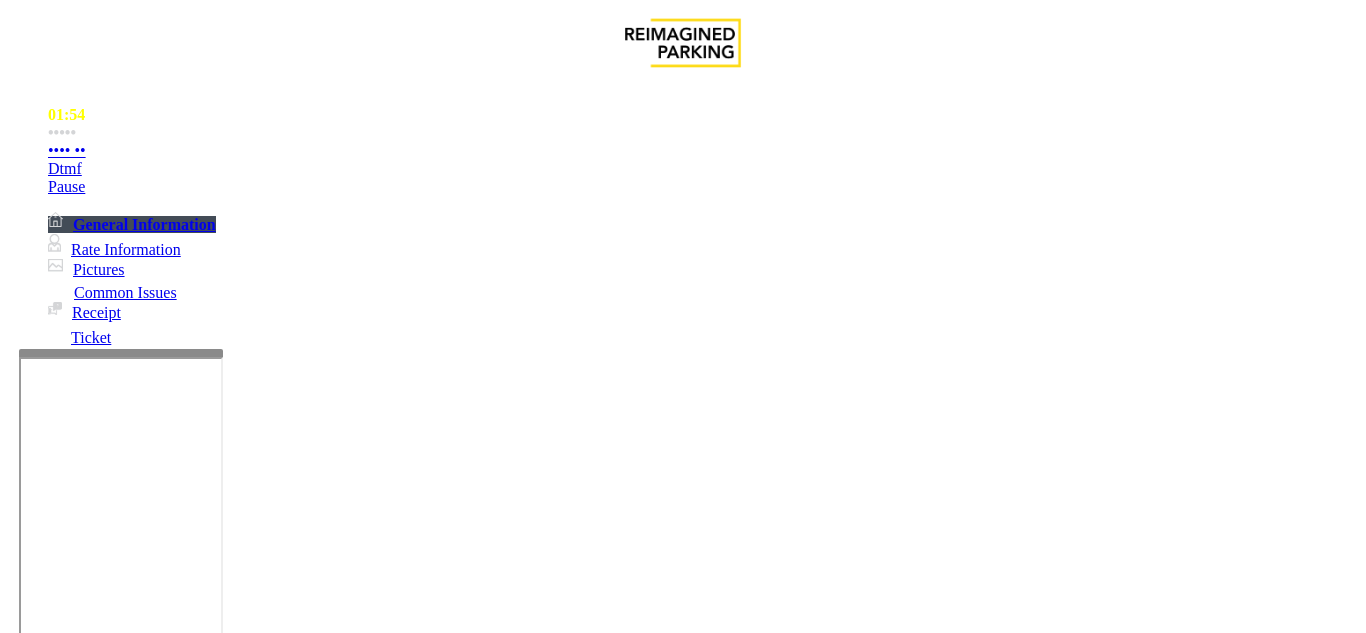 drag, startPoint x: 311, startPoint y: 507, endPoint x: 273, endPoint y: 515, distance: 38.832977 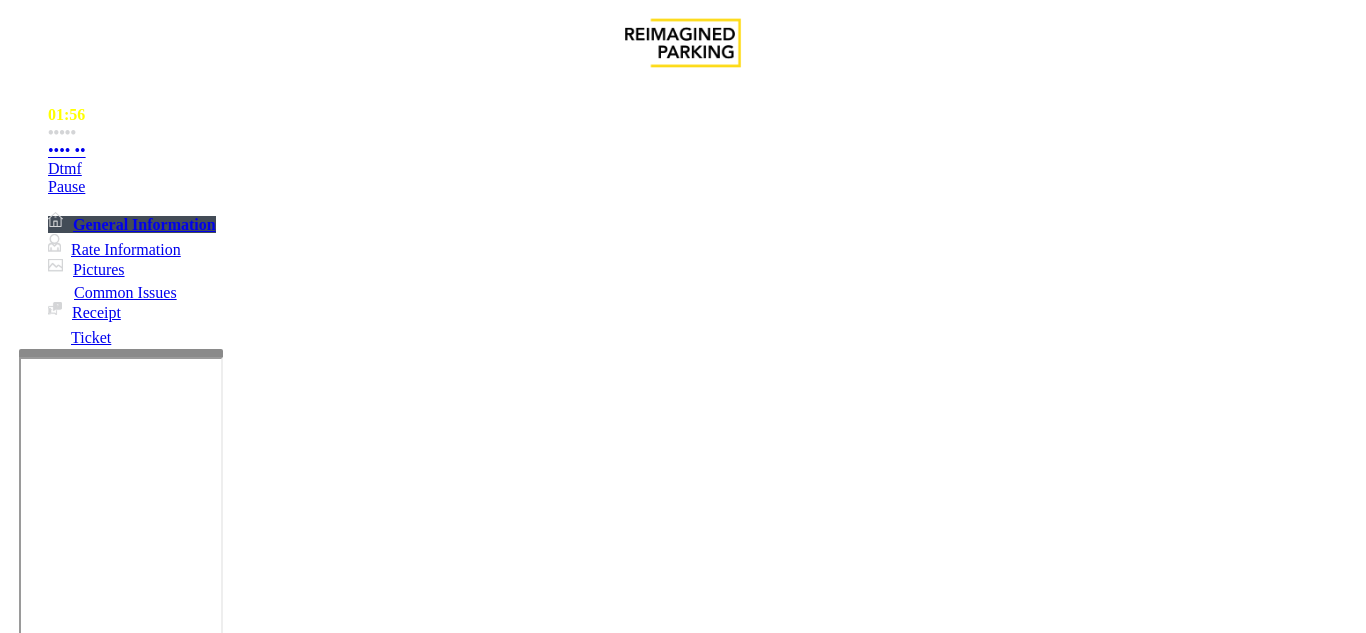 type on "**********" 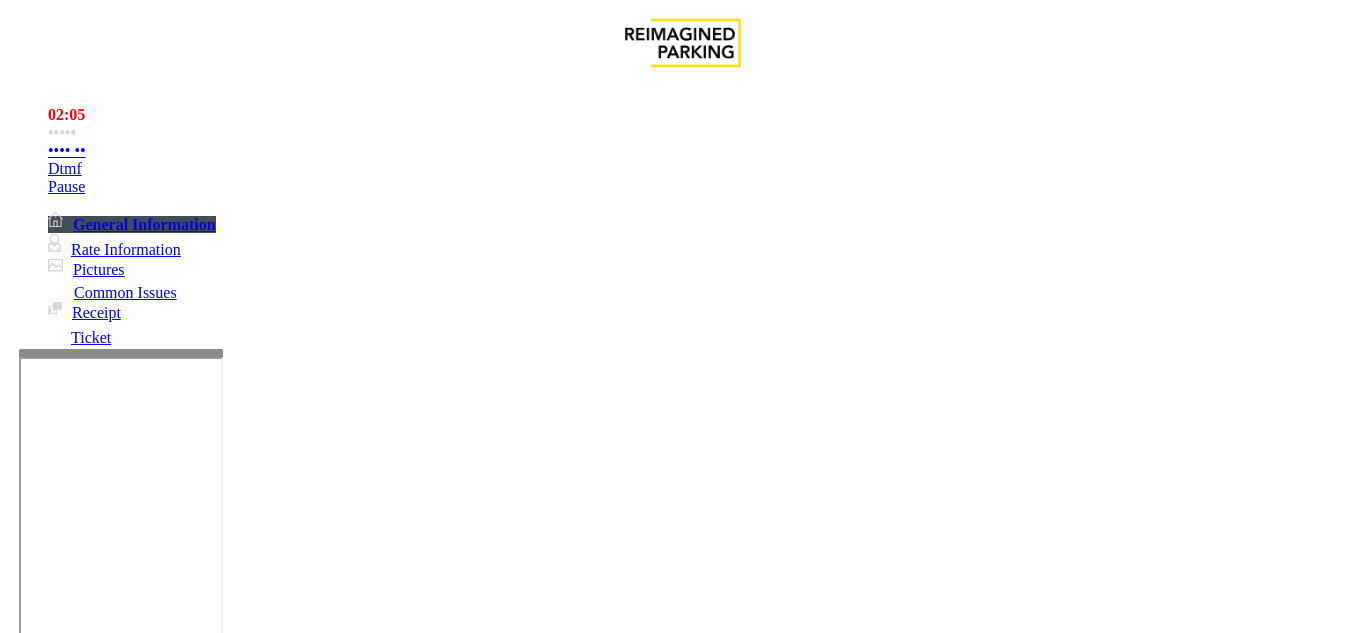 scroll, scrollTop: 500, scrollLeft: 0, axis: vertical 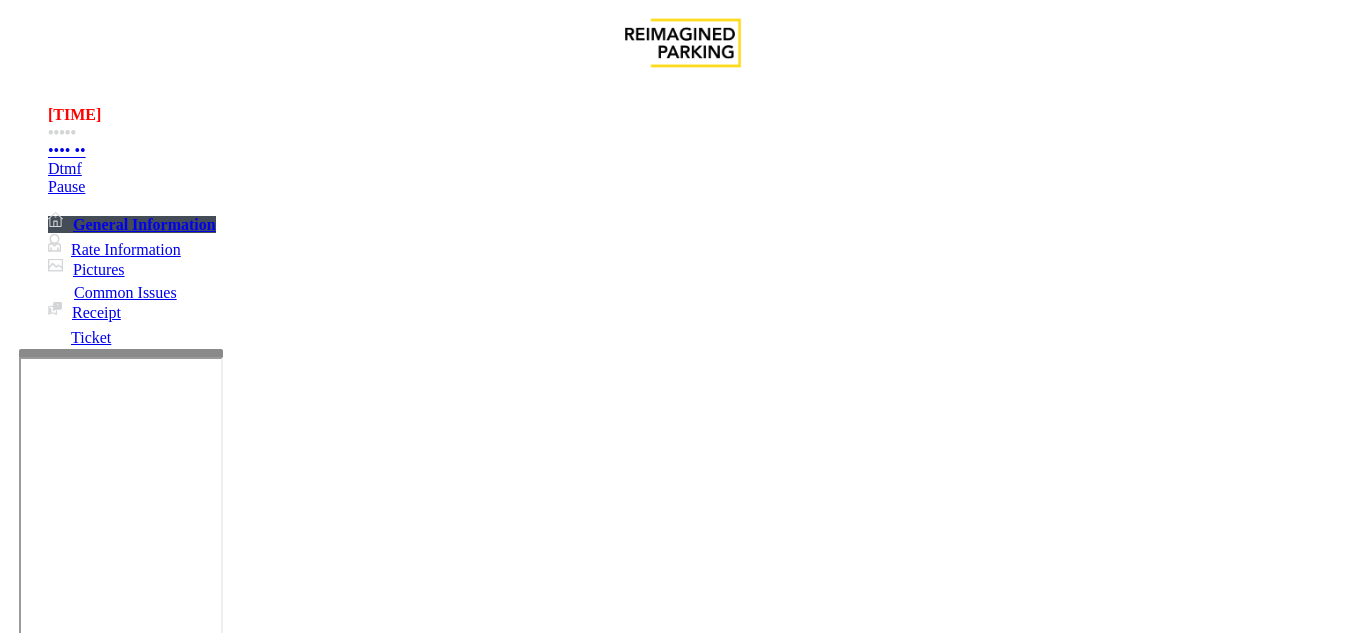 drag, startPoint x: 343, startPoint y: 221, endPoint x: 310, endPoint y: 231, distance: 34.48188 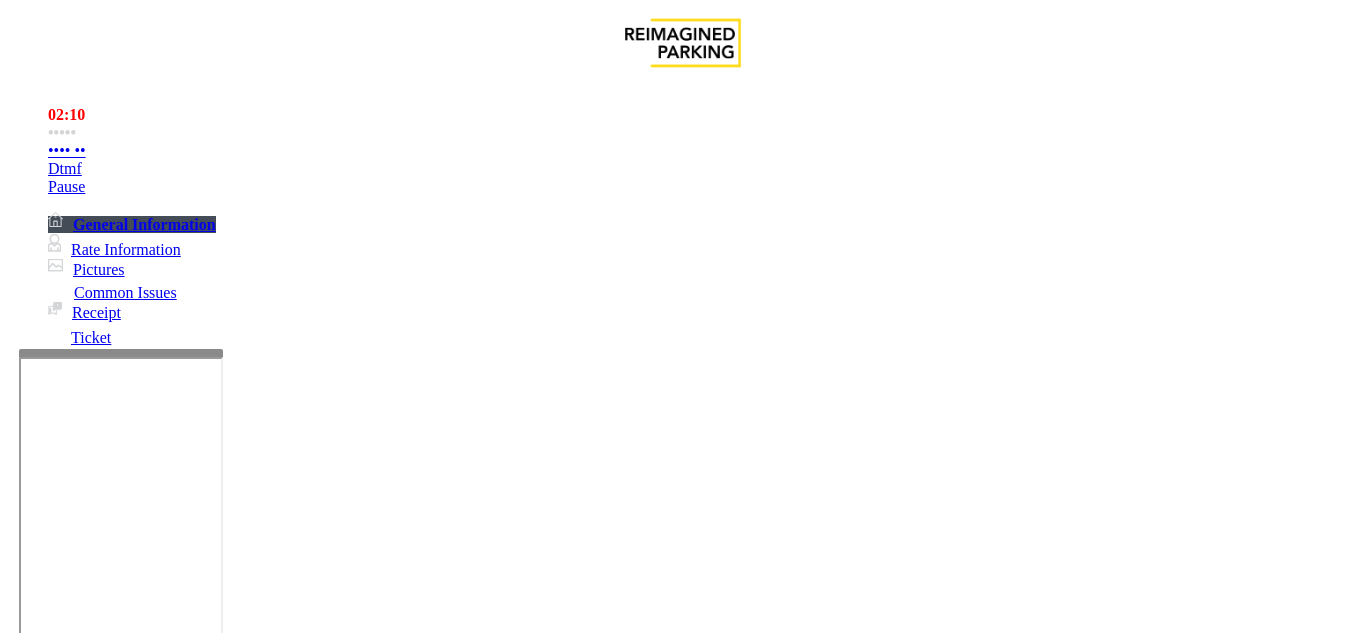 drag, startPoint x: 310, startPoint y: 231, endPoint x: 361, endPoint y: 221, distance: 51.971146 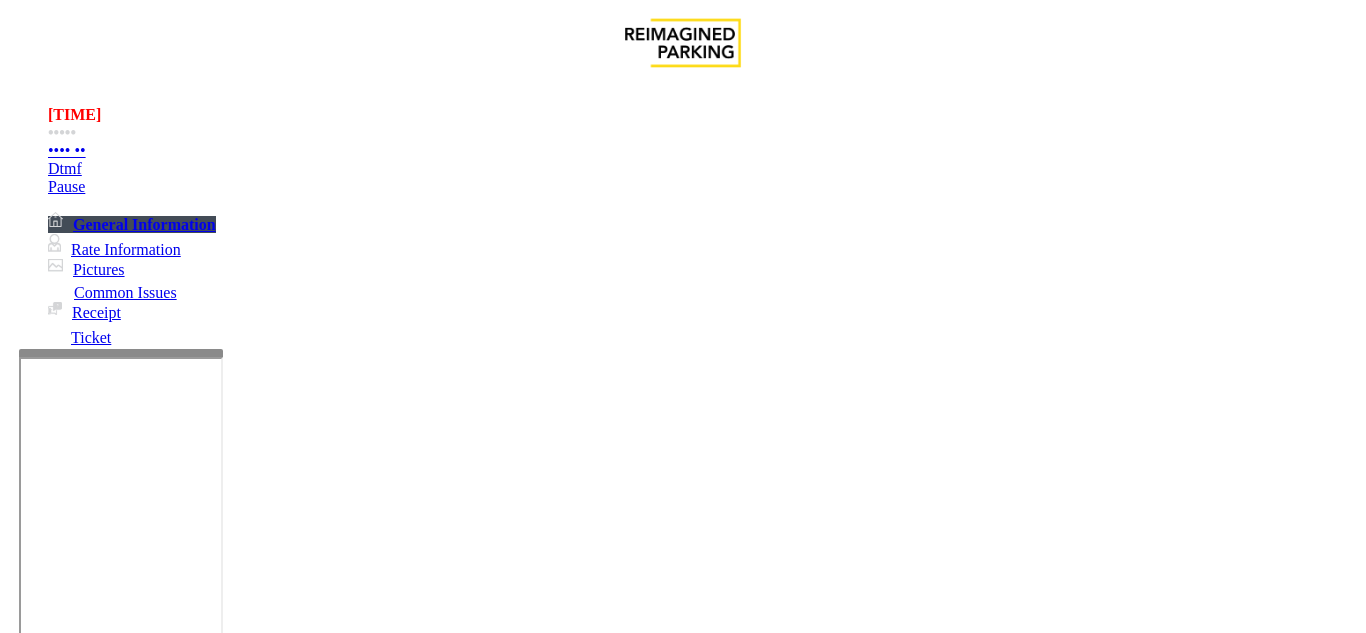 type on "******" 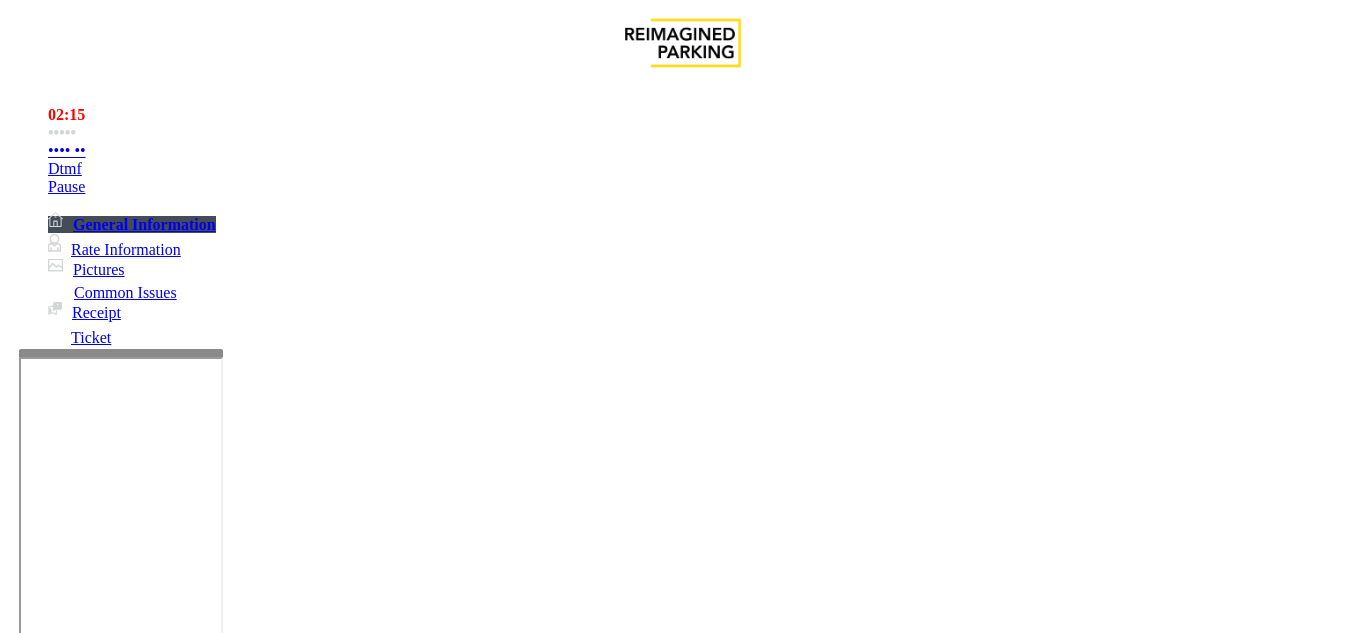 click at bounding box center [221, 1515] 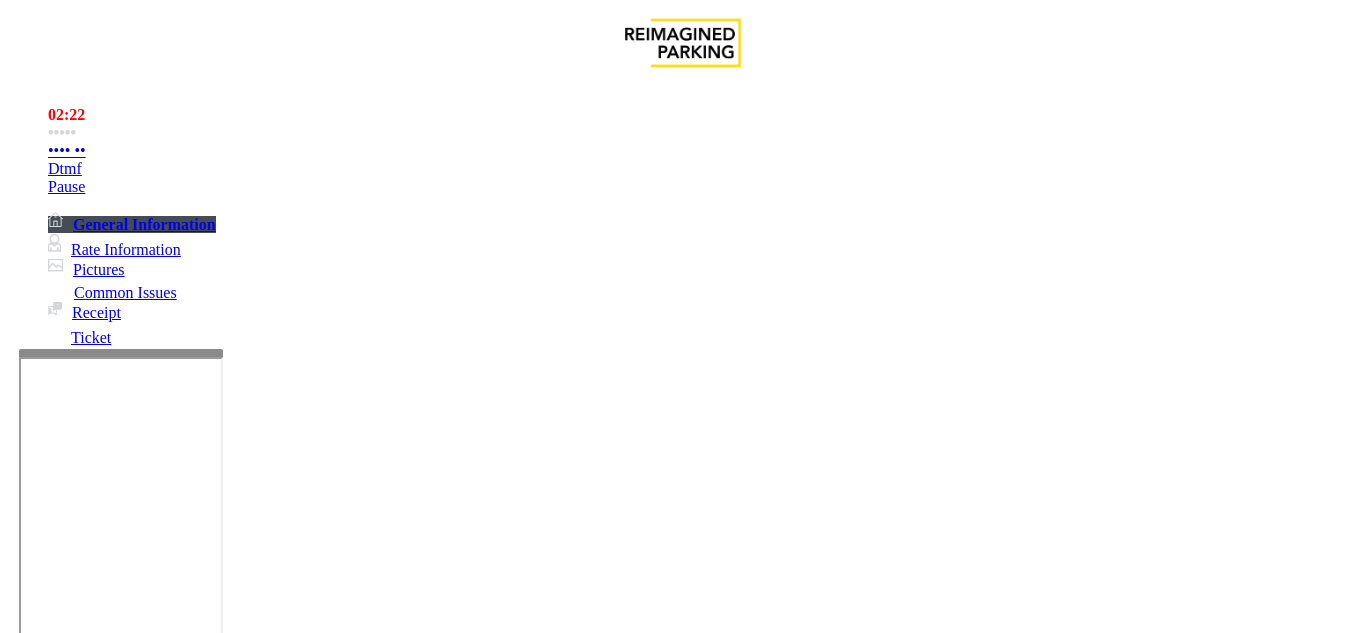 click at bounding box center [221, 1515] 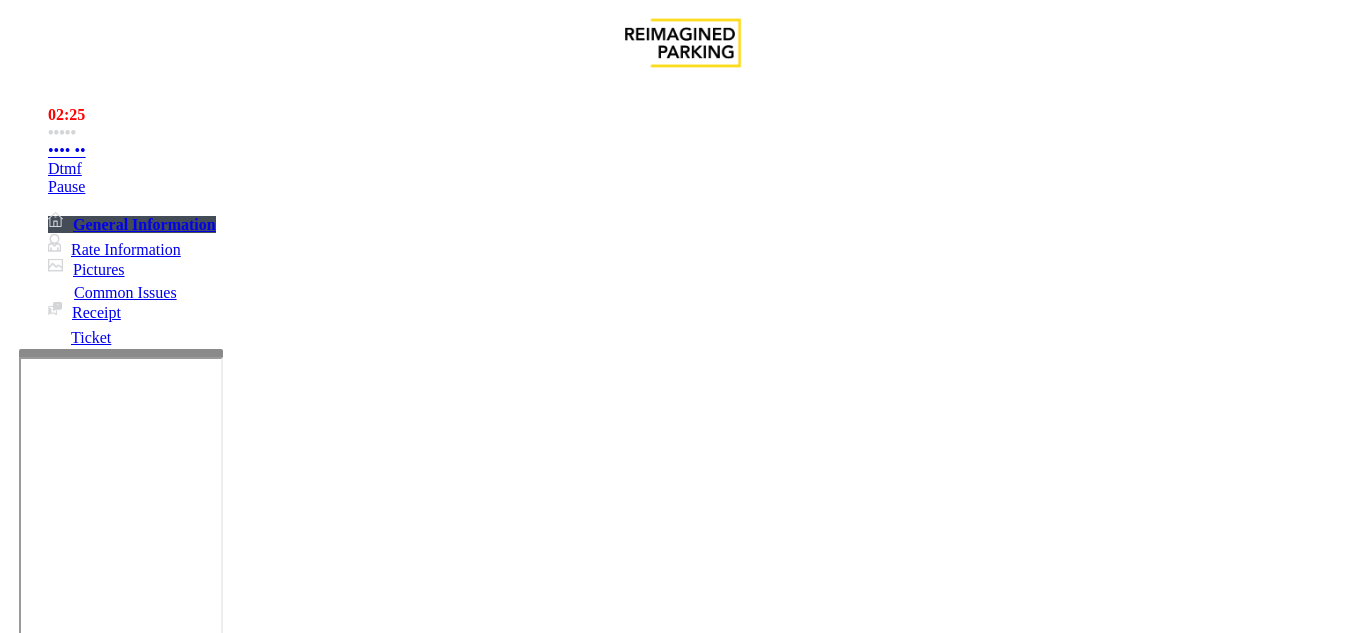 scroll, scrollTop: 21, scrollLeft: 0, axis: vertical 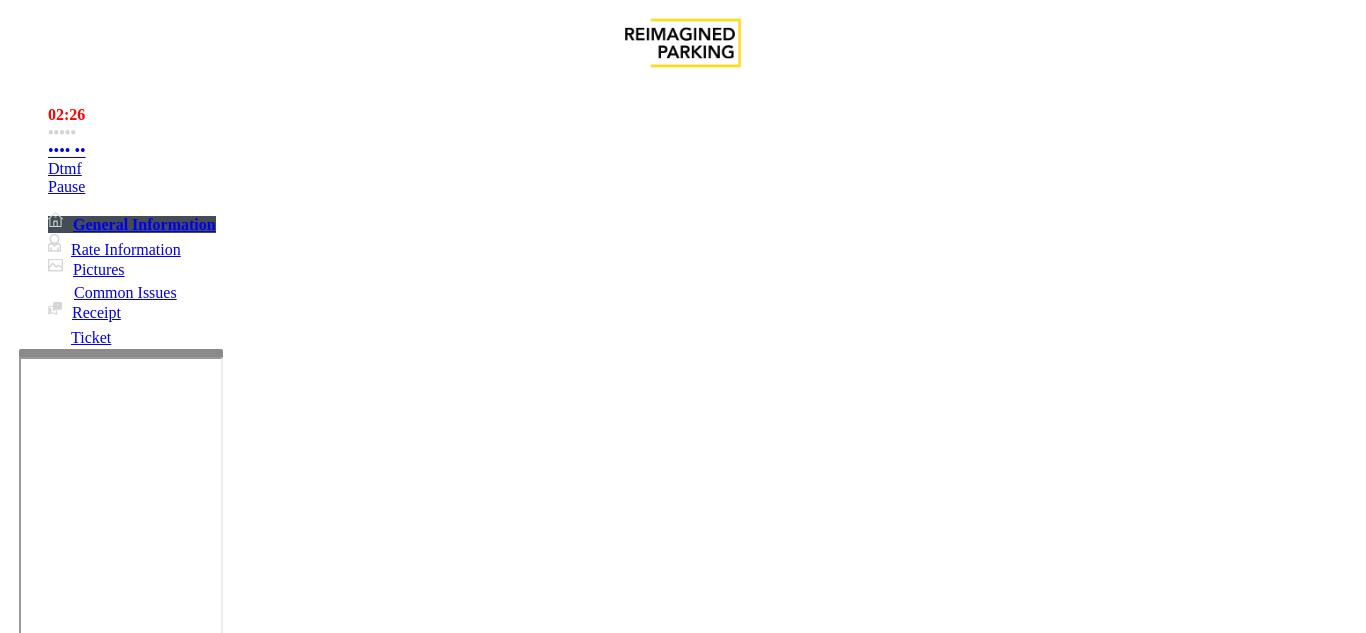 drag, startPoint x: 331, startPoint y: 537, endPoint x: 455, endPoint y: 521, distance: 125.028 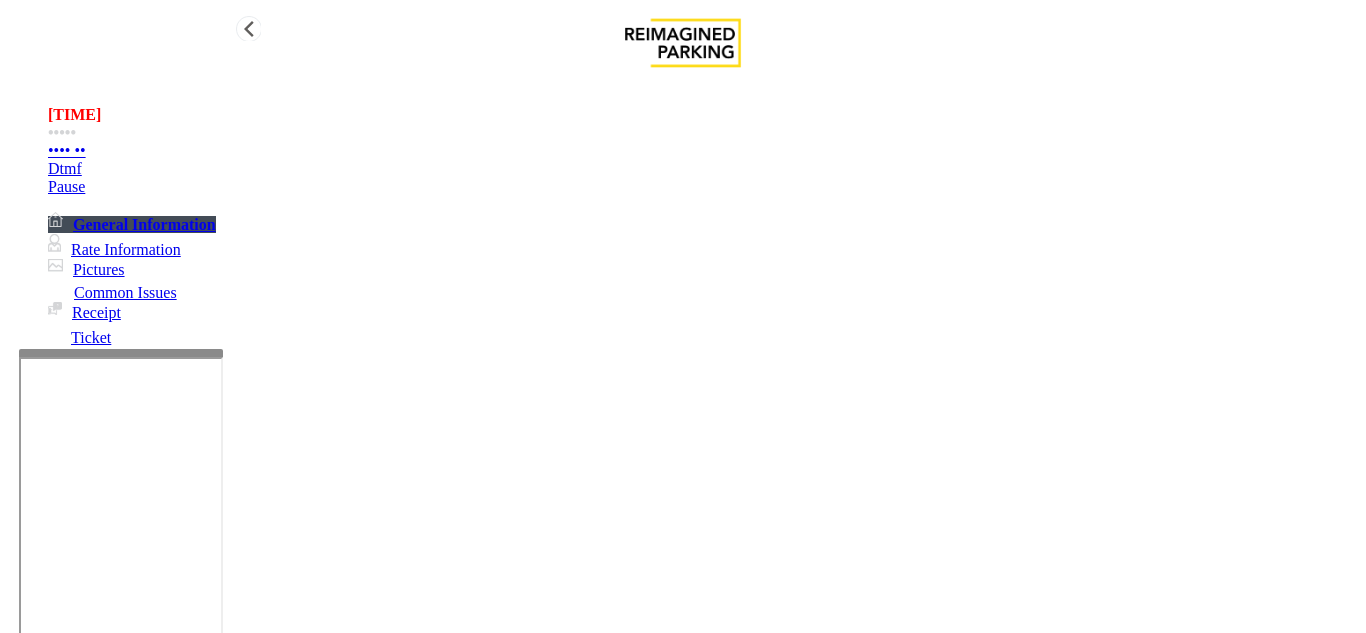 type on "**********" 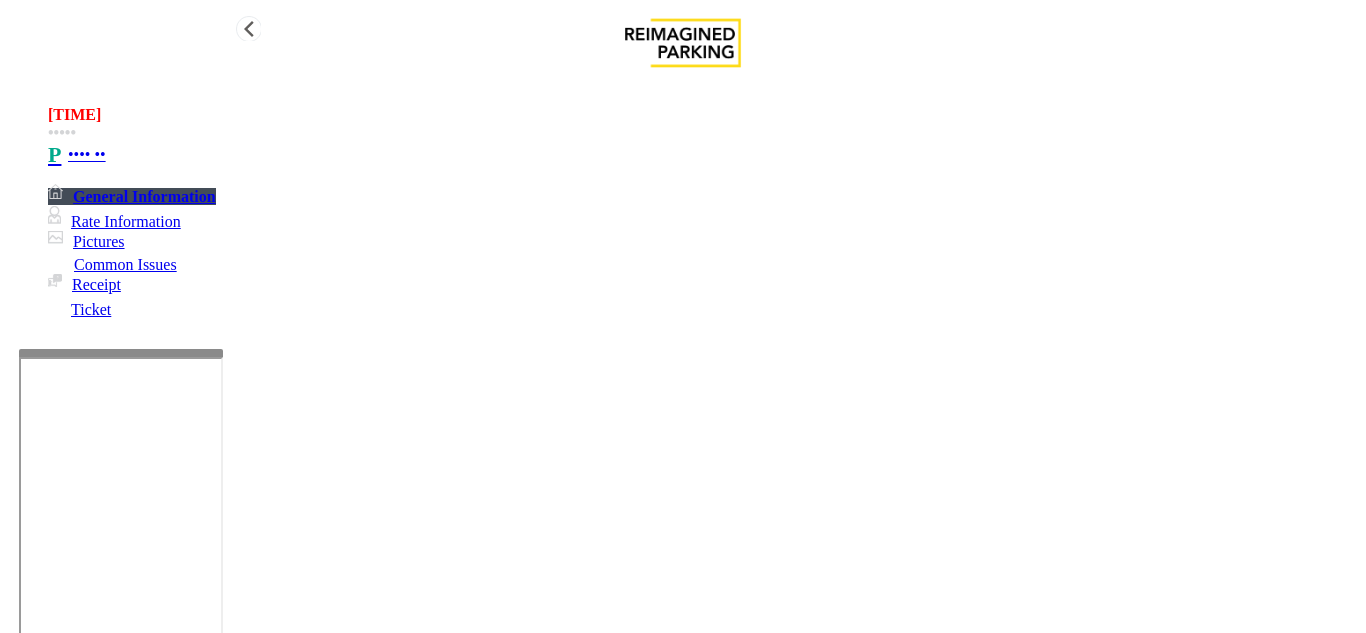 click on "•••• ••" at bounding box center (703, 155) 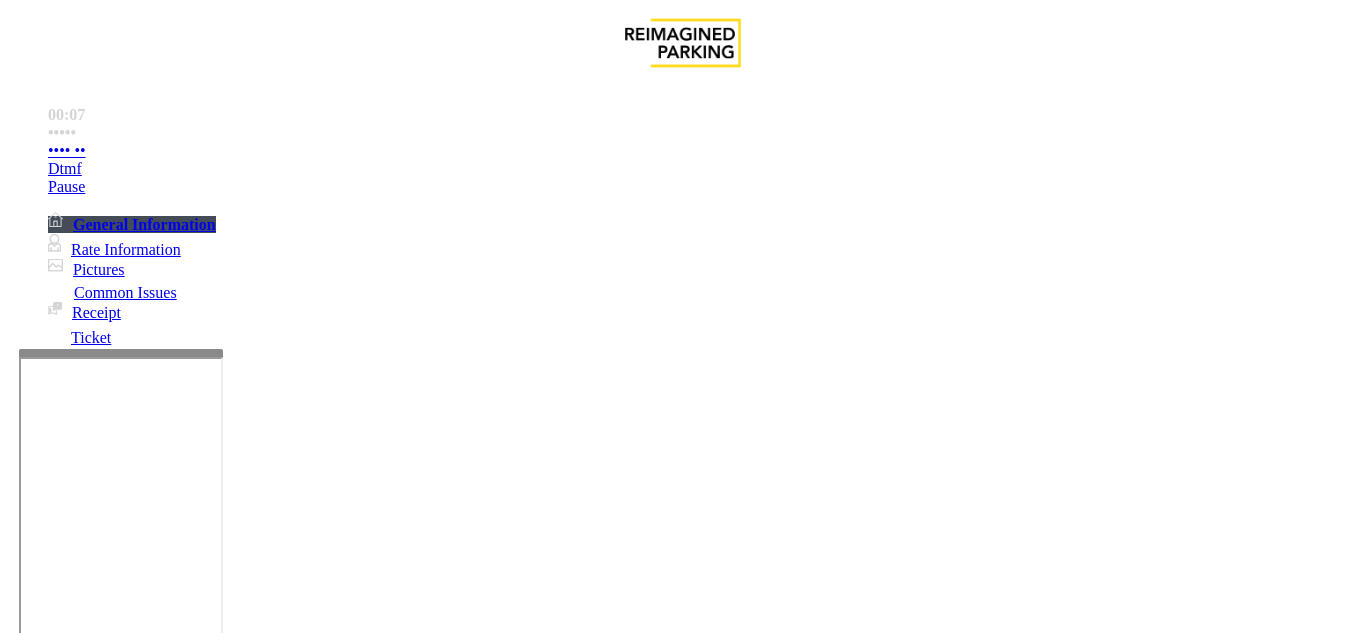 scroll, scrollTop: 700, scrollLeft: 0, axis: vertical 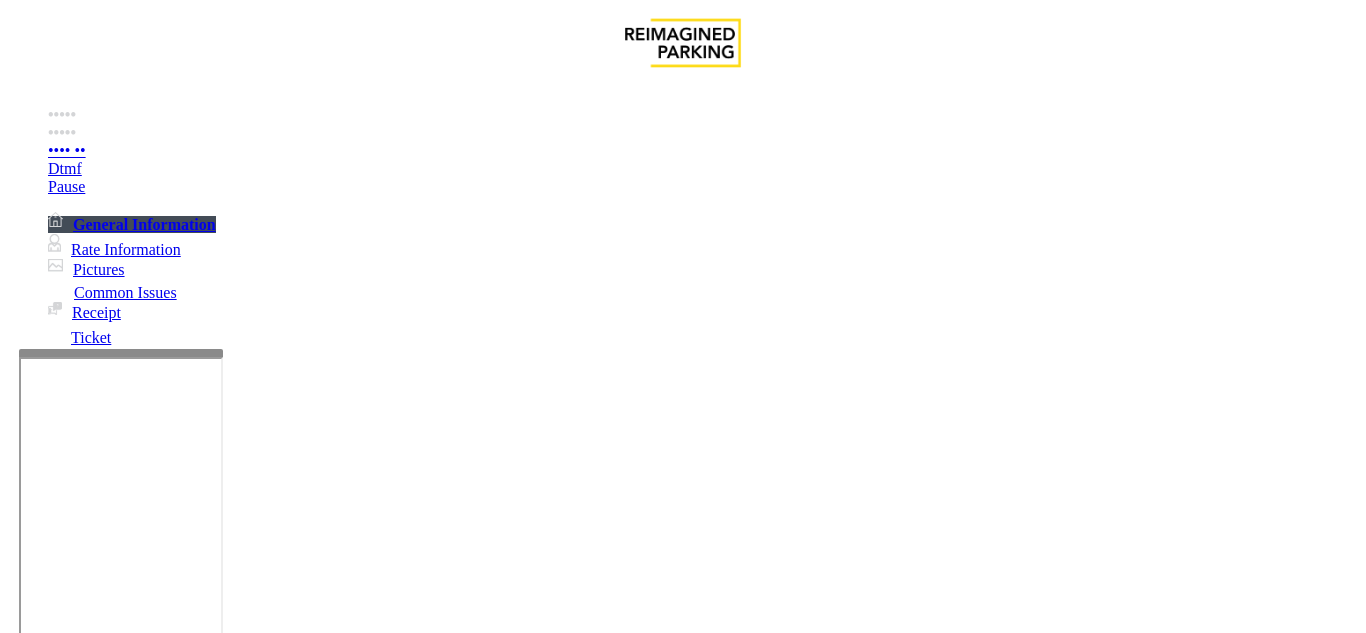 drag, startPoint x: 1093, startPoint y: 522, endPoint x: 1315, endPoint y: 527, distance: 222.0563 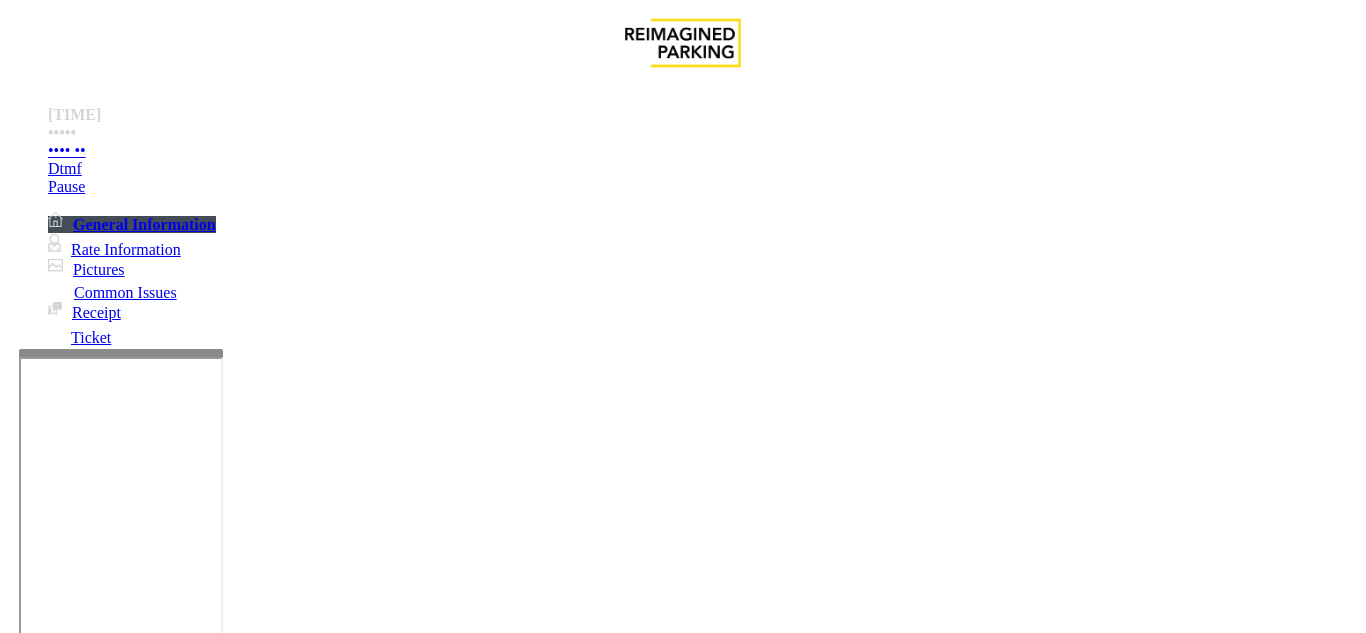 click on "No Response/Unable to hear parker" at bounding box center [682, 1271] 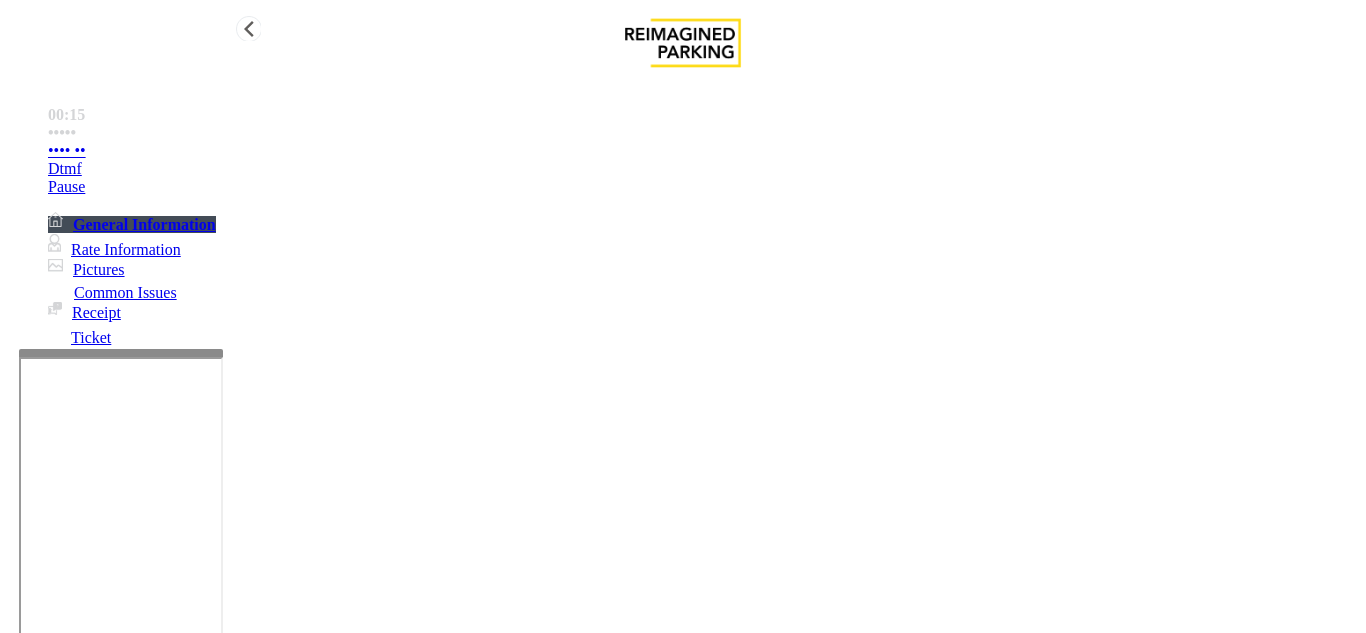 type on "**********" 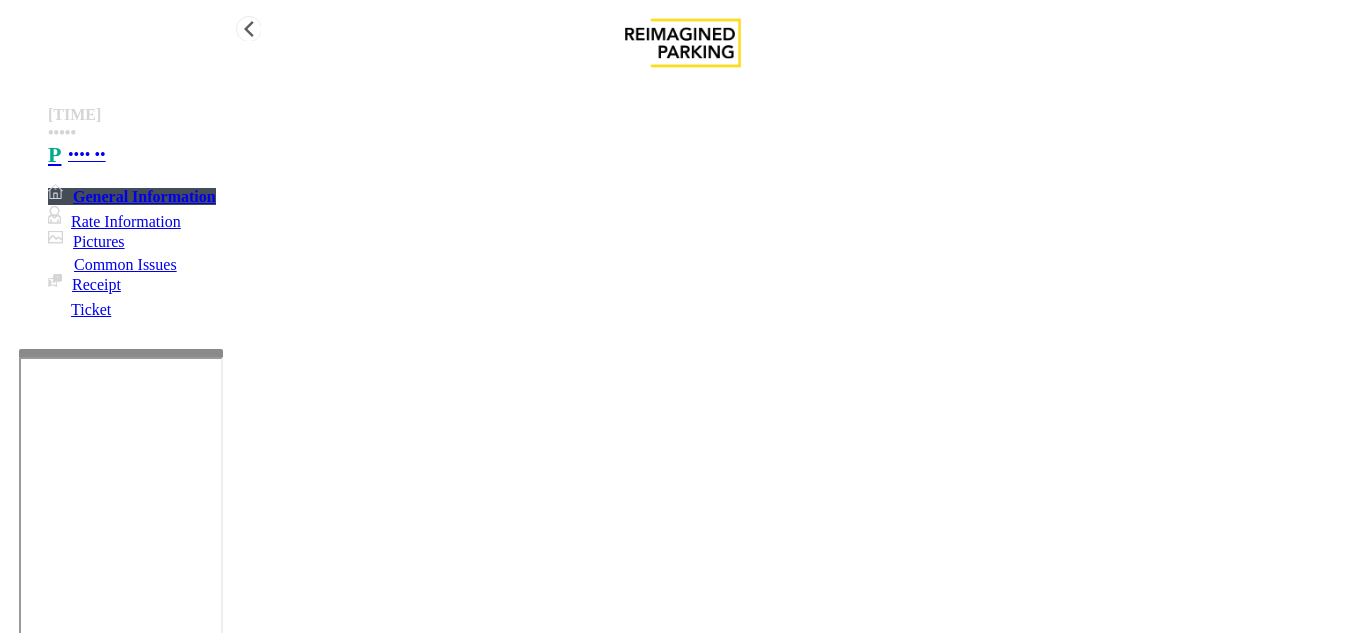 click on "•••• ••" at bounding box center [703, 155] 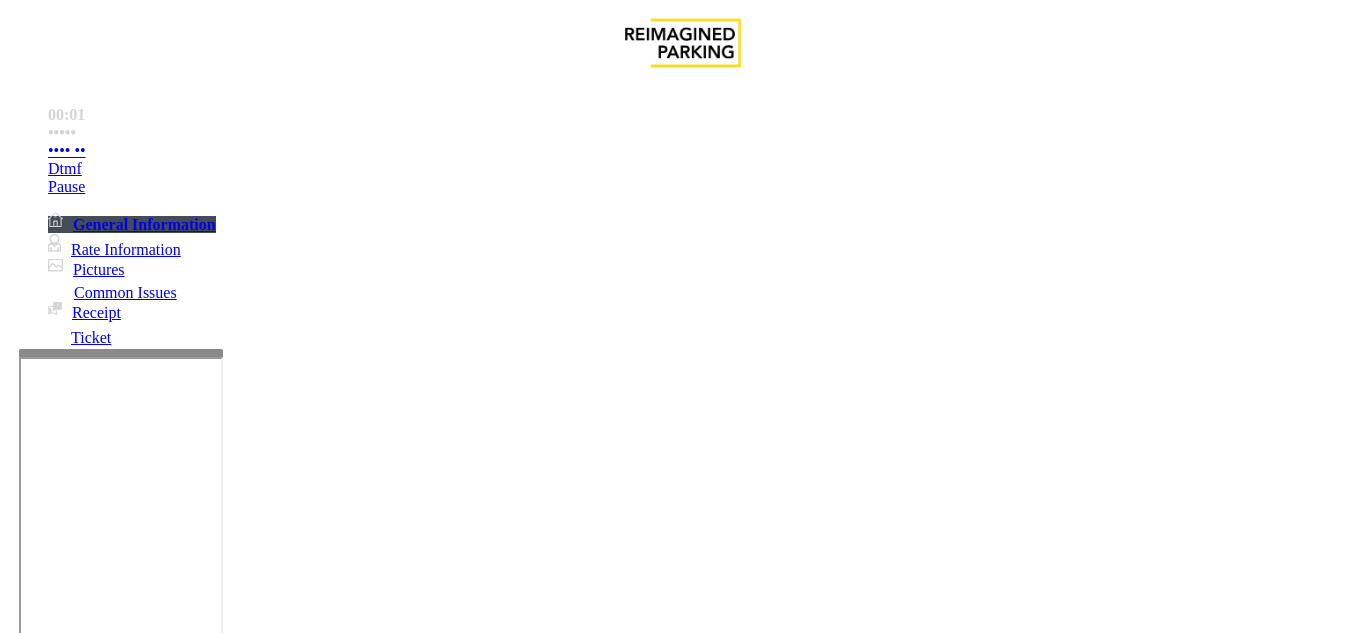 scroll, scrollTop: 800, scrollLeft: 0, axis: vertical 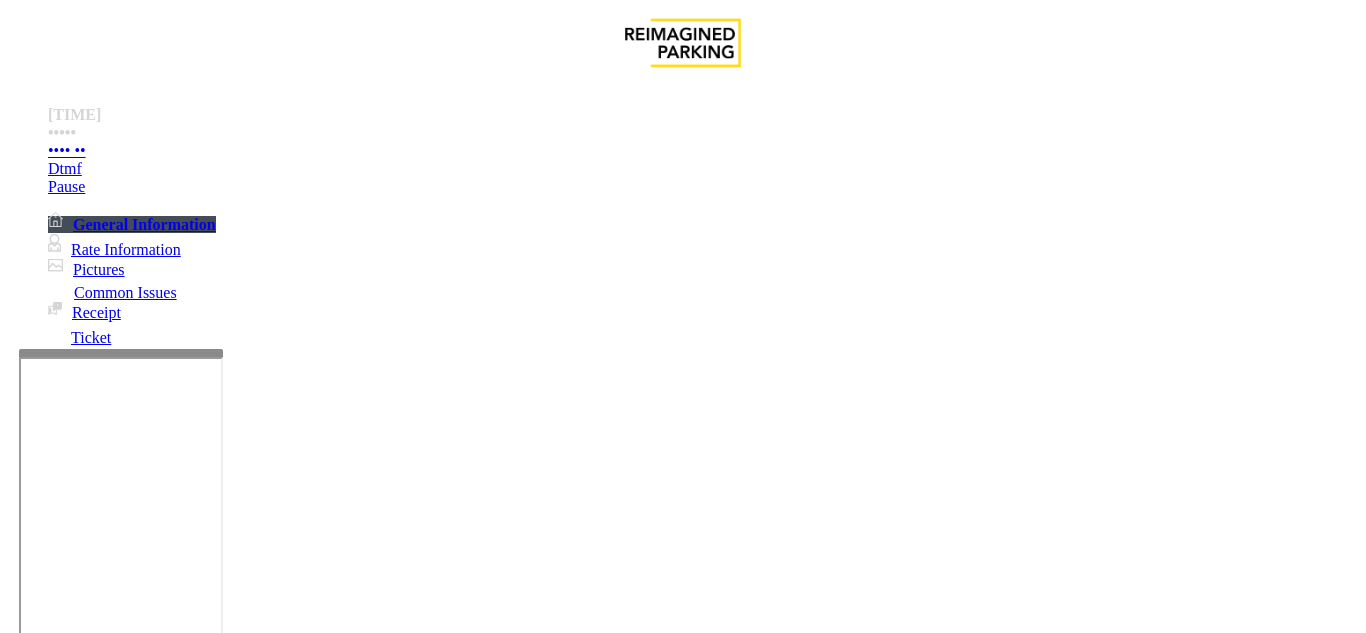click on "Ticket Issue" at bounding box center [71, 1286] 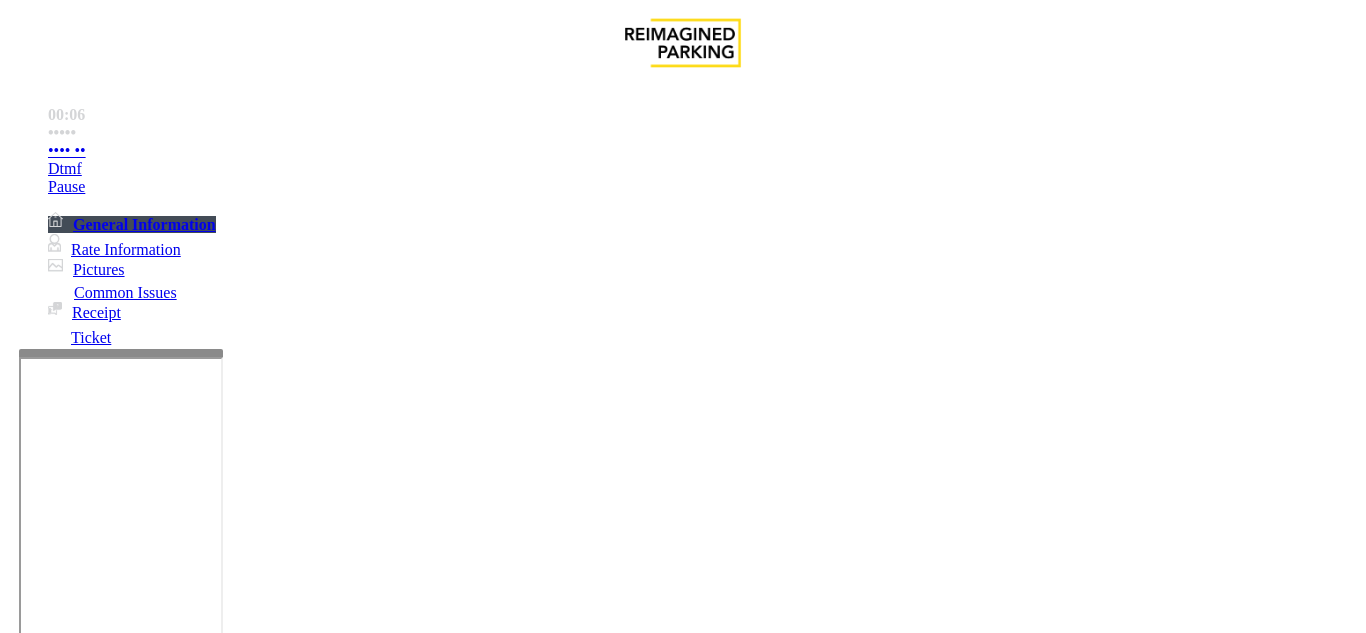 click at bounding box center (221, 1580) 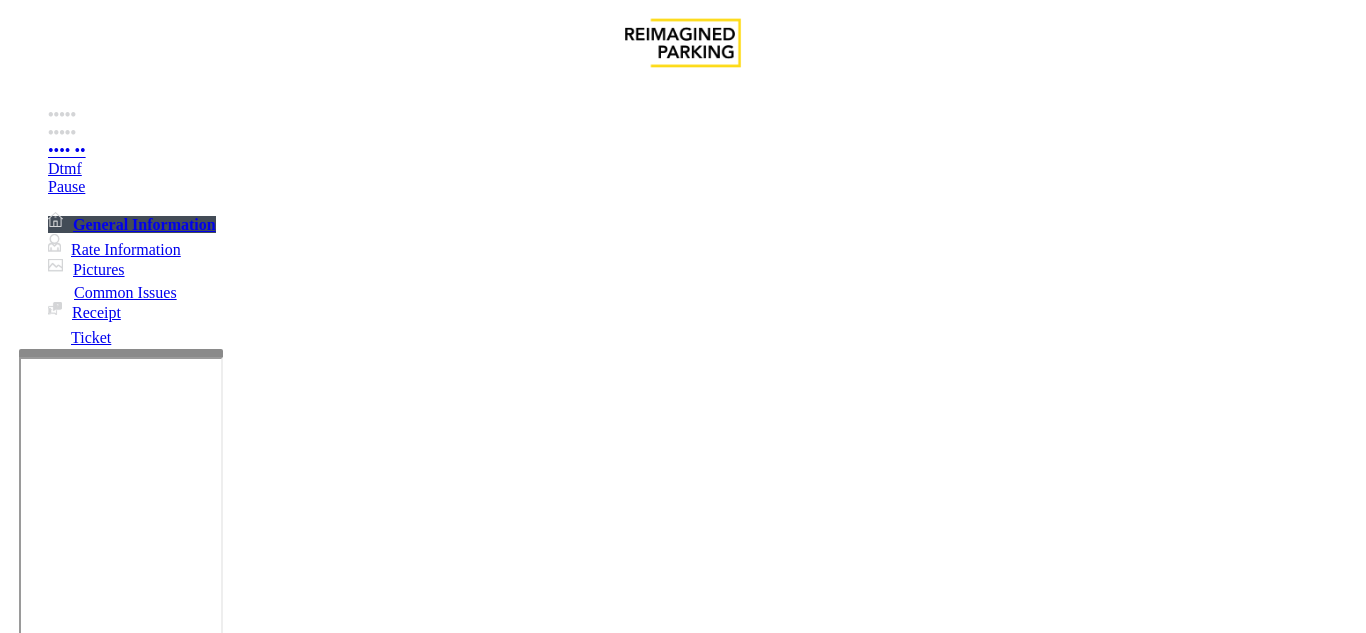 click at bounding box center (221, 1580) 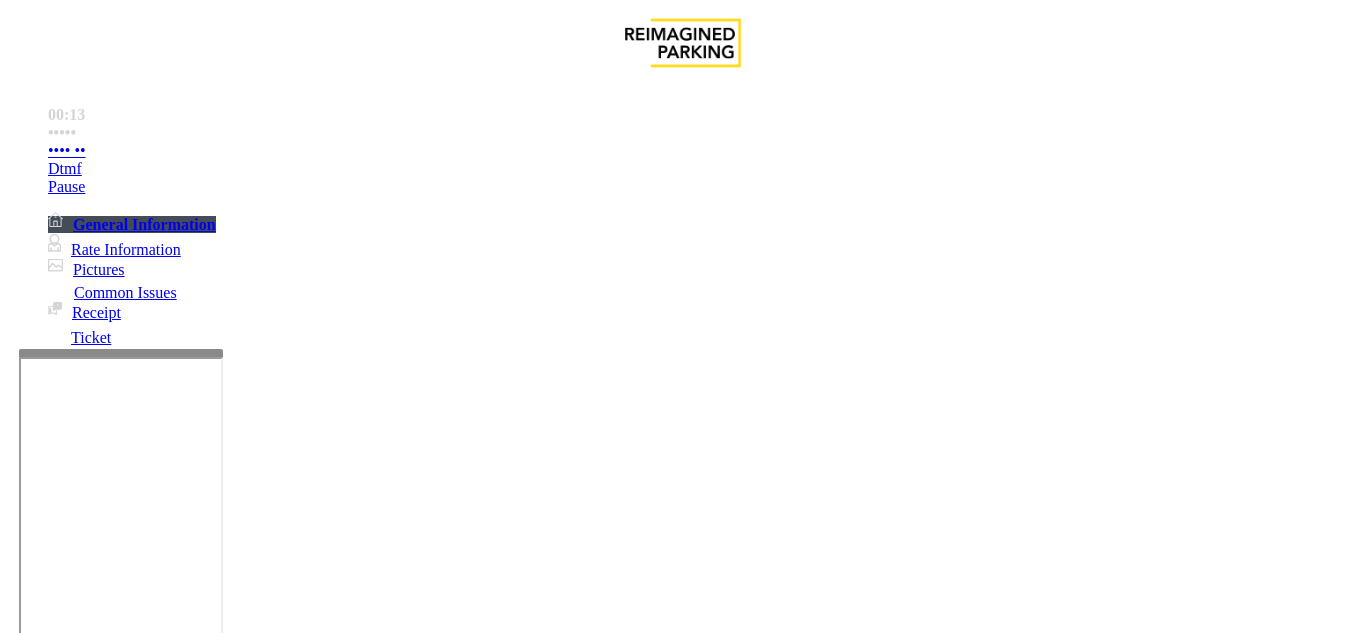 click at bounding box center (221, 1580) 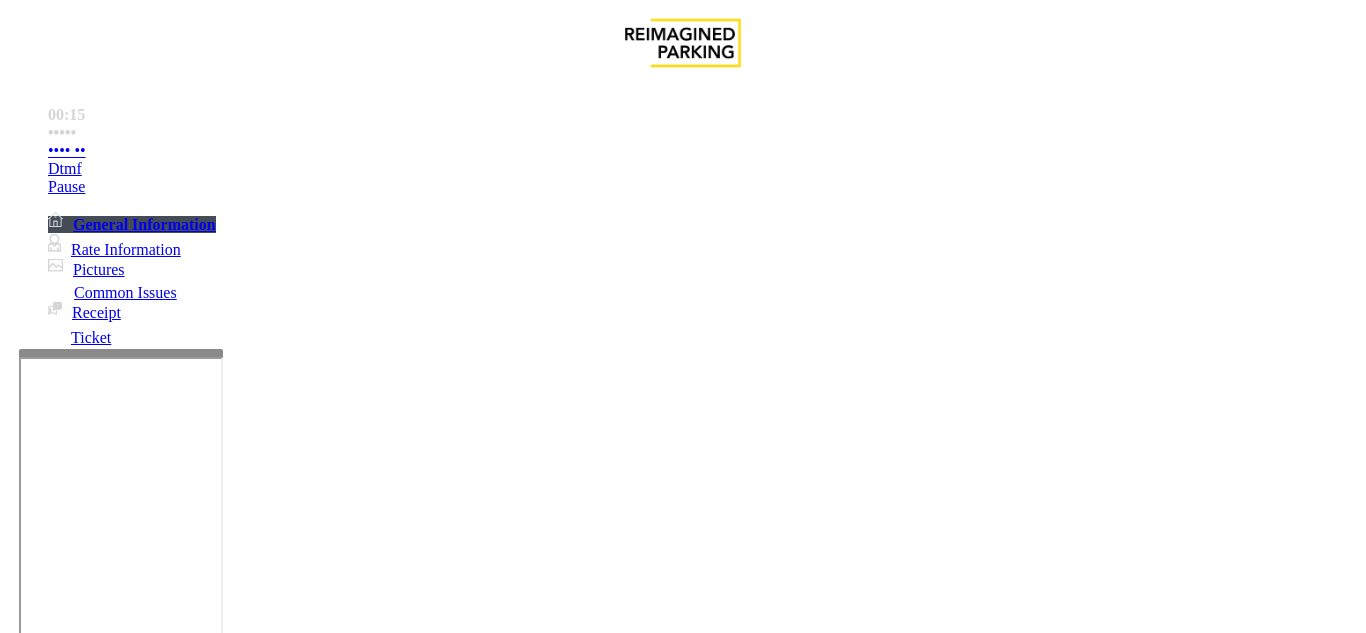 click at bounding box center [221, 1580] 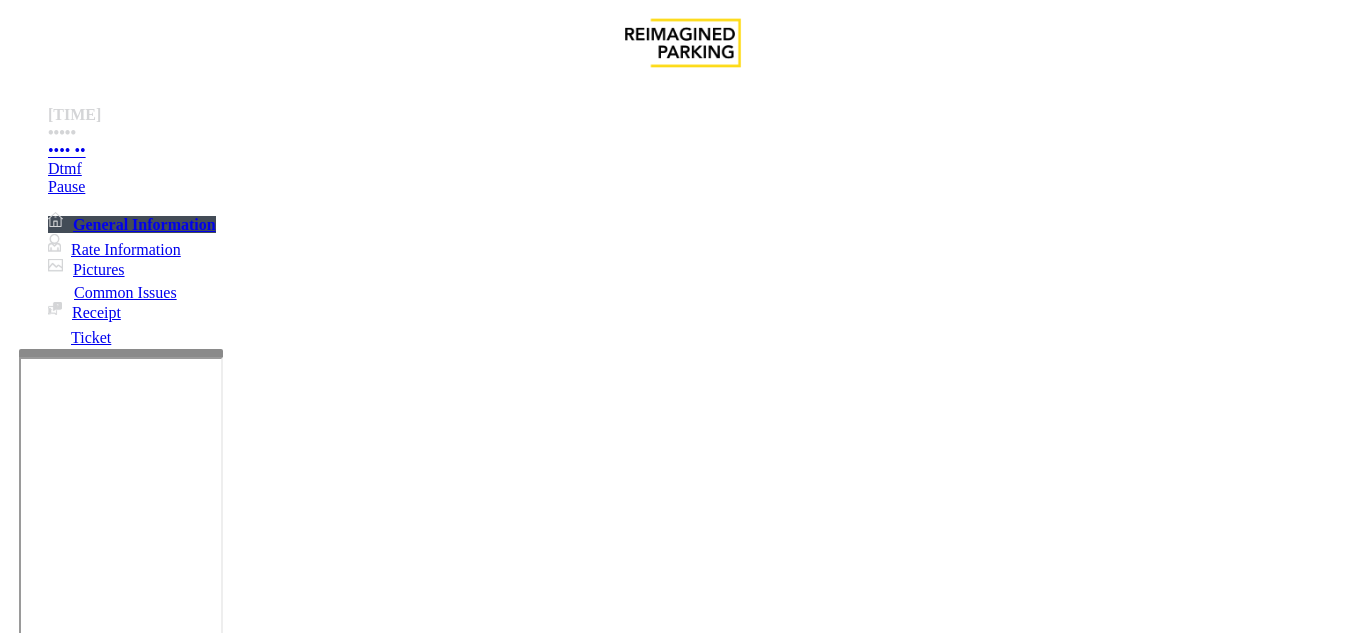 click at bounding box center [221, 1580] 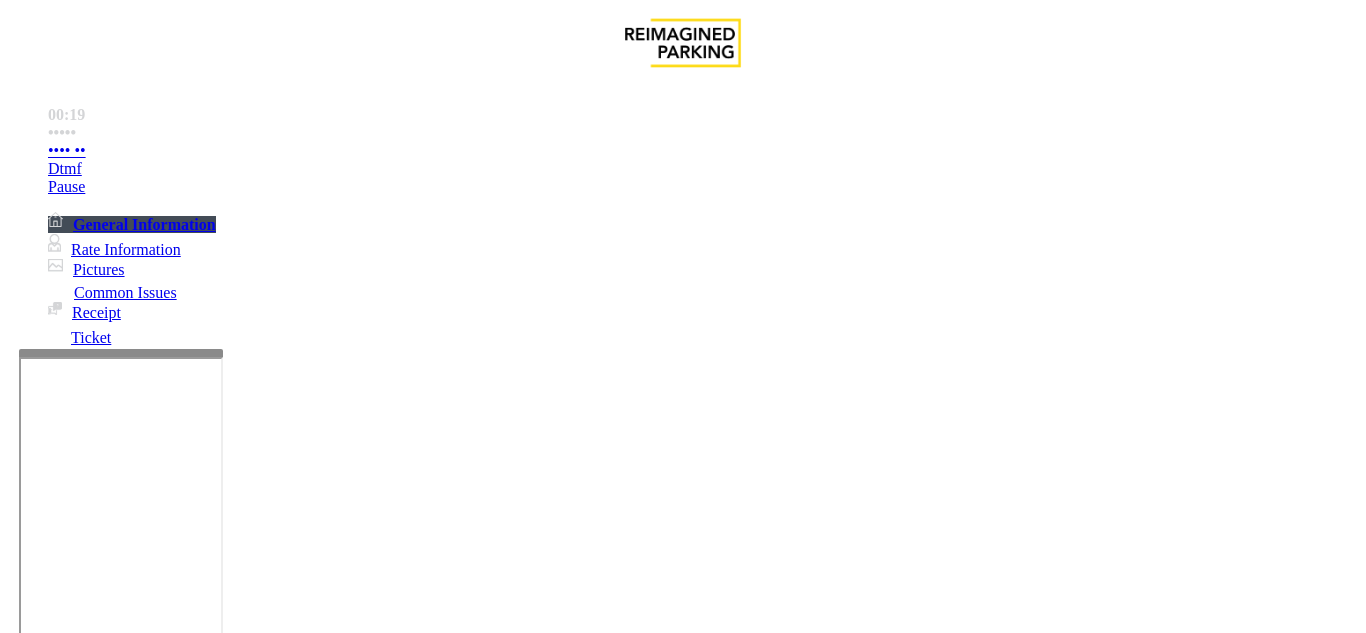 click at bounding box center [221, 1580] 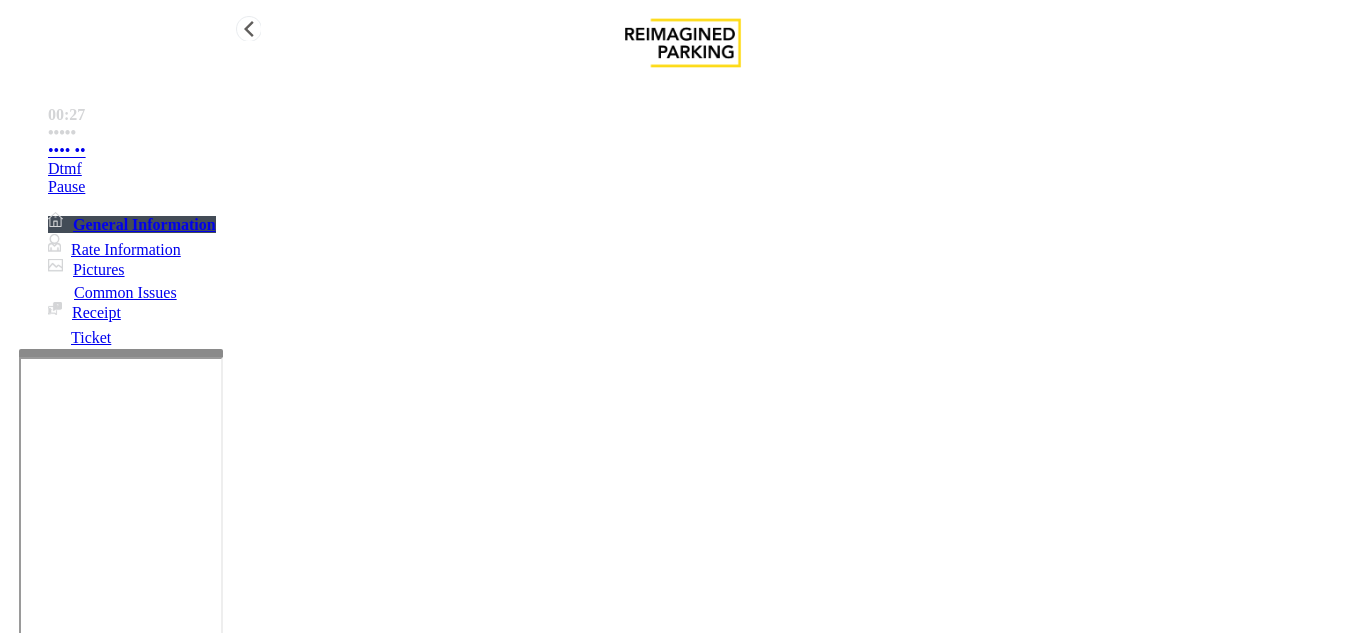 type on "**********" 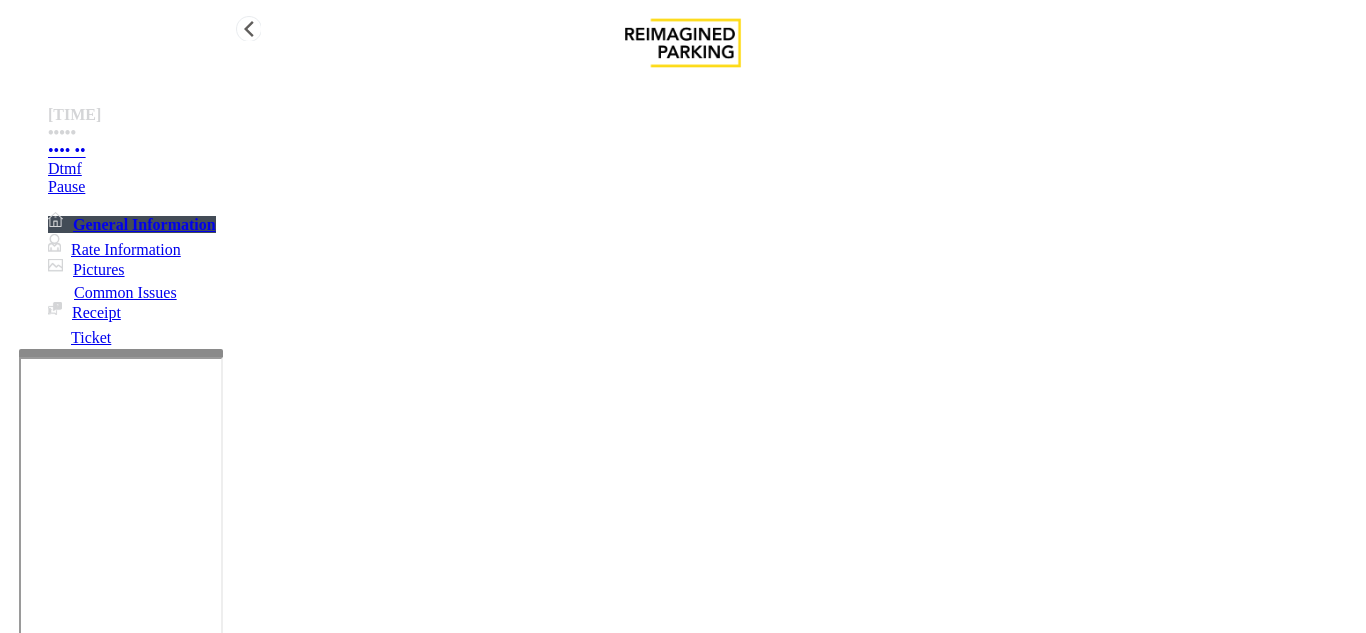 click on "•••• ••" at bounding box center [703, 151] 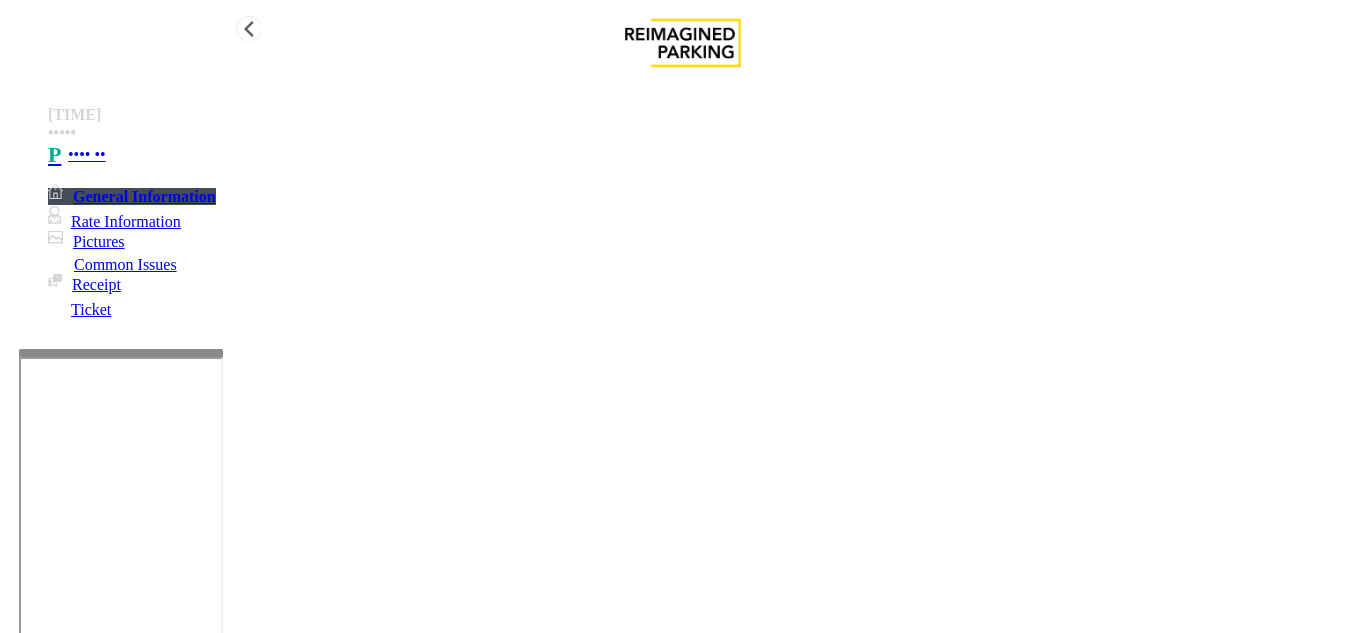 click on "•••• ••" at bounding box center [703, 155] 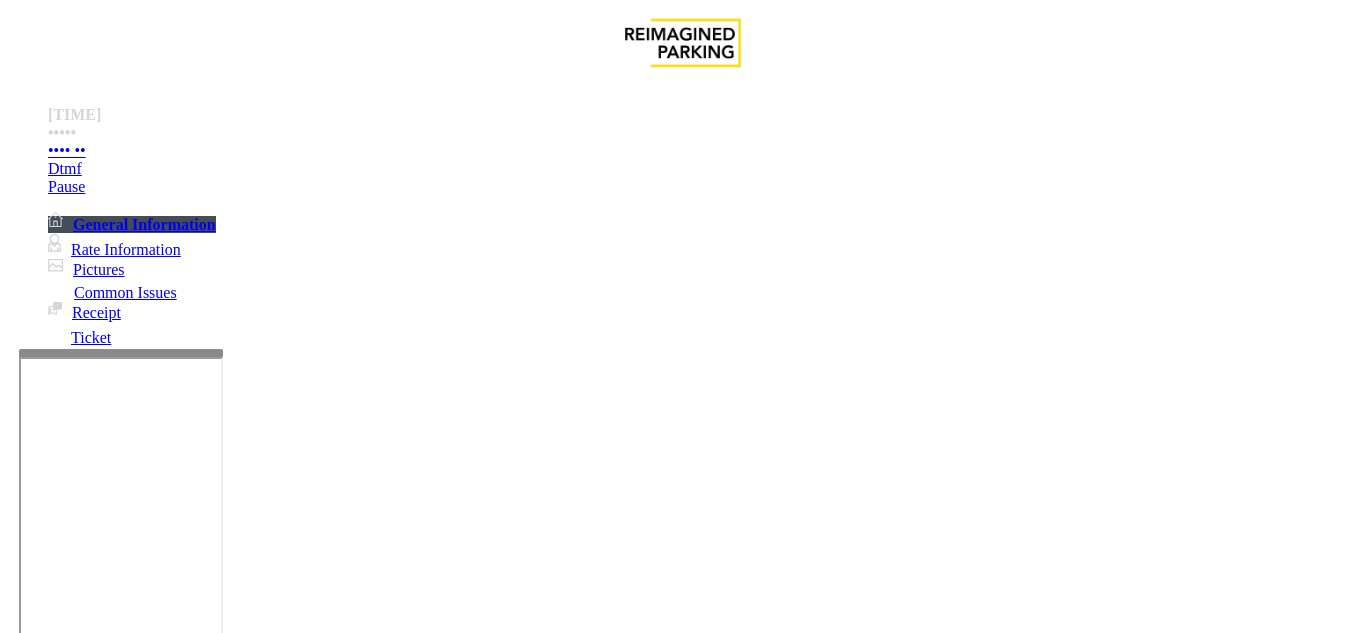 scroll, scrollTop: 1100, scrollLeft: 0, axis: vertical 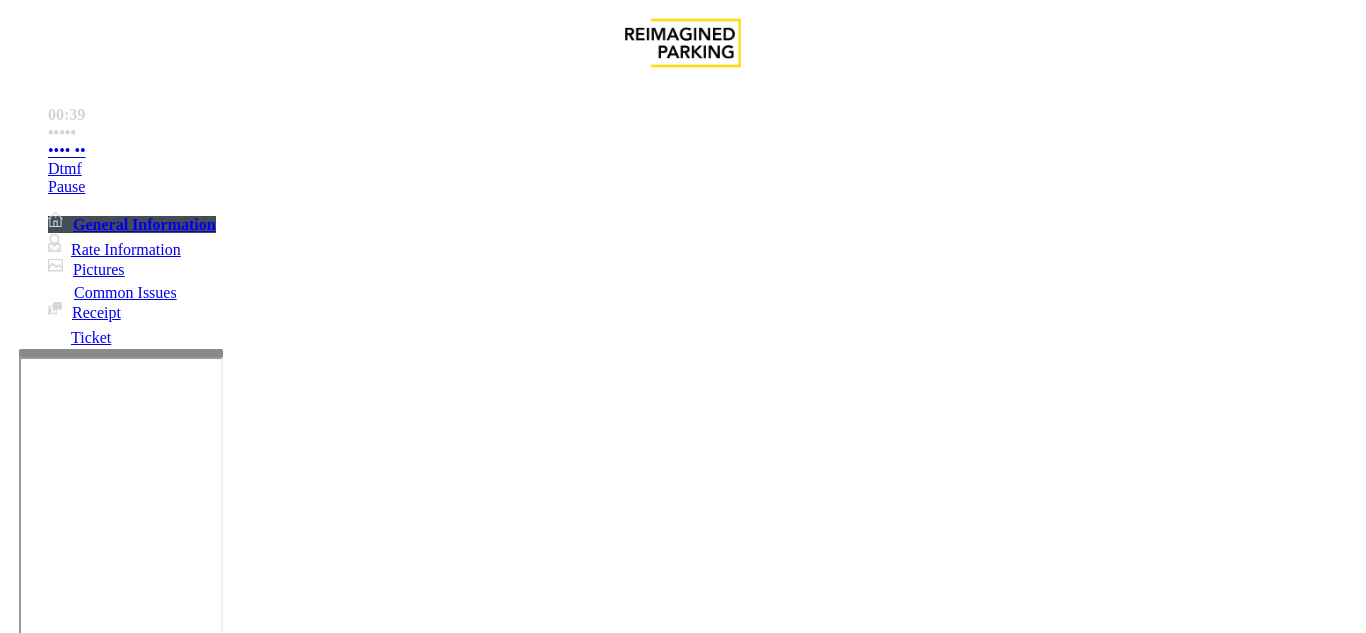 click on "Payment Issue" at bounding box center (167, 1286) 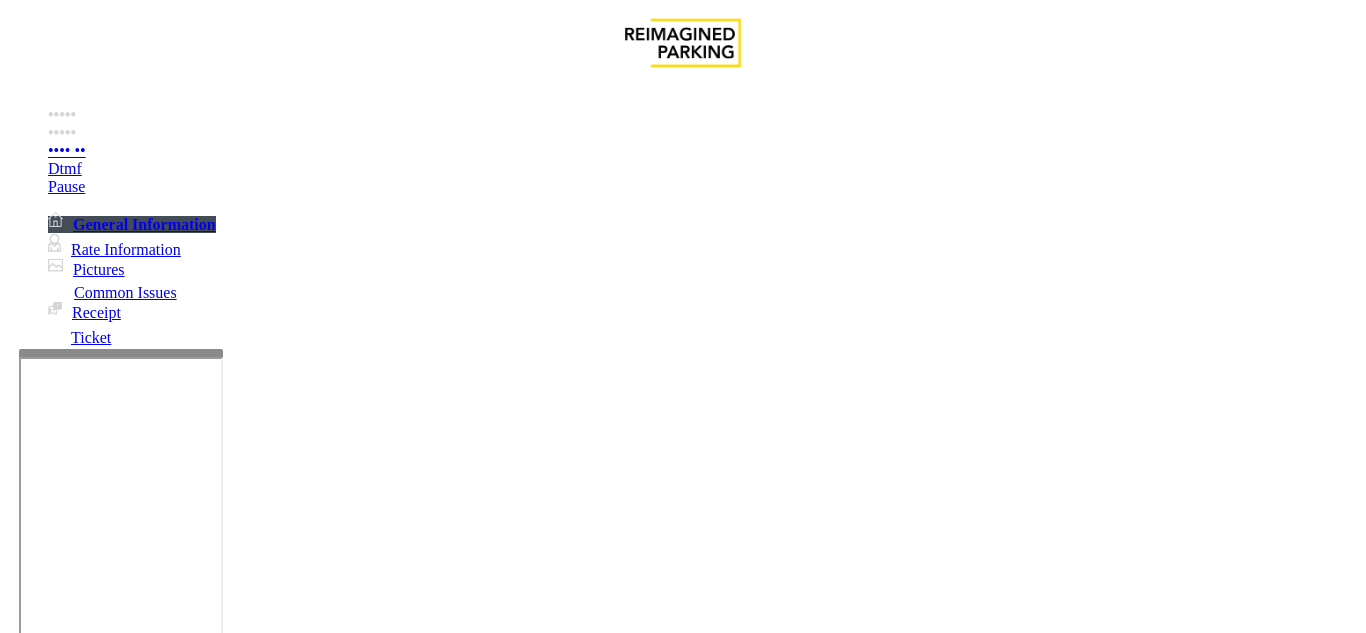 click on "Credit Card Not Reading" at bounding box center [296, 1286] 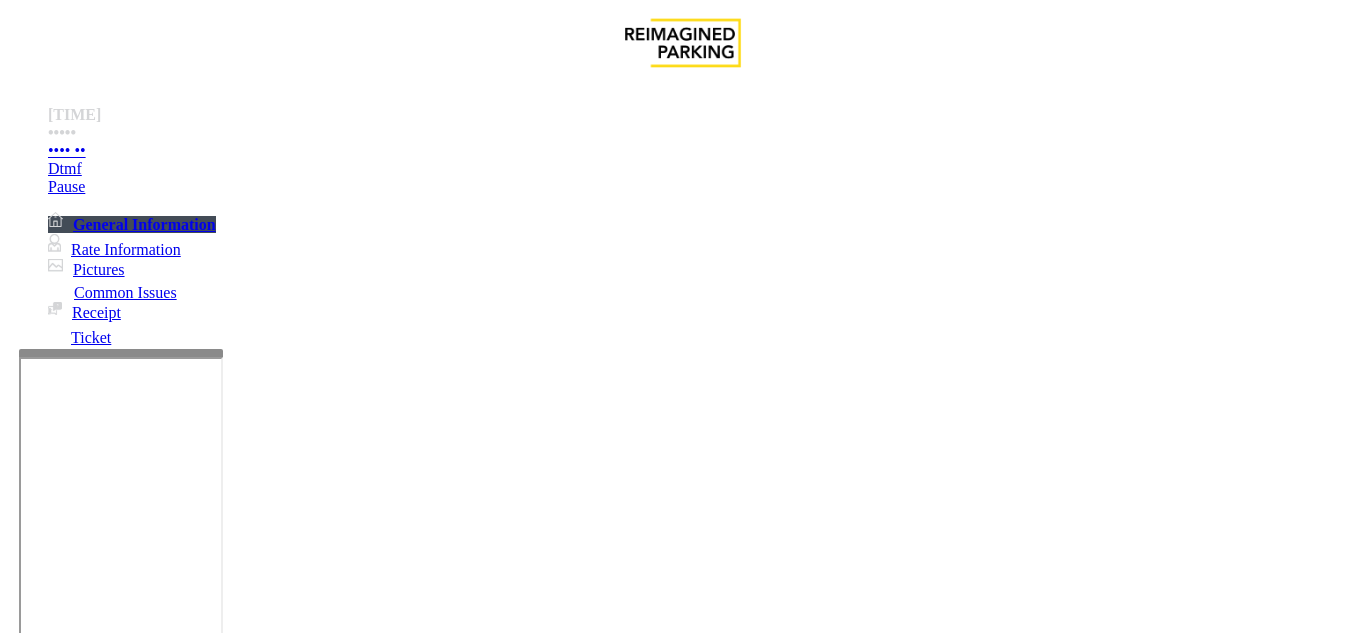 click at bounding box center (96, 1308) 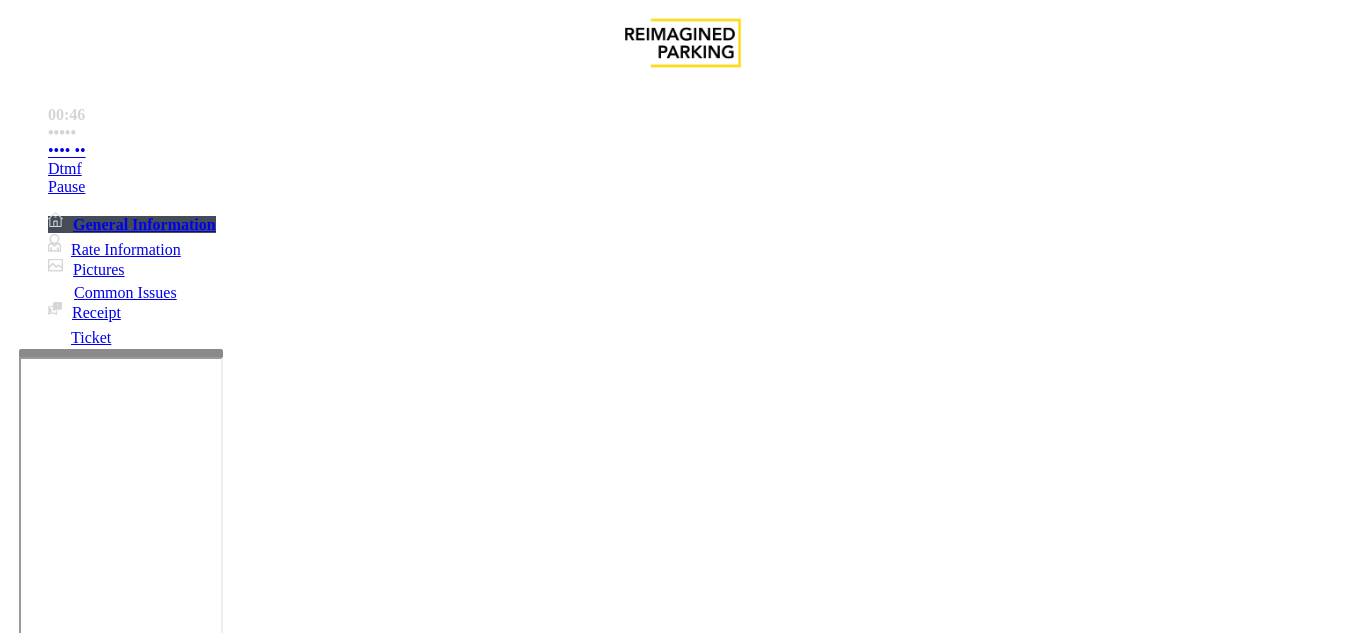 scroll, scrollTop: 200, scrollLeft: 0, axis: vertical 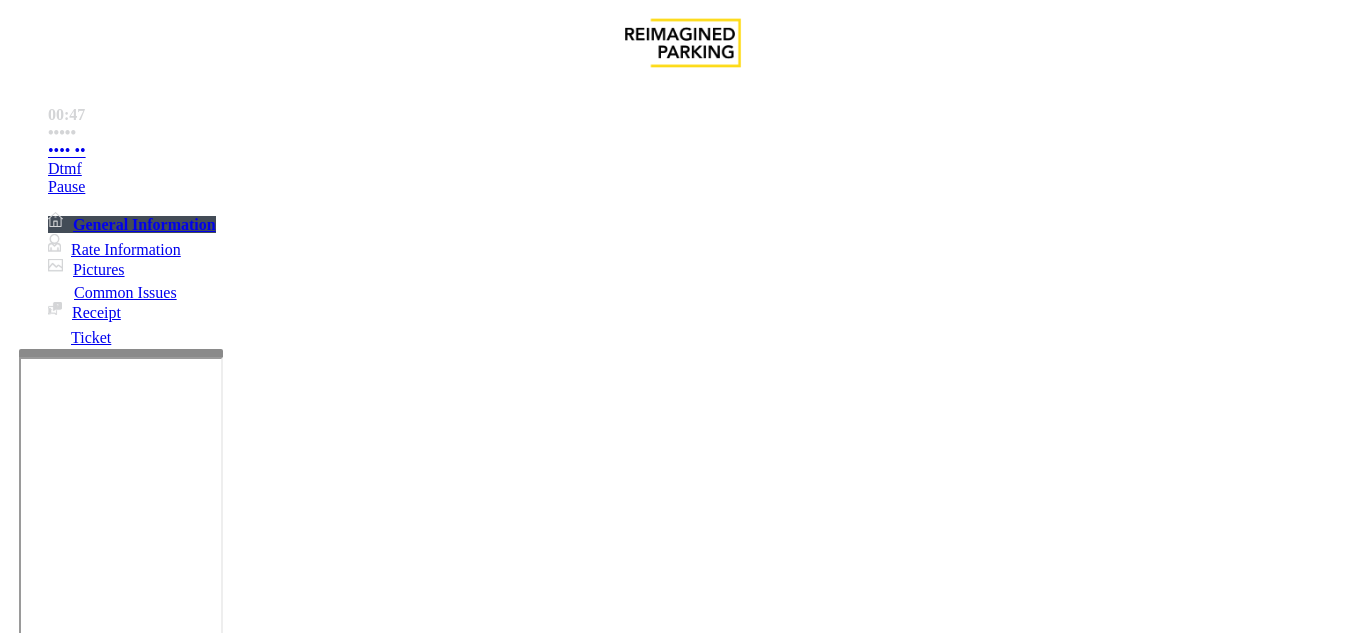 type on "••" 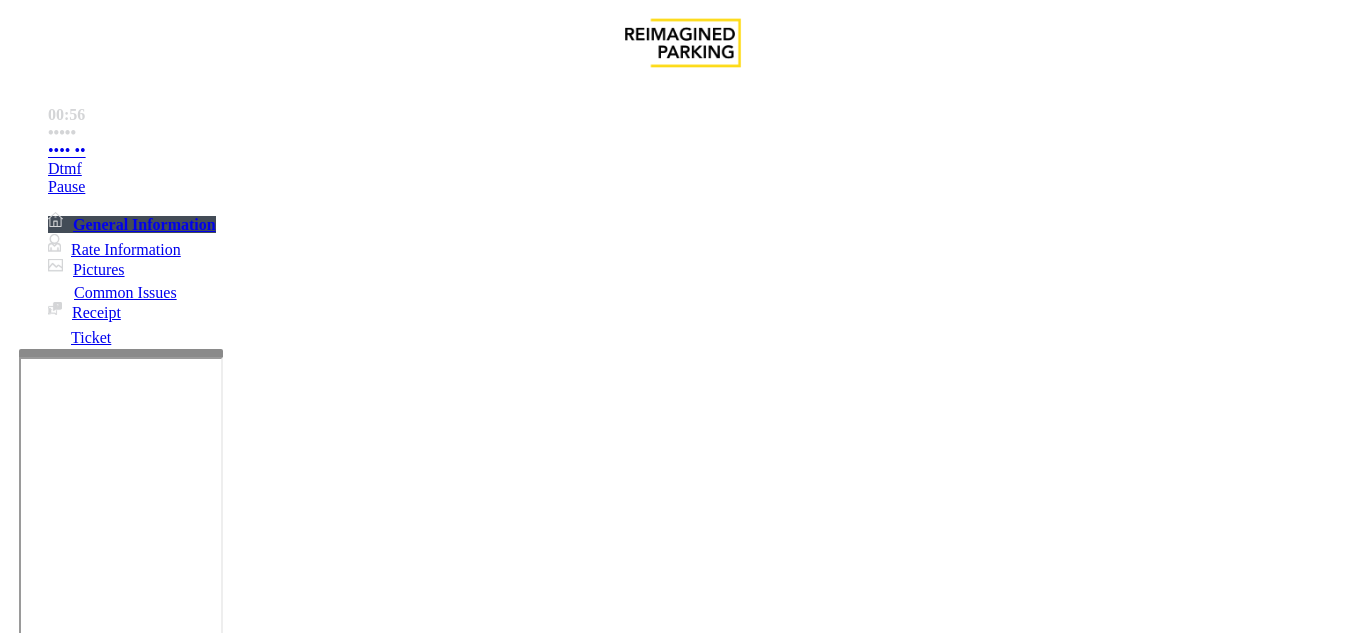 scroll, scrollTop: 100, scrollLeft: 0, axis: vertical 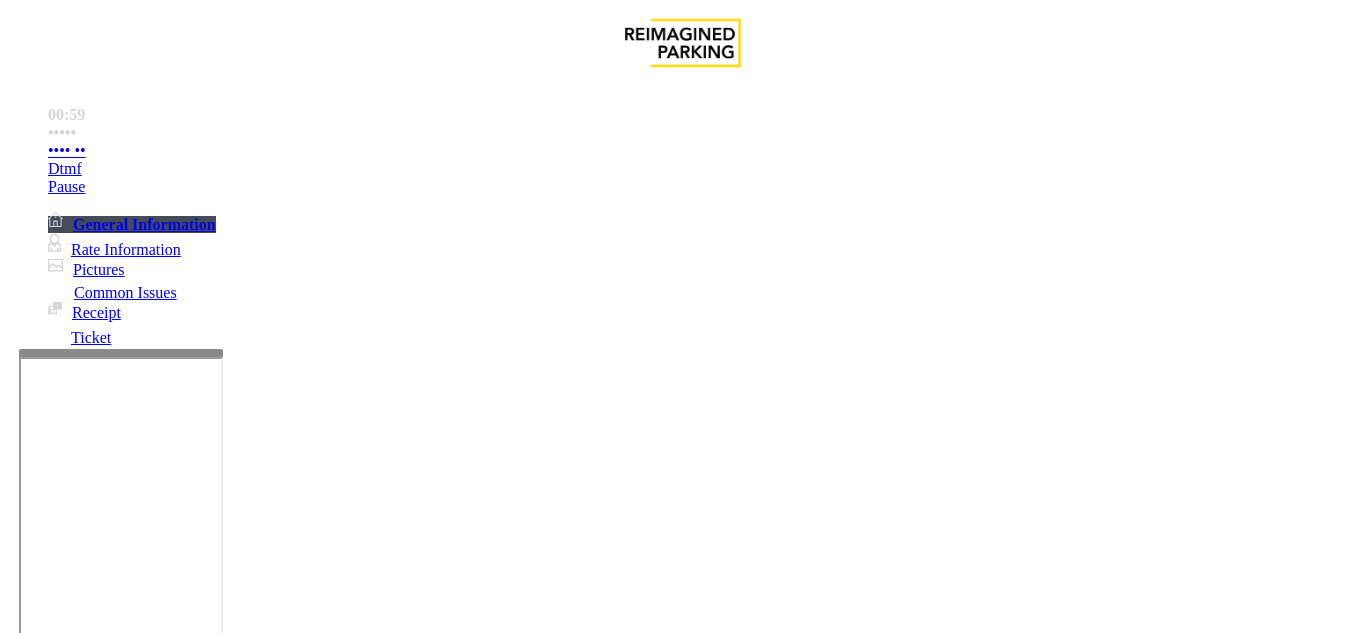 click at bounding box center [221, 1634] 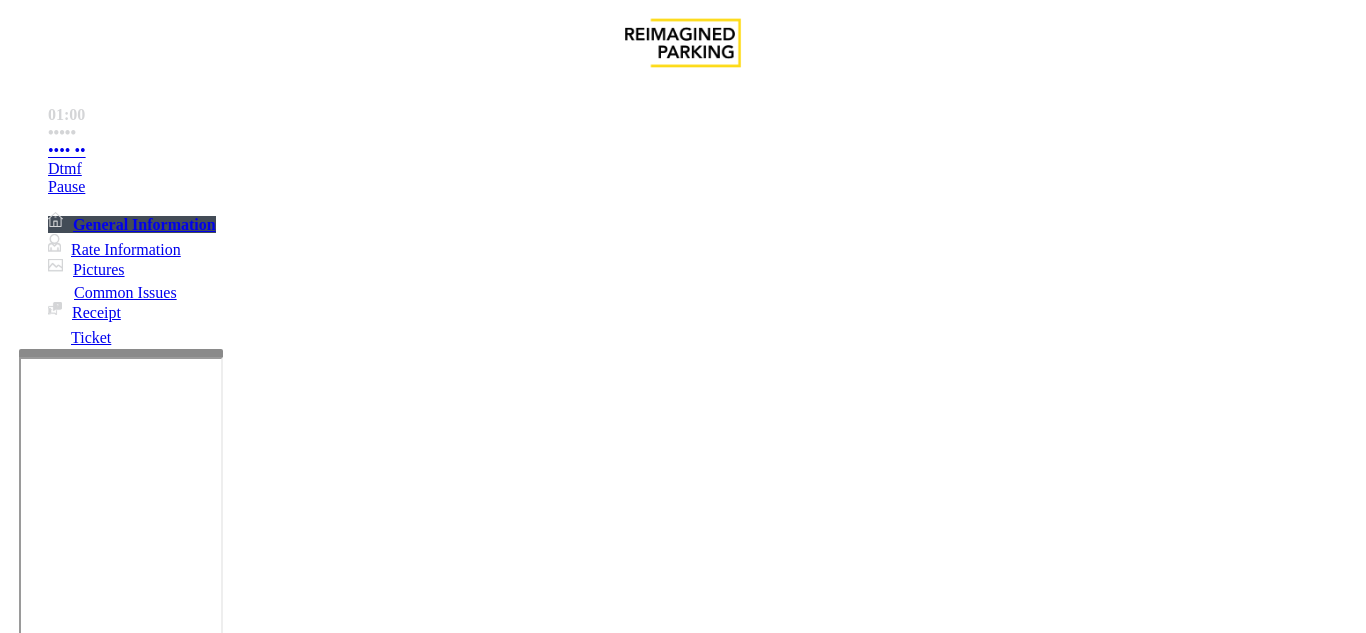 click on "Credit Card Not Reading" at bounding box center (682, 1271) 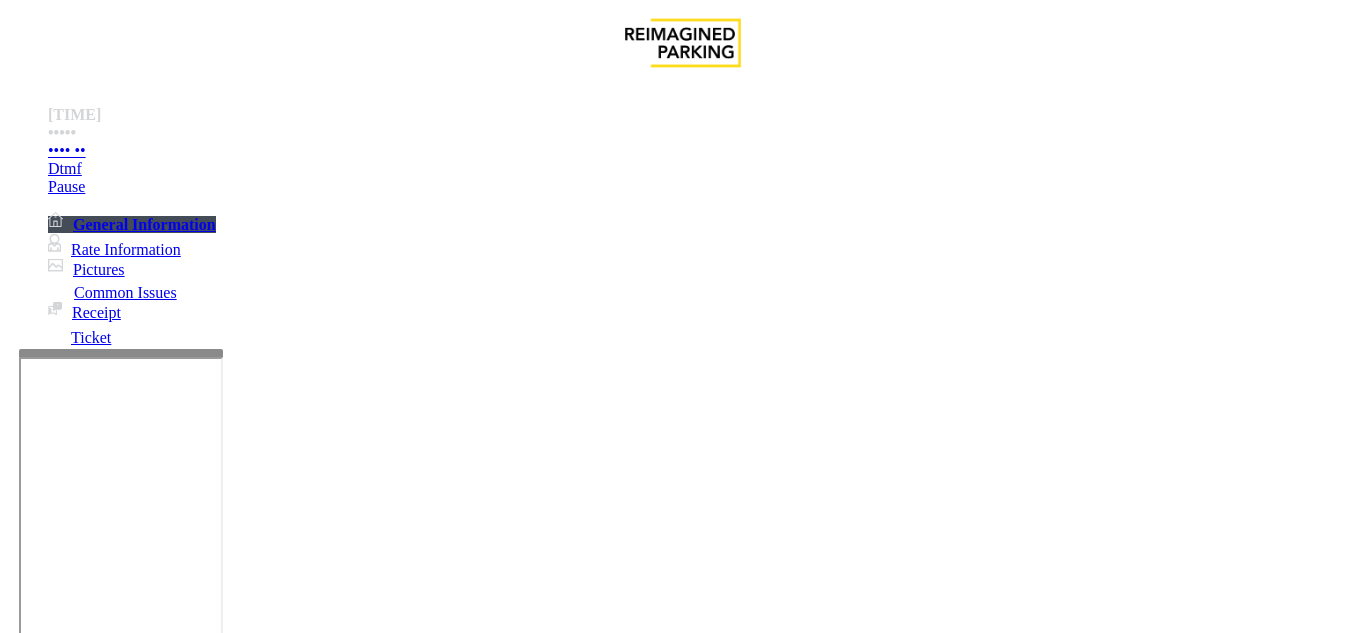 click at bounding box center (221, 1634) 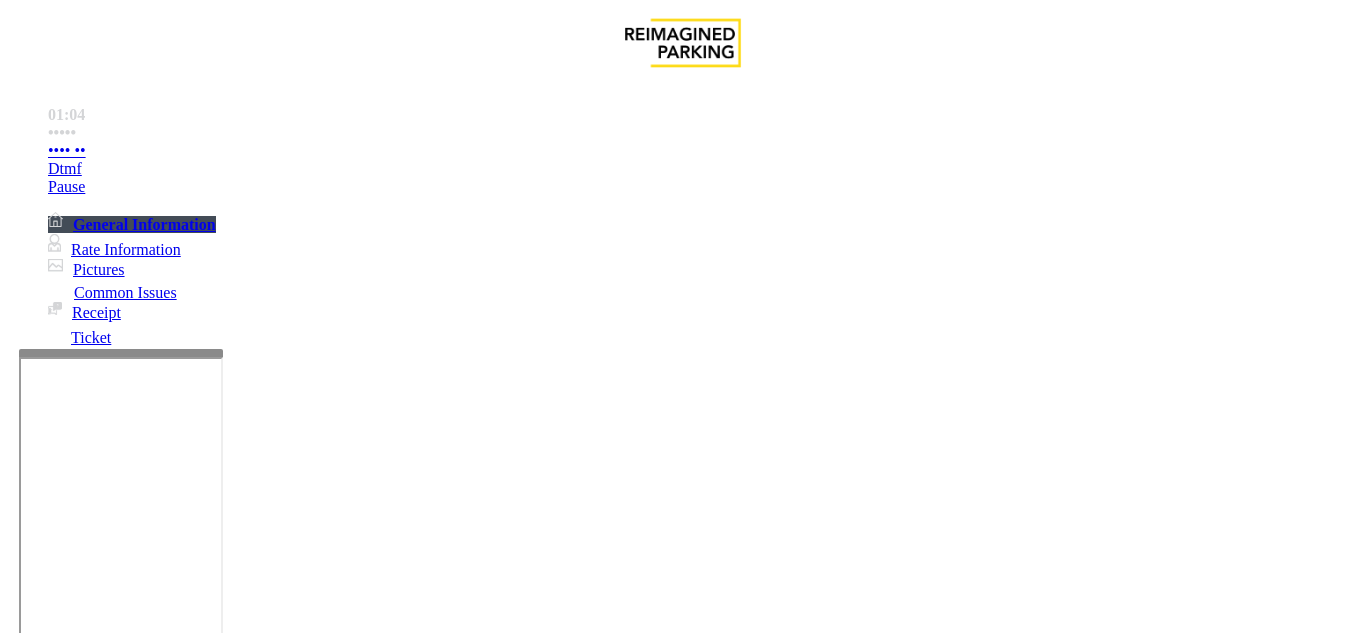 click at bounding box center (221, 1634) 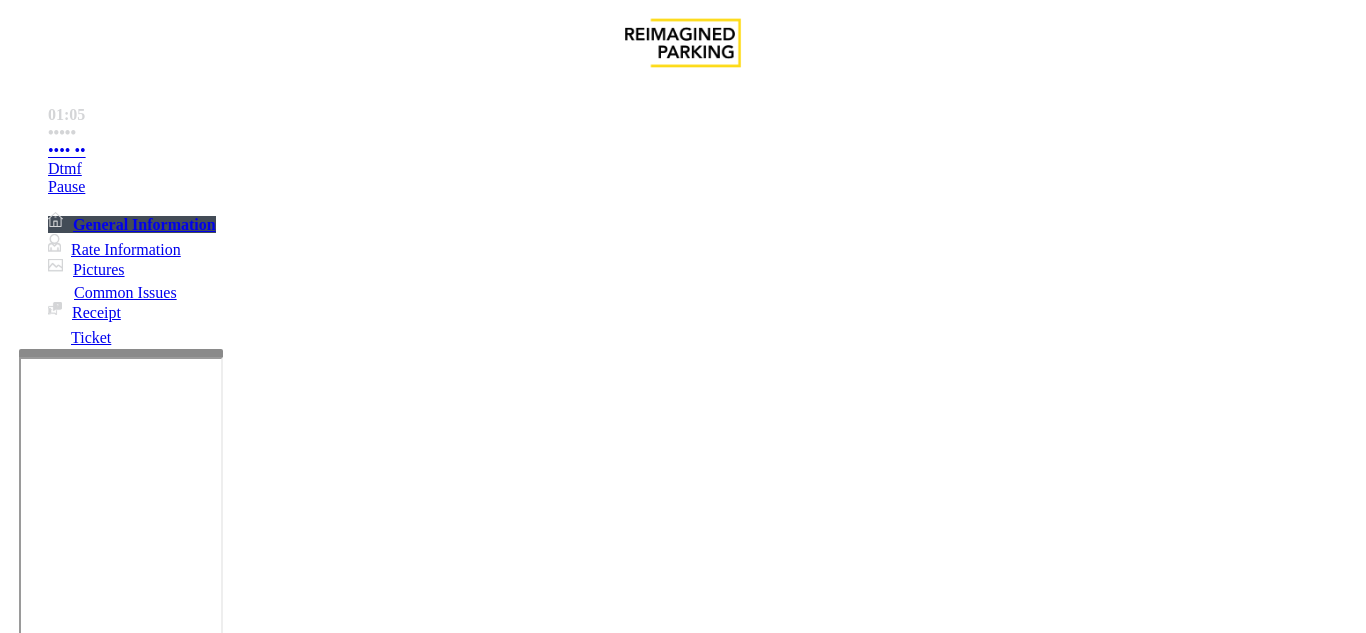 click at bounding box center [221, 1634] 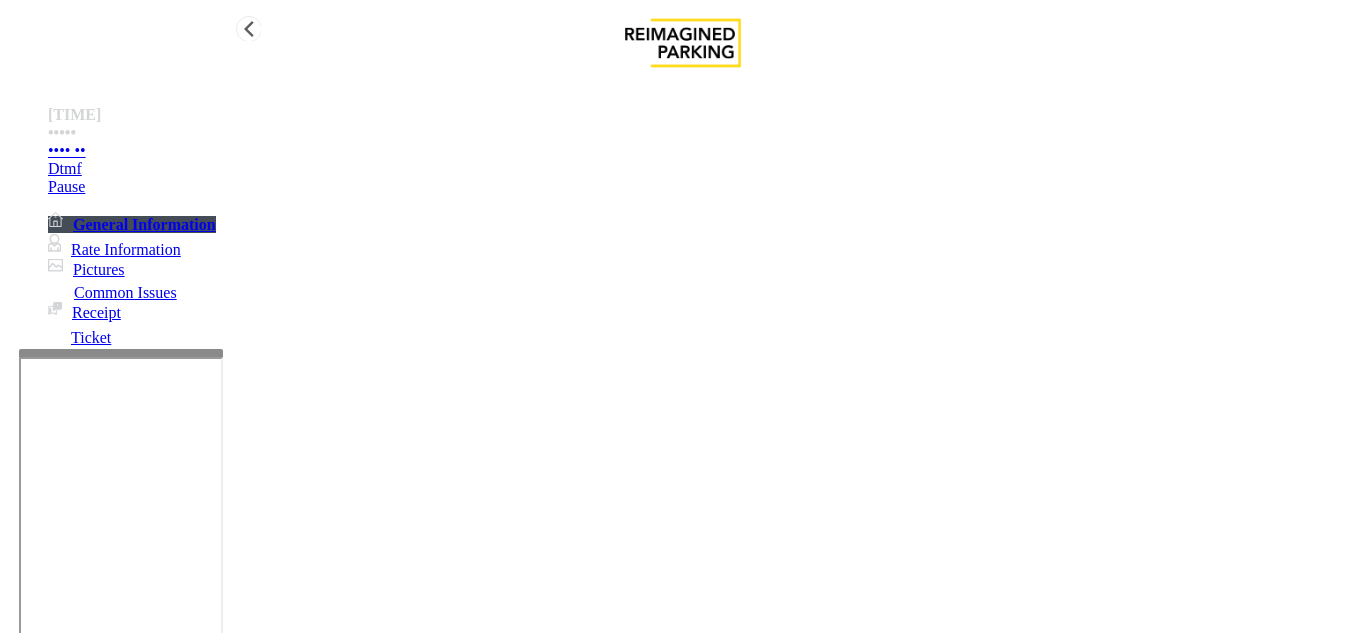 click on "•••• ••" at bounding box center (703, 151) 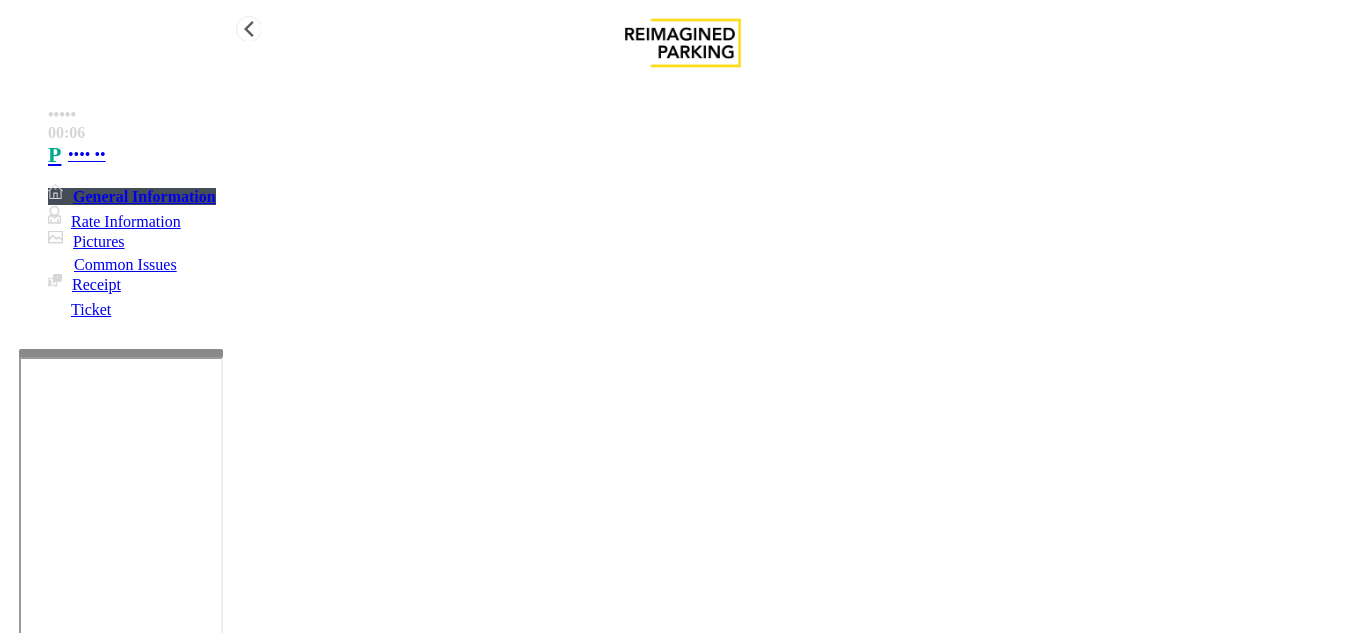 type on "**********" 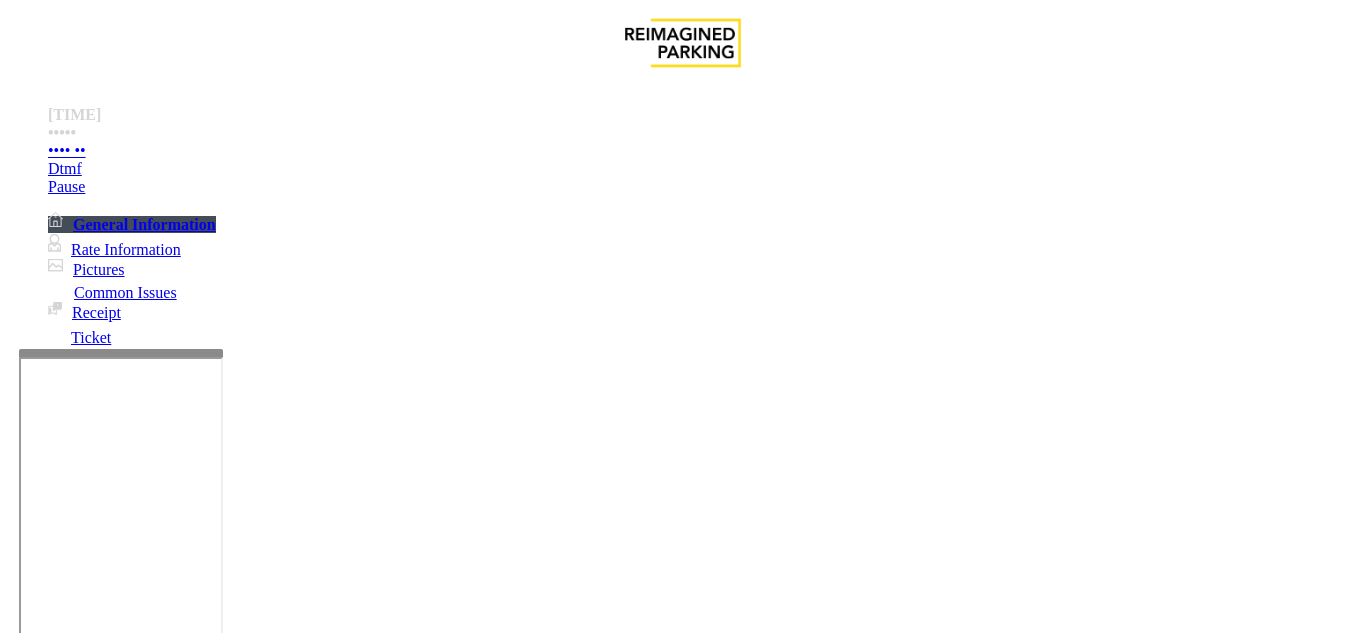 scroll, scrollTop: 1000, scrollLeft: 0, axis: vertical 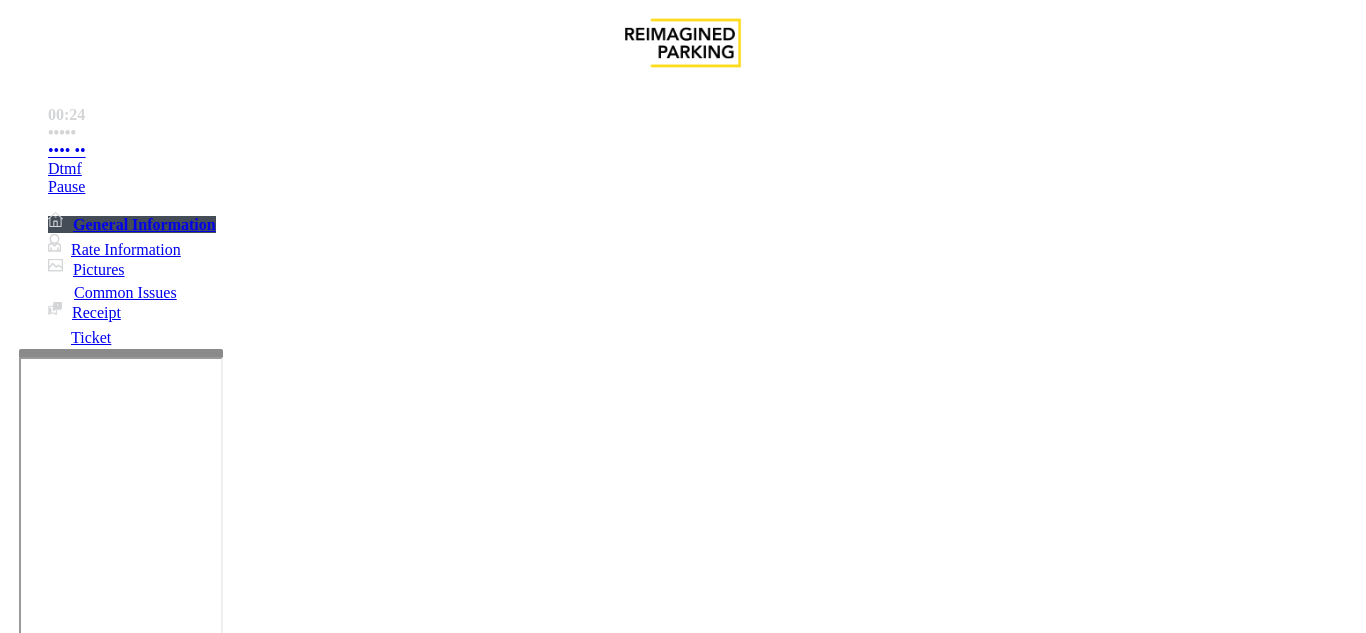 click on "Payment Issue" at bounding box center (167, 1286) 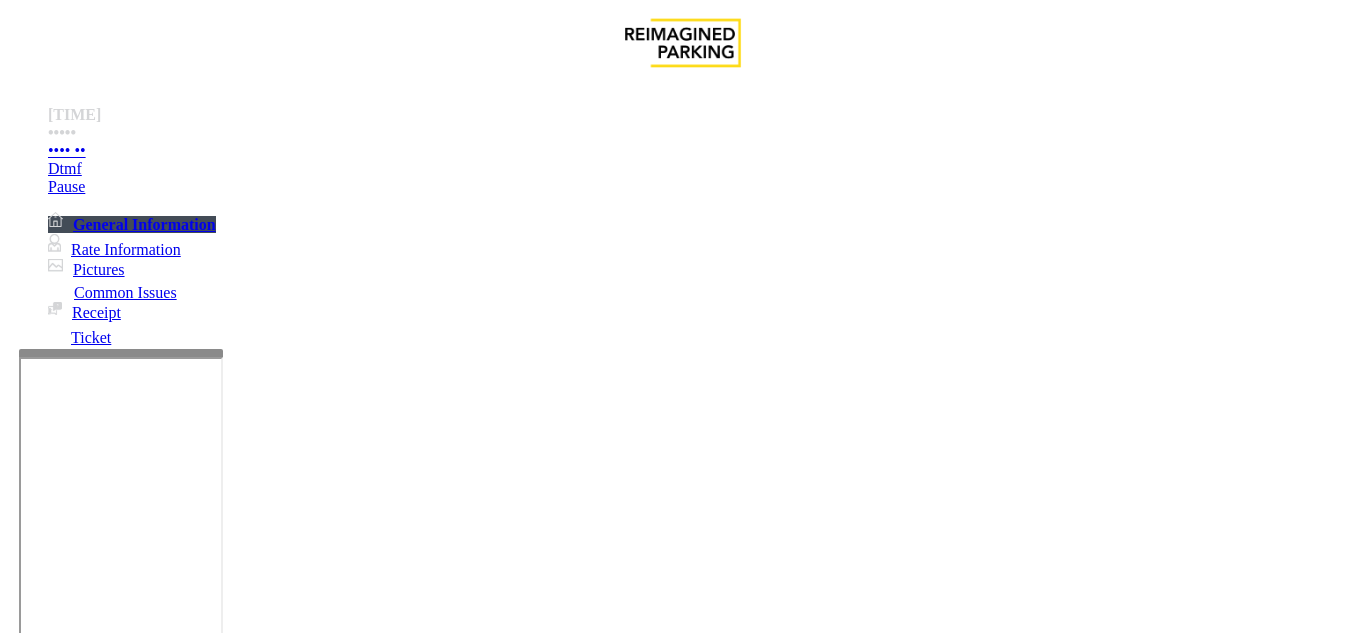click on "Credit Card Not Reading" at bounding box center [296, 1286] 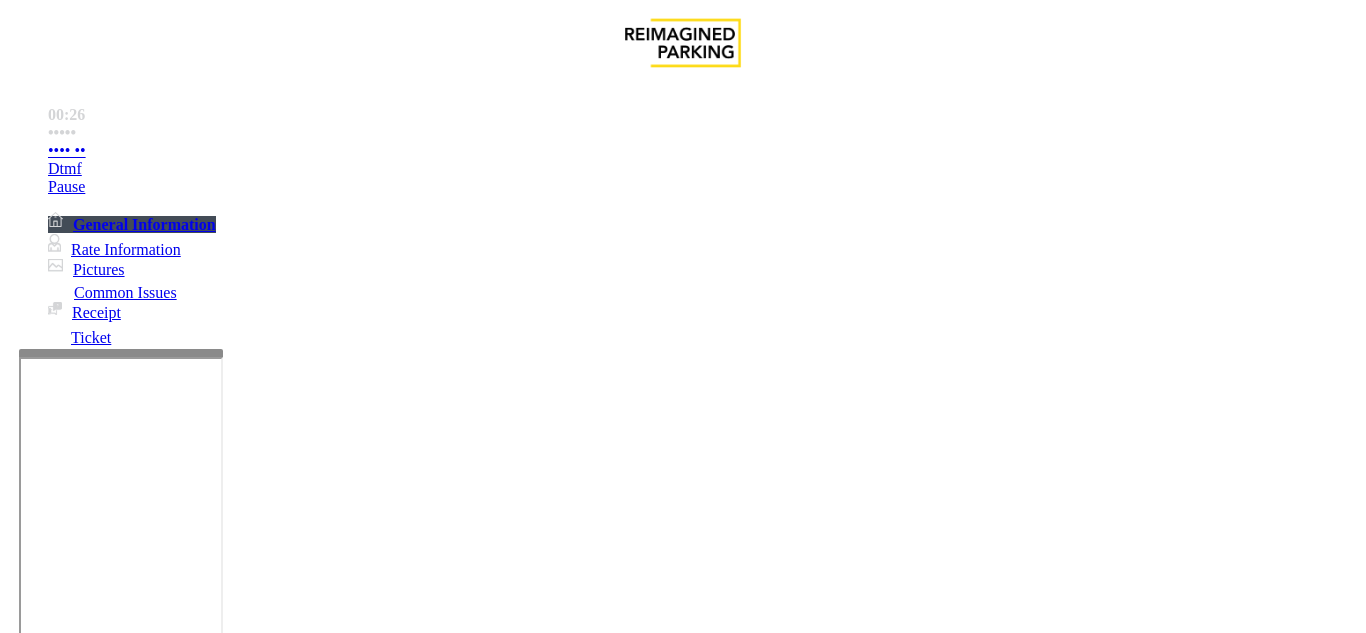 scroll, scrollTop: 100, scrollLeft: 0, axis: vertical 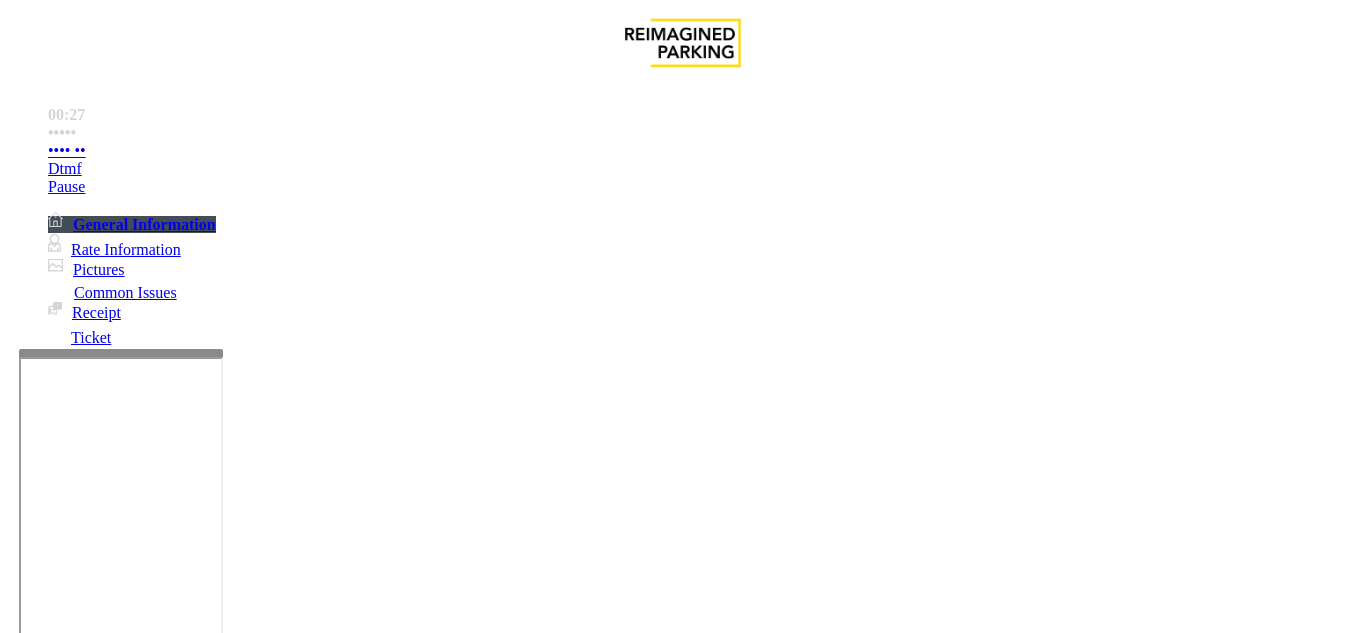 click at bounding box center (221, 1634) 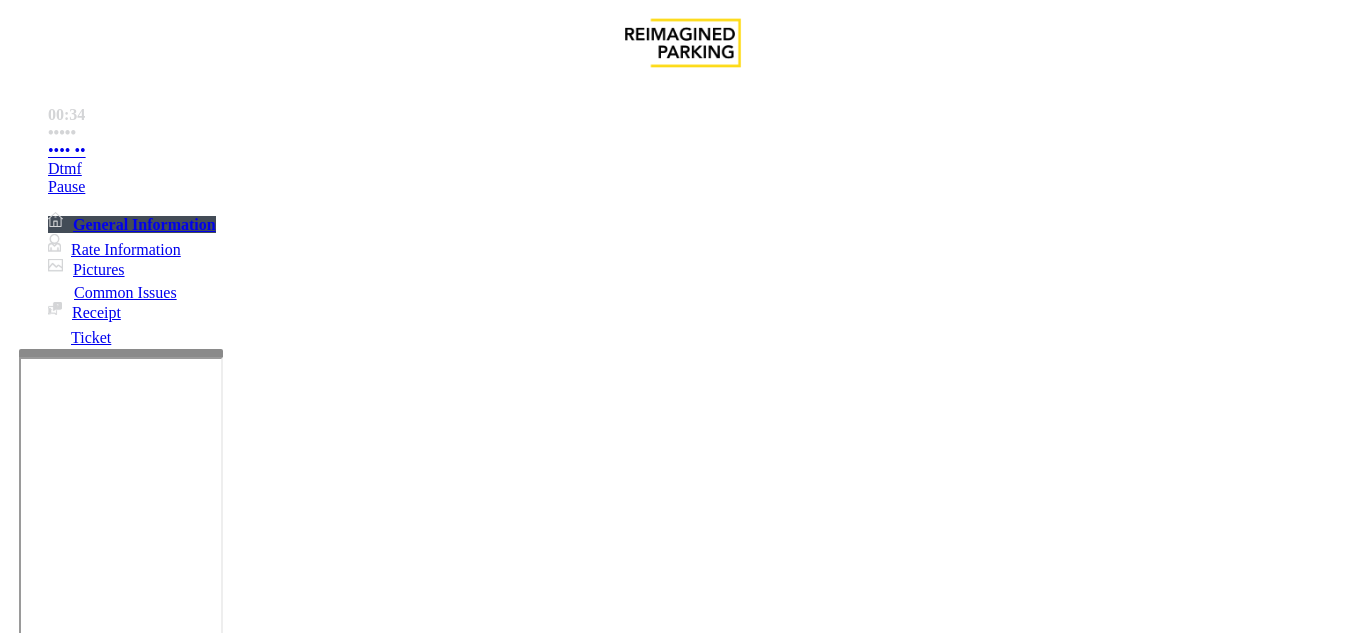 click at bounding box center (221, 1634) 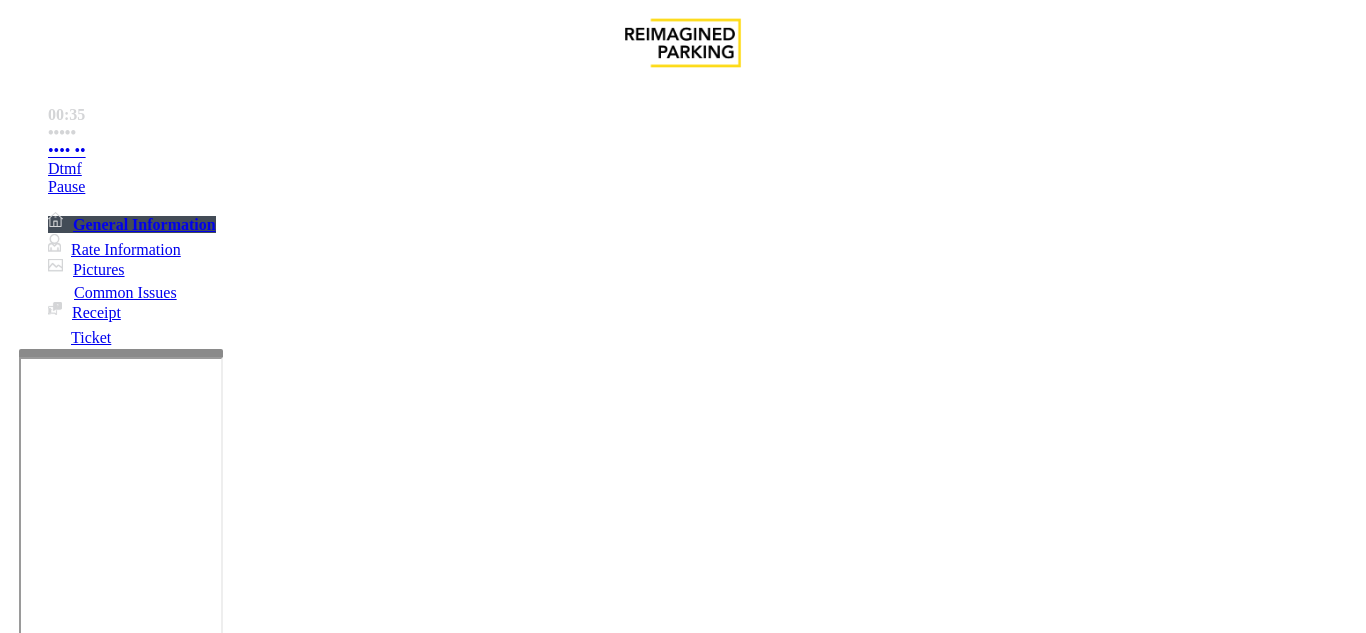 click on "•••••  •  ••••••• ••••• •••••• •••• ••• ••••••• • •••••• ••••• ••••••••••••••••••••••••••••• ••••••• •••••• •••••• ••••••• ••••••                      •••• •••••• •• •••••••  •••• ••••  • •••• •••• •• ••••••••• ••••• •• ••••  ••••• •• ••••••• ••••
•• •••• •••• •••••• ••••••••• •••••• •••• ••••••••••  •••• •• ••••• •••••• •••• ••• •• ••• ••••  •• •• ••••• ••• •••••••• •••••• •••••• •• ••• •••• •••• •• ••••
•• ••••• ••• ••••
•••• •••••
•• •••• •••• •••••• ••••••••• •••••• •••• •••••••••• •••• •••••• •••
•• •• •• ••••• ••••••• ••••• •••• •••••••• •••• ••• •••• •••••
•• ••••• ••• •••• ••••••••• ••••••• •••••••• ••• •••••" at bounding box center [682, 1571] 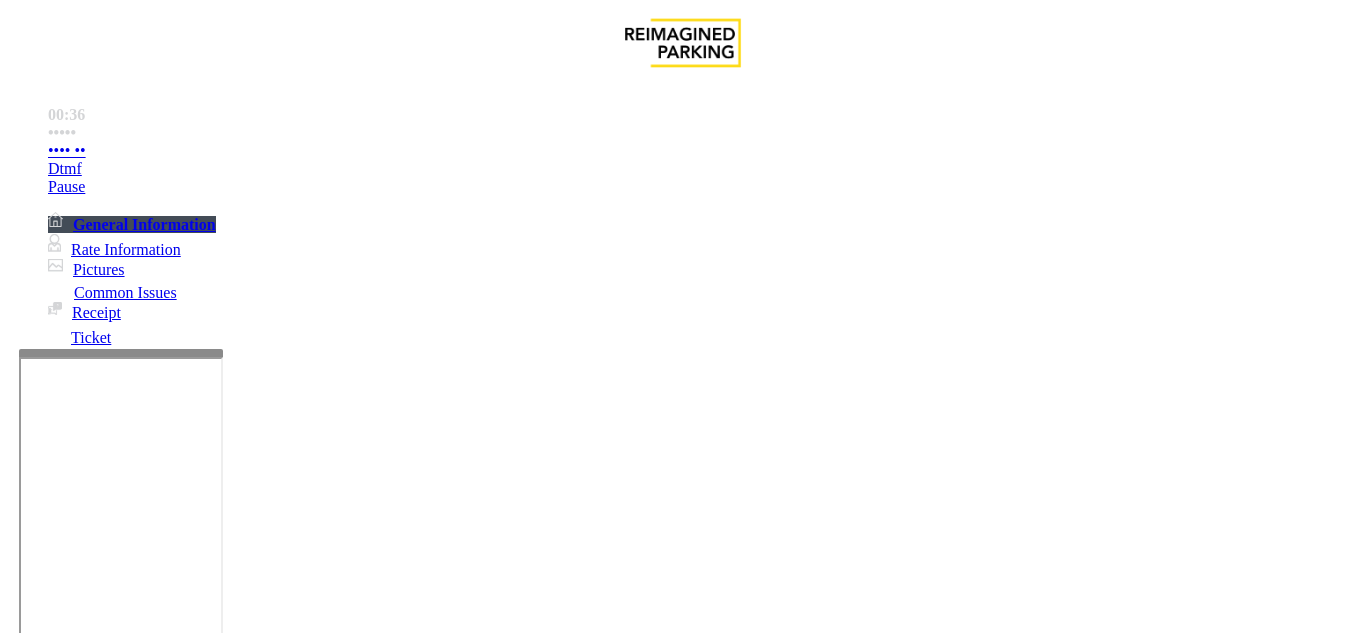 click on "Credit Card Not Reading" at bounding box center (682, 1271) 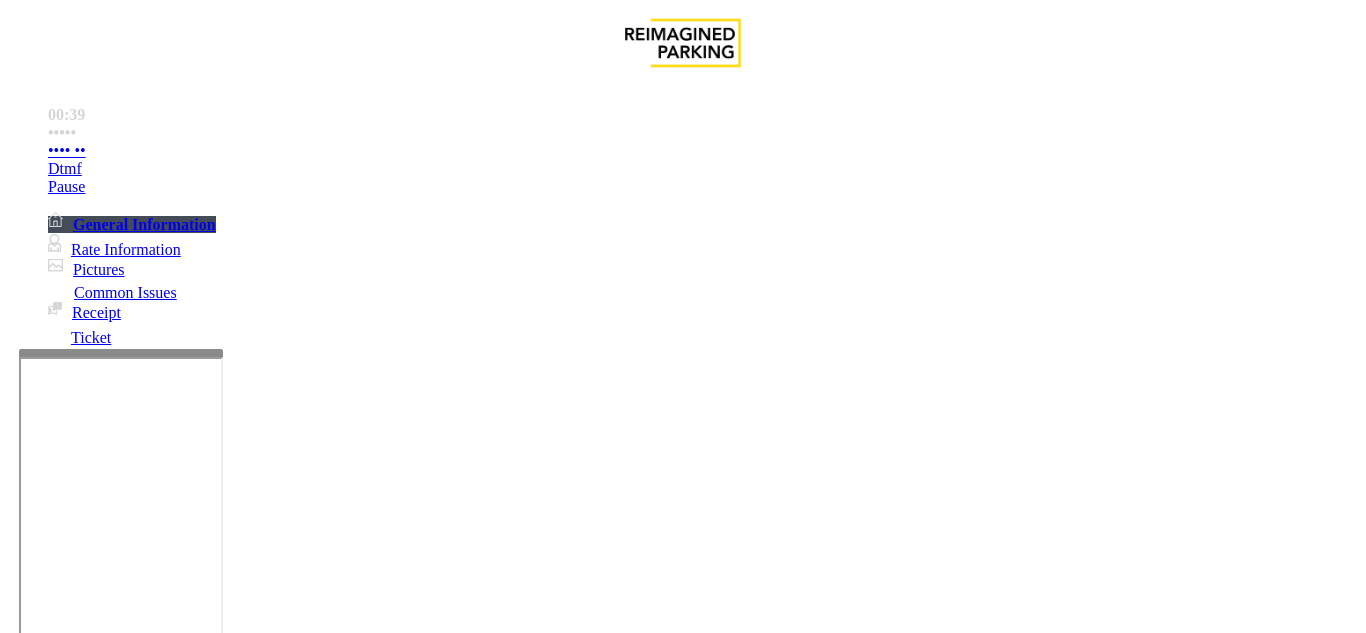 click at bounding box center [221, 1634] 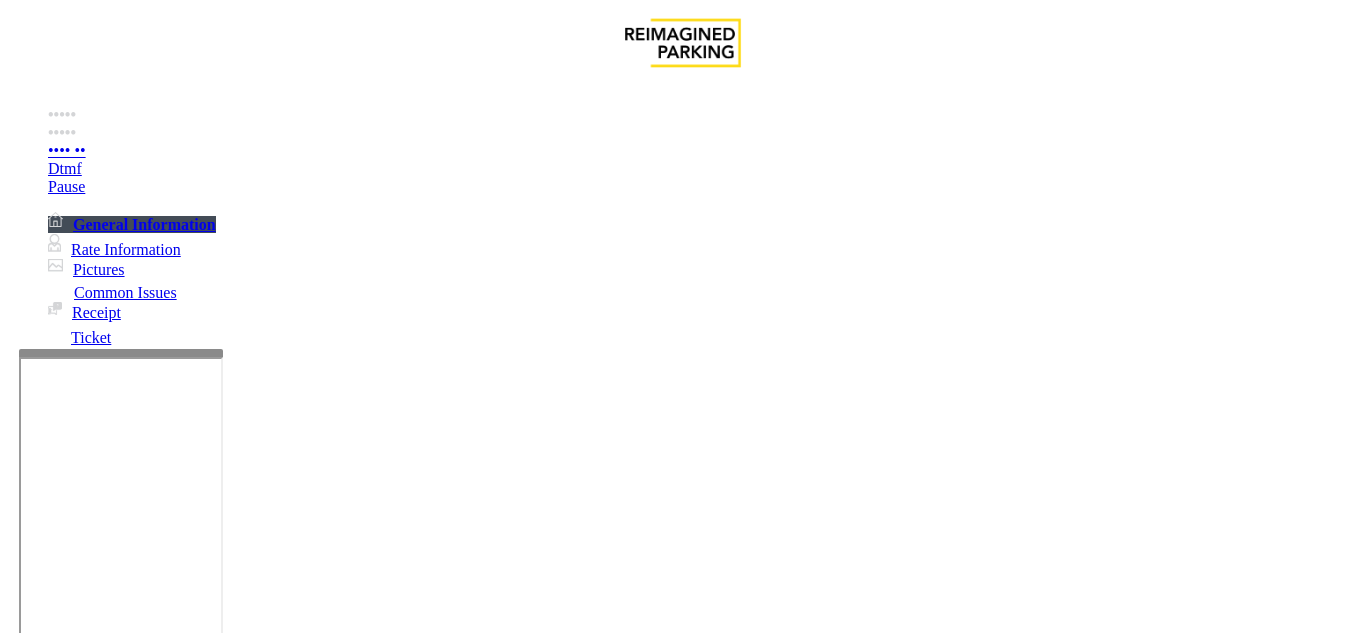 click at bounding box center [221, 1634] 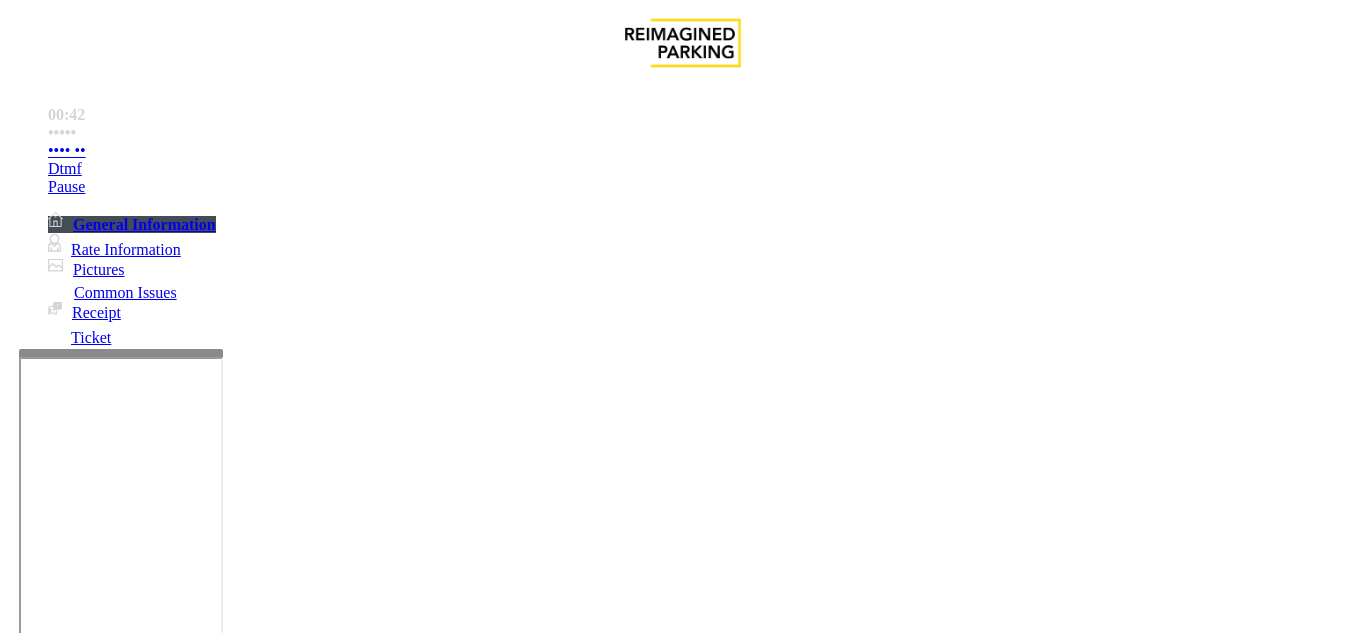 scroll, scrollTop: 57, scrollLeft: 0, axis: vertical 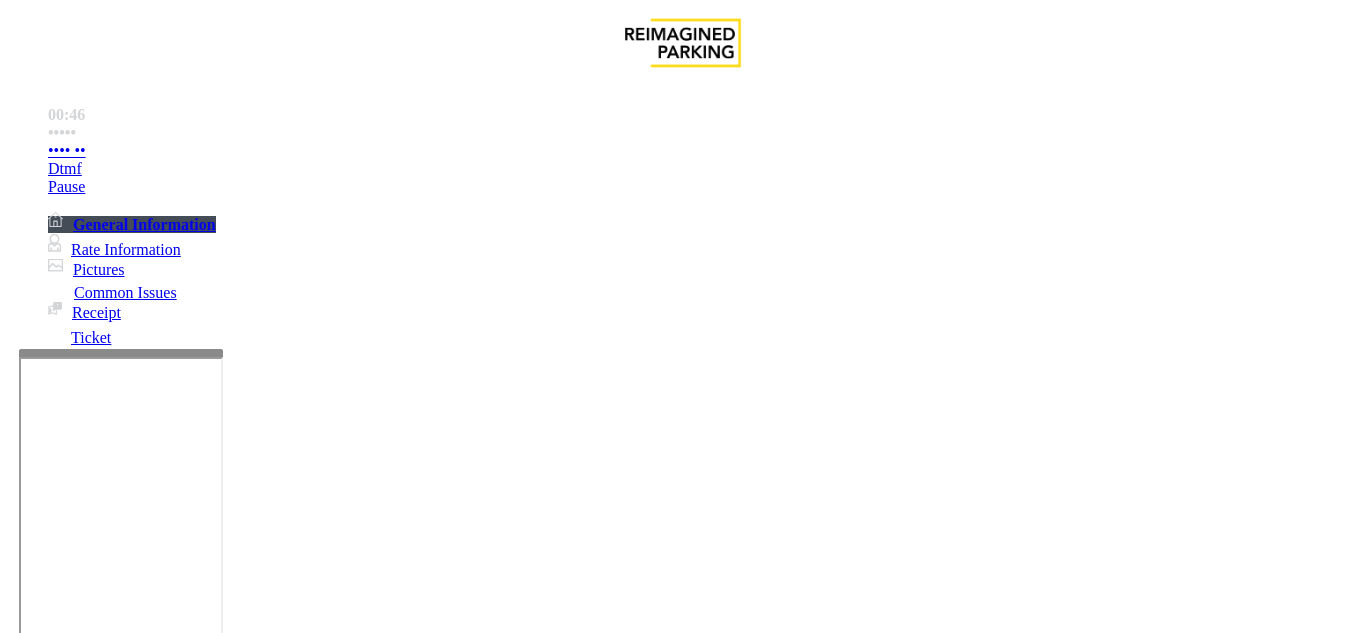 click at bounding box center (96, 1389) 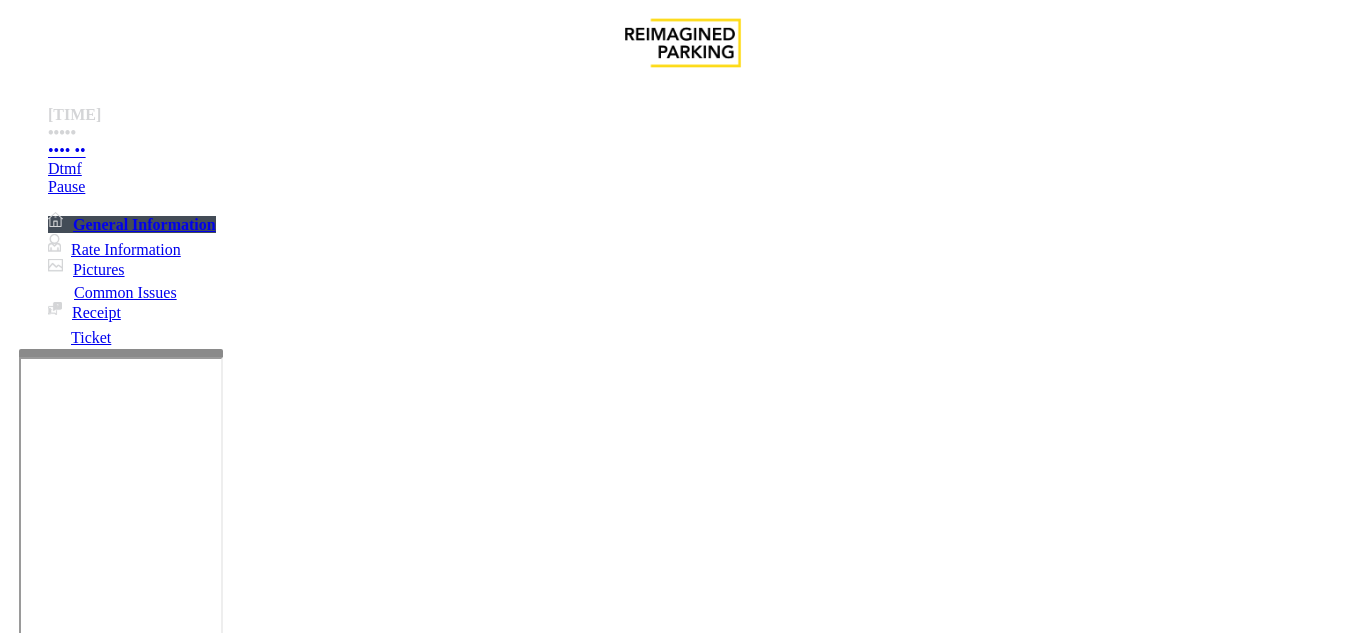scroll, scrollTop: 57, scrollLeft: 0, axis: vertical 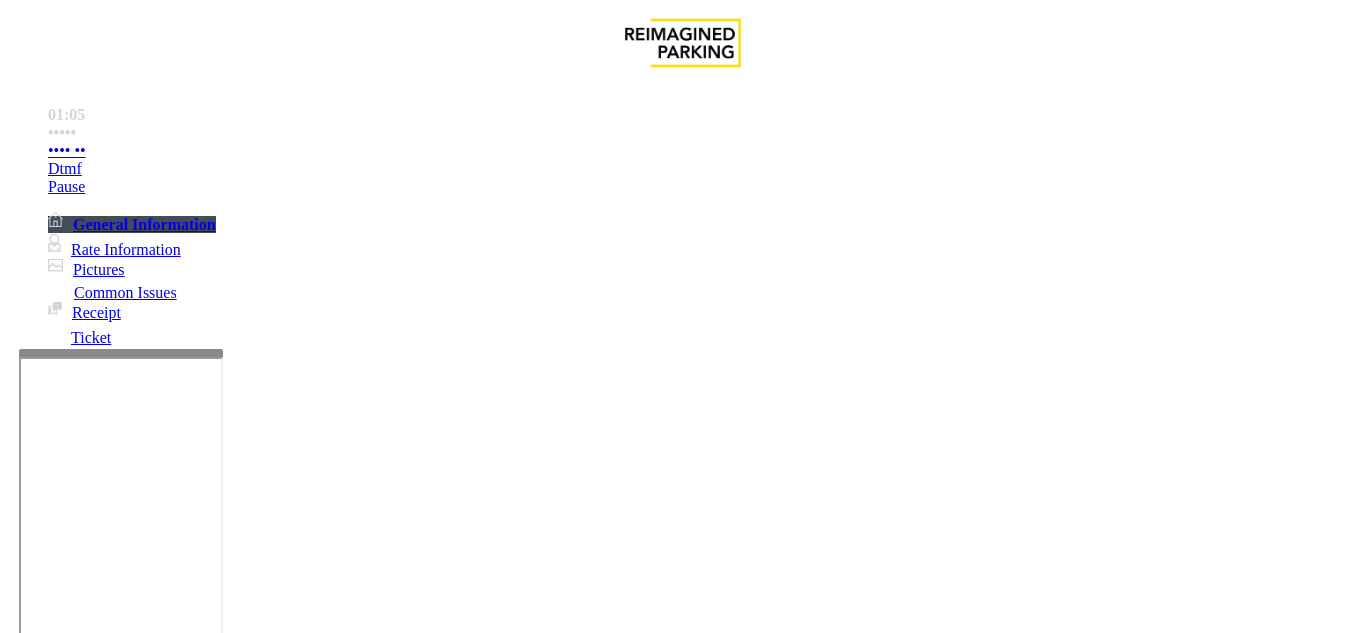 click on "*******" at bounding box center (96, 1389) 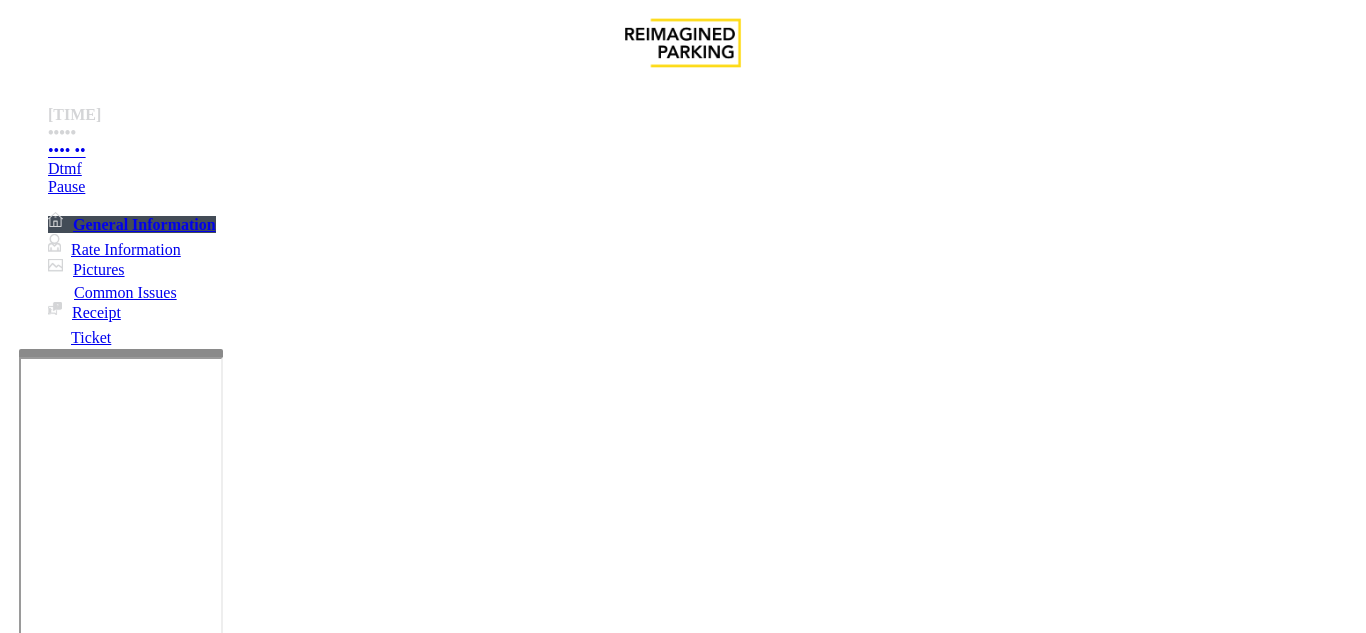 type on "*******" 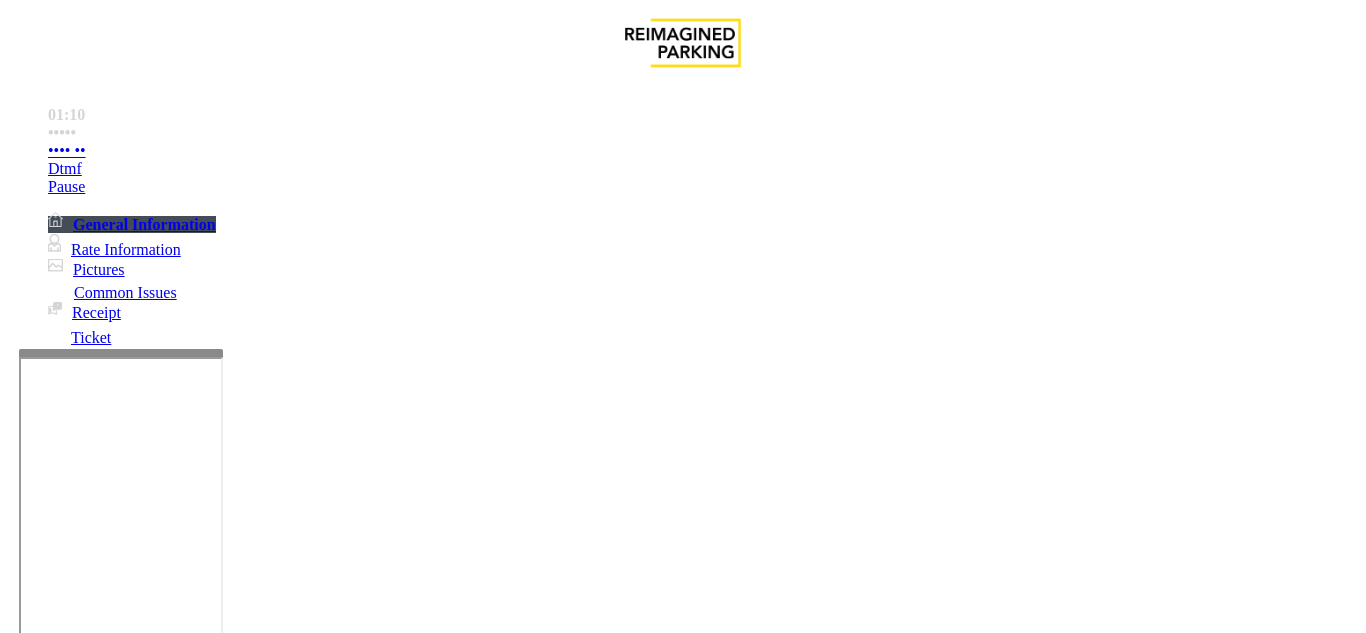 click at bounding box center [96, 1308] 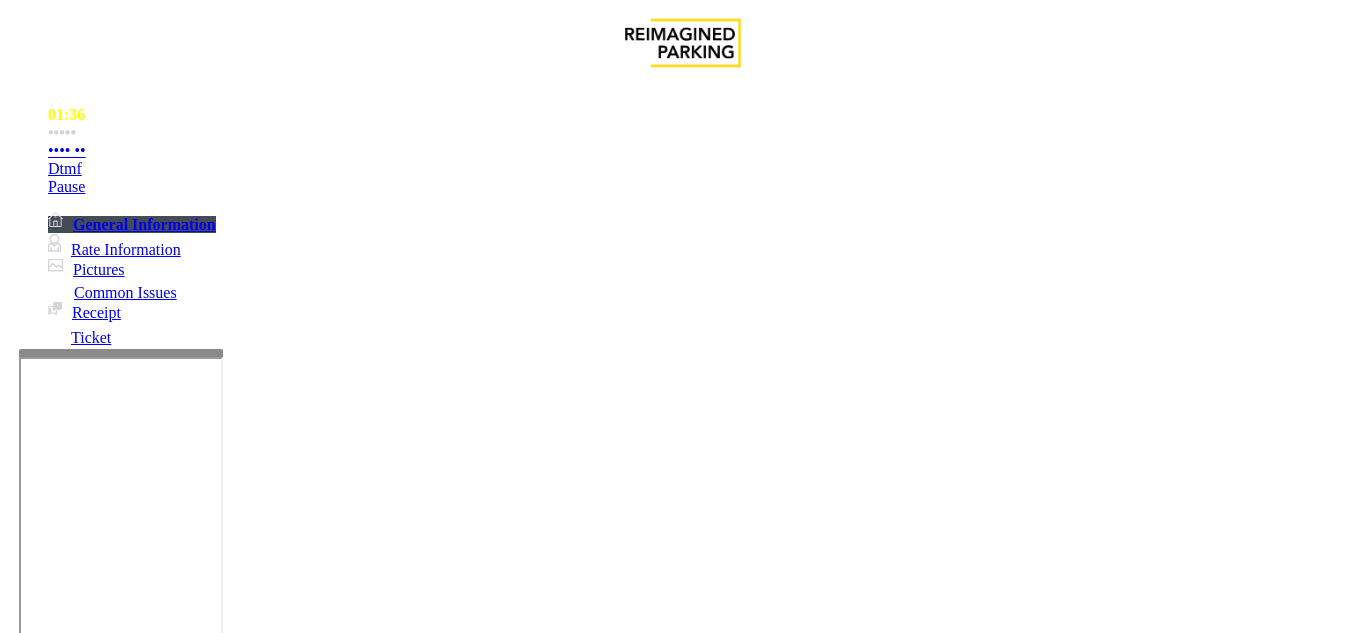 scroll, scrollTop: 300, scrollLeft: 0, axis: vertical 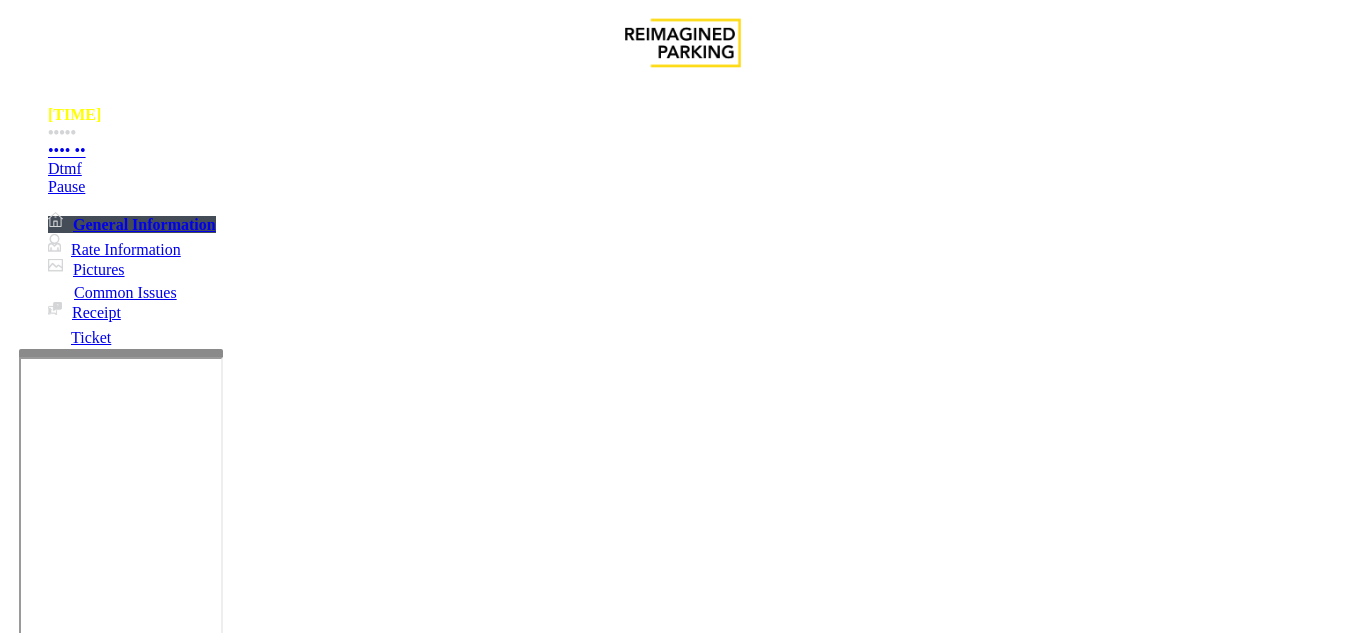 type on "********" 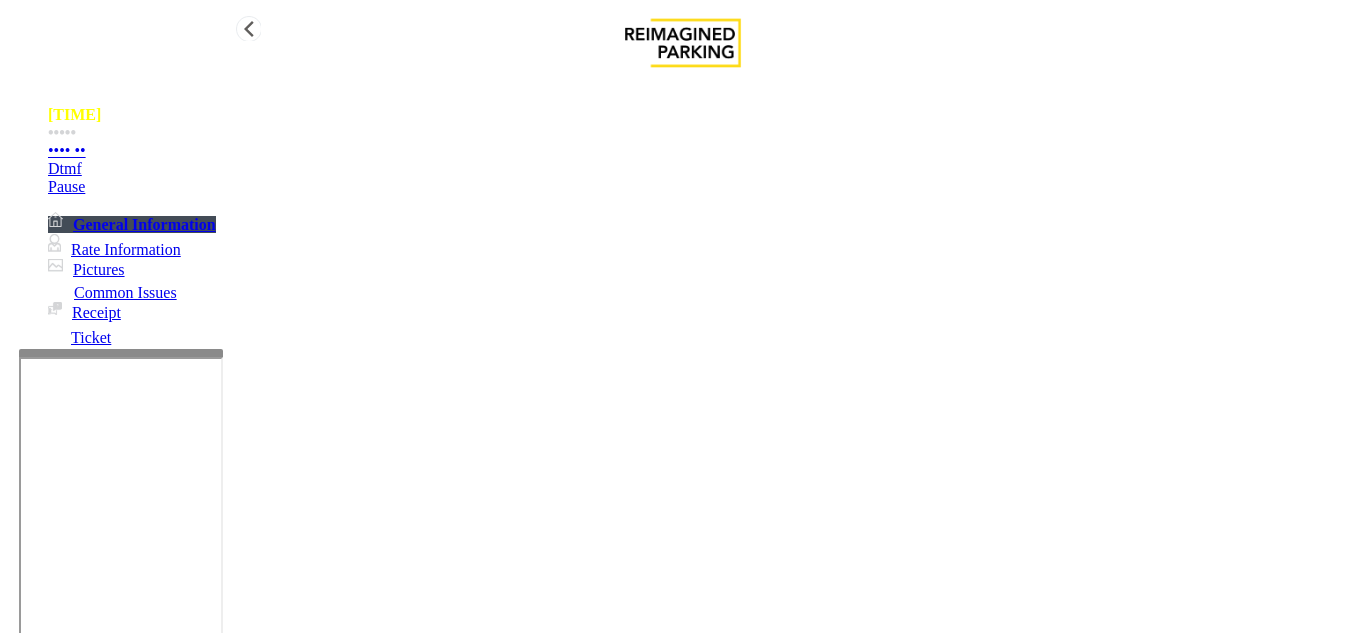 type on "**********" 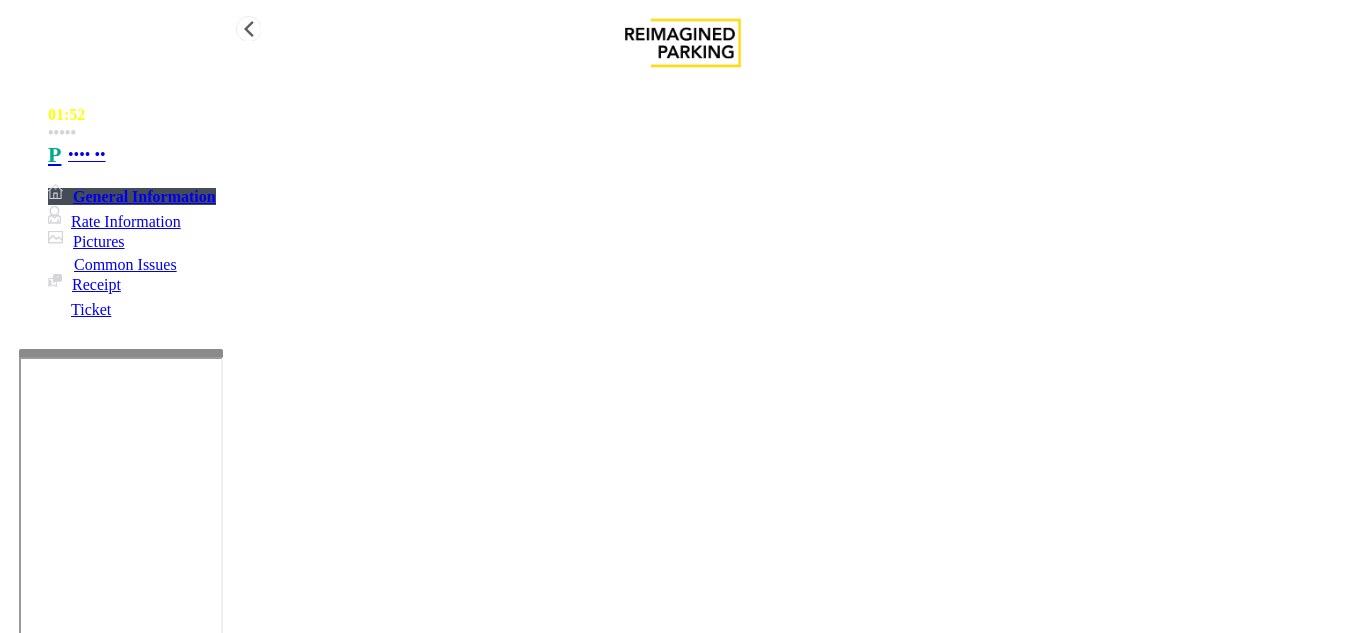 click on "•••• ••" at bounding box center (703, 155) 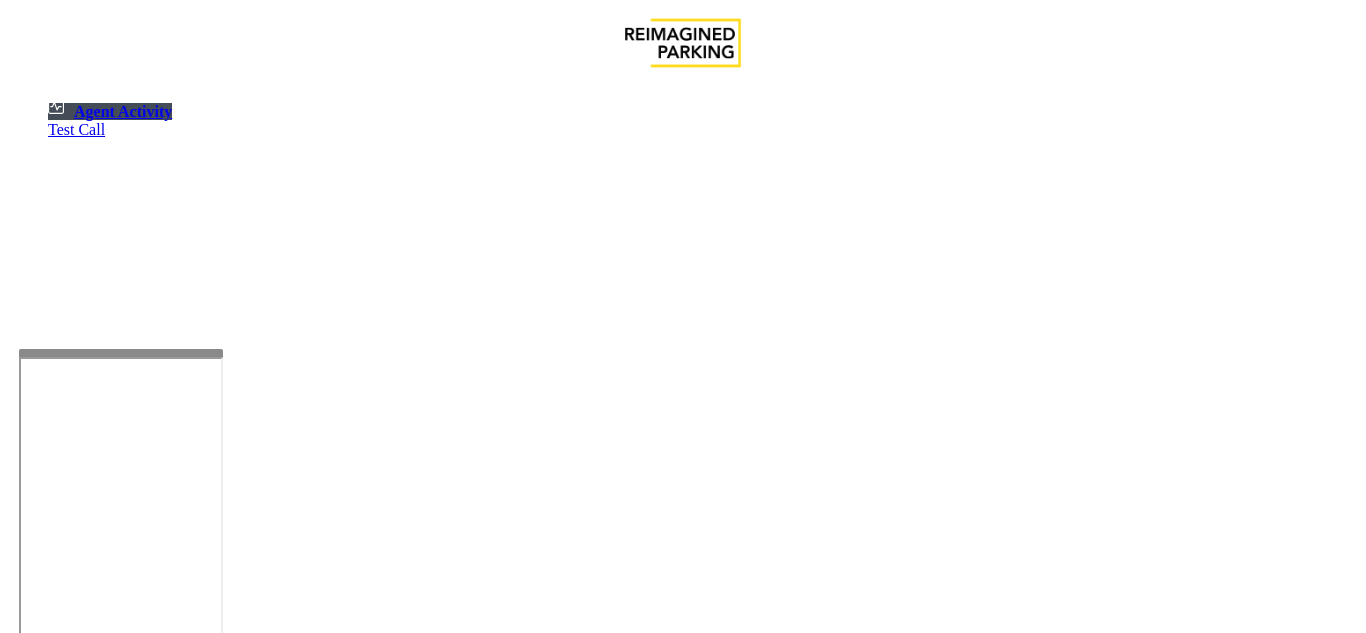 click on "••••••" at bounding box center (35, 1172) 